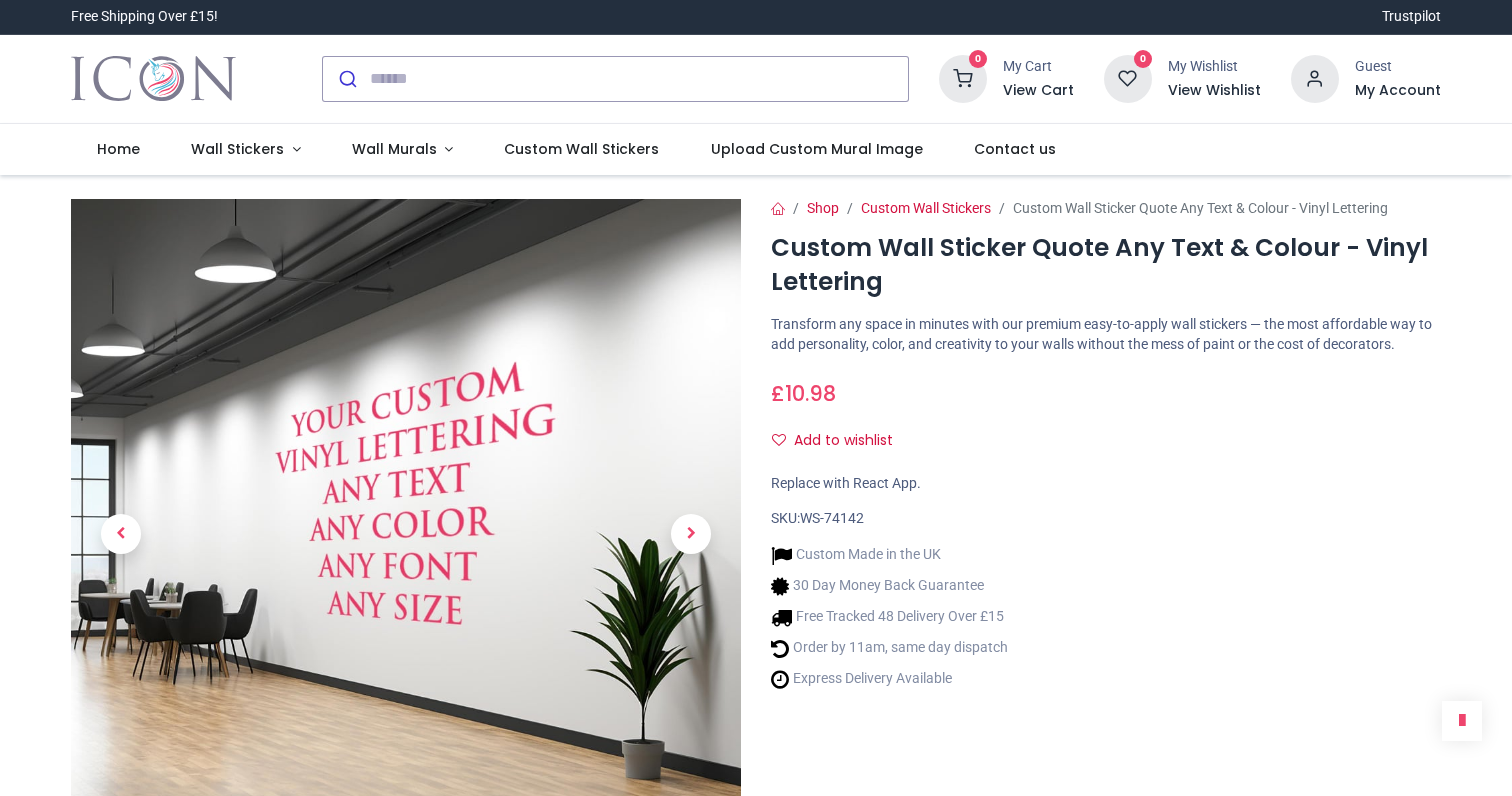 scroll, scrollTop: 0, scrollLeft: 0, axis: both 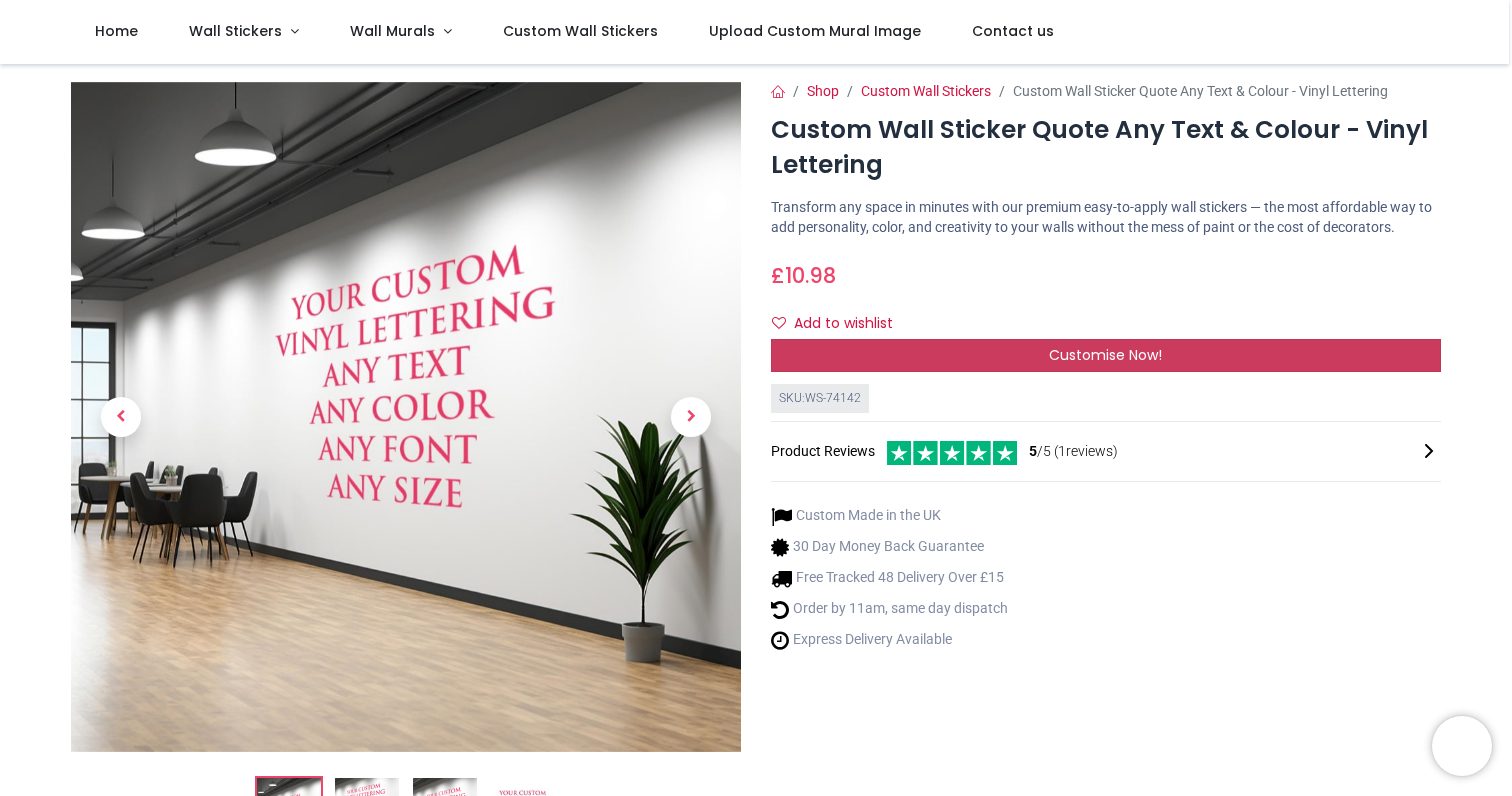 click on "Customise Now!" at bounding box center (1105, 355) 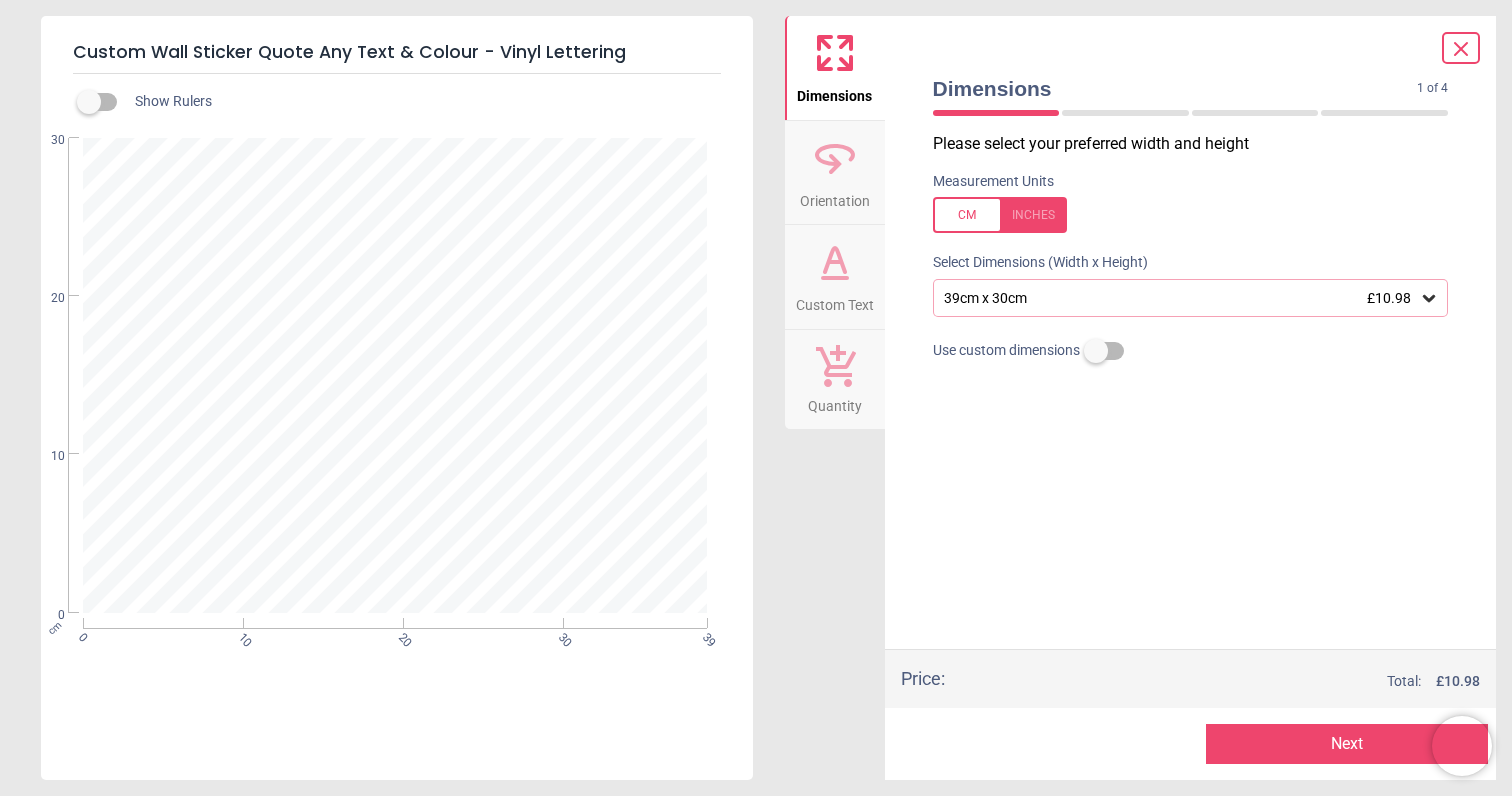 click 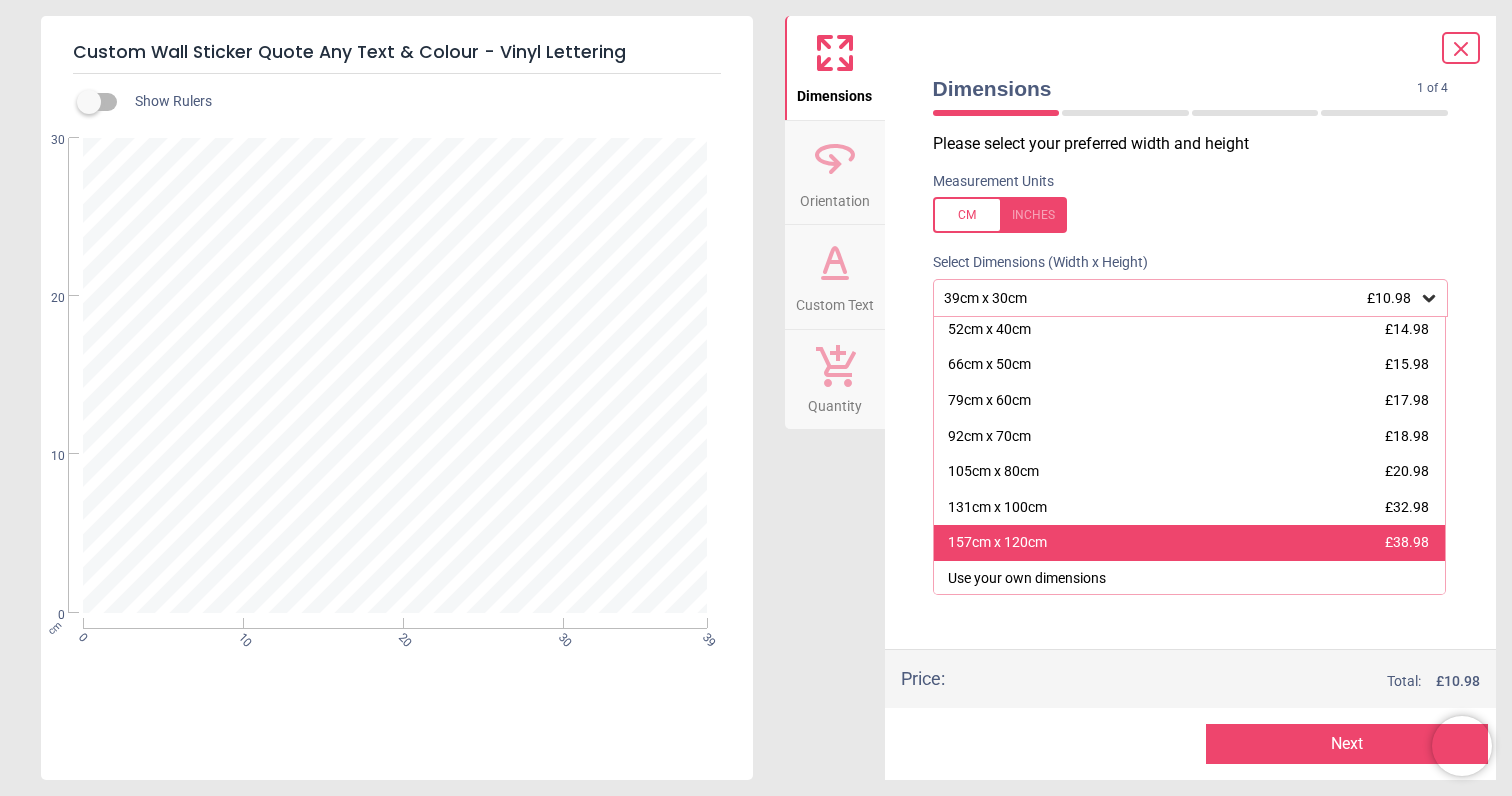scroll, scrollTop: 39, scrollLeft: 0, axis: vertical 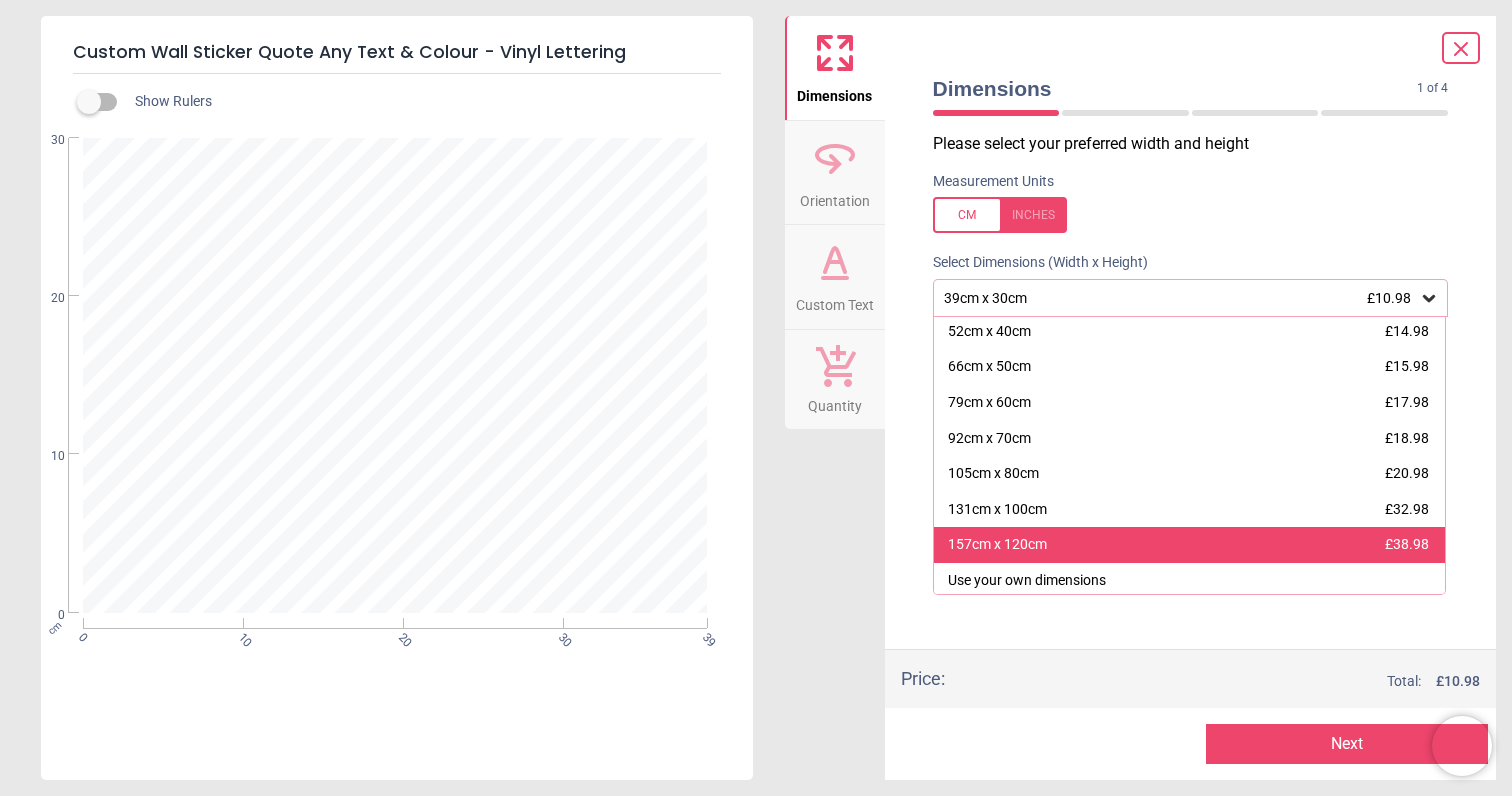 click on "157cm  x  120cm       £38.98" at bounding box center [1190, 545] 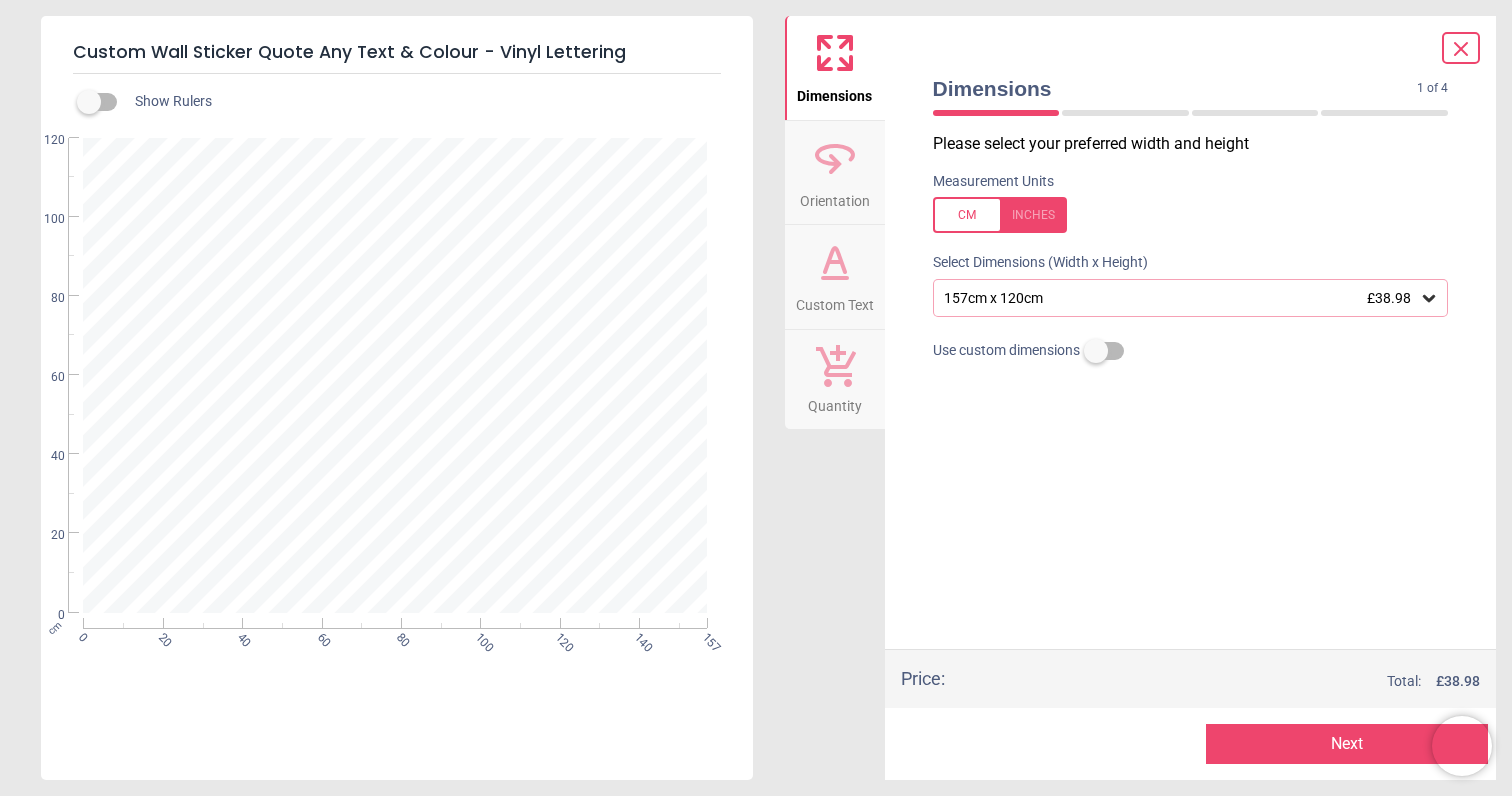 click at bounding box center (395, 375) 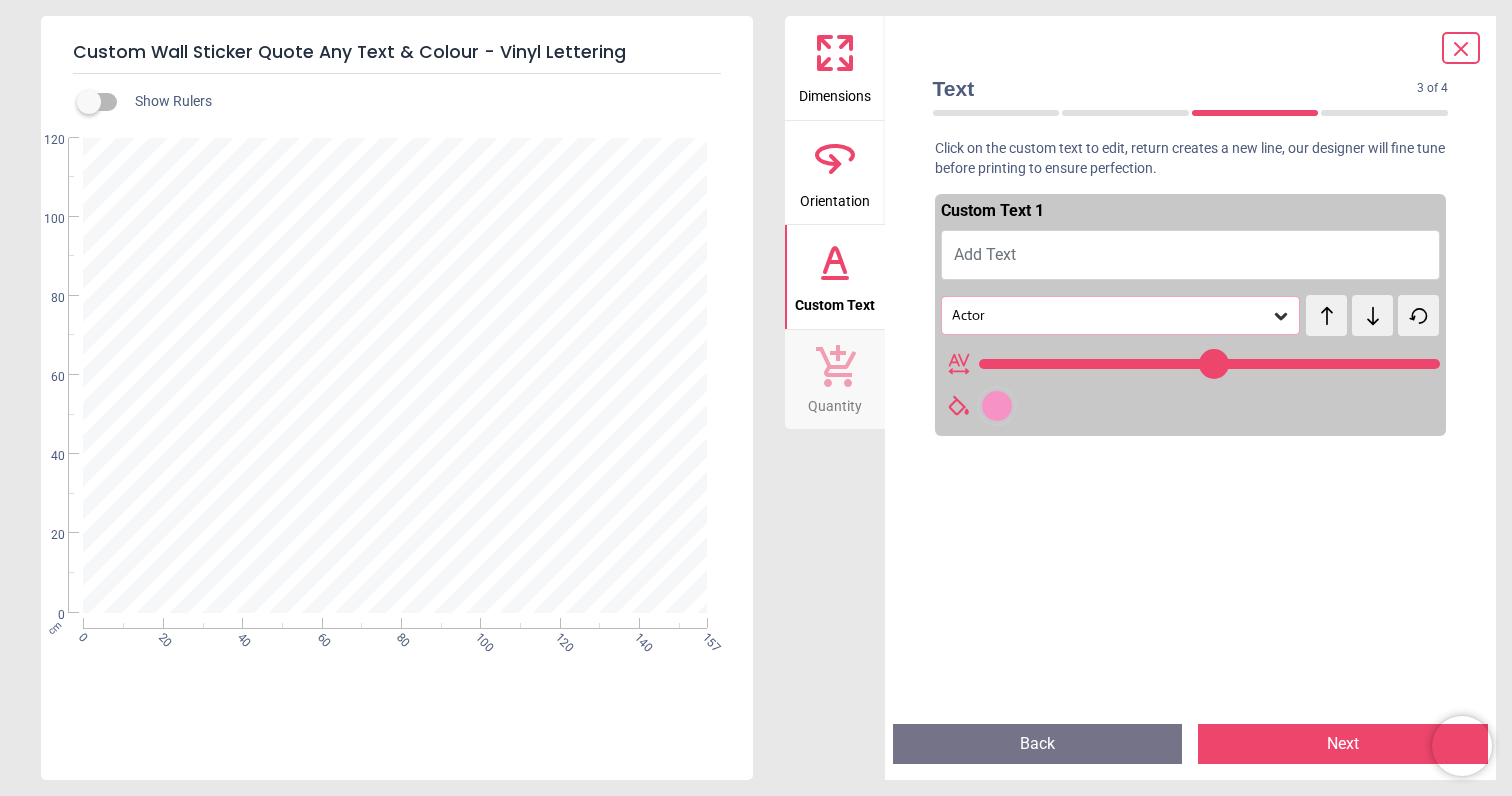 click on "Add Text" at bounding box center (985, 254) 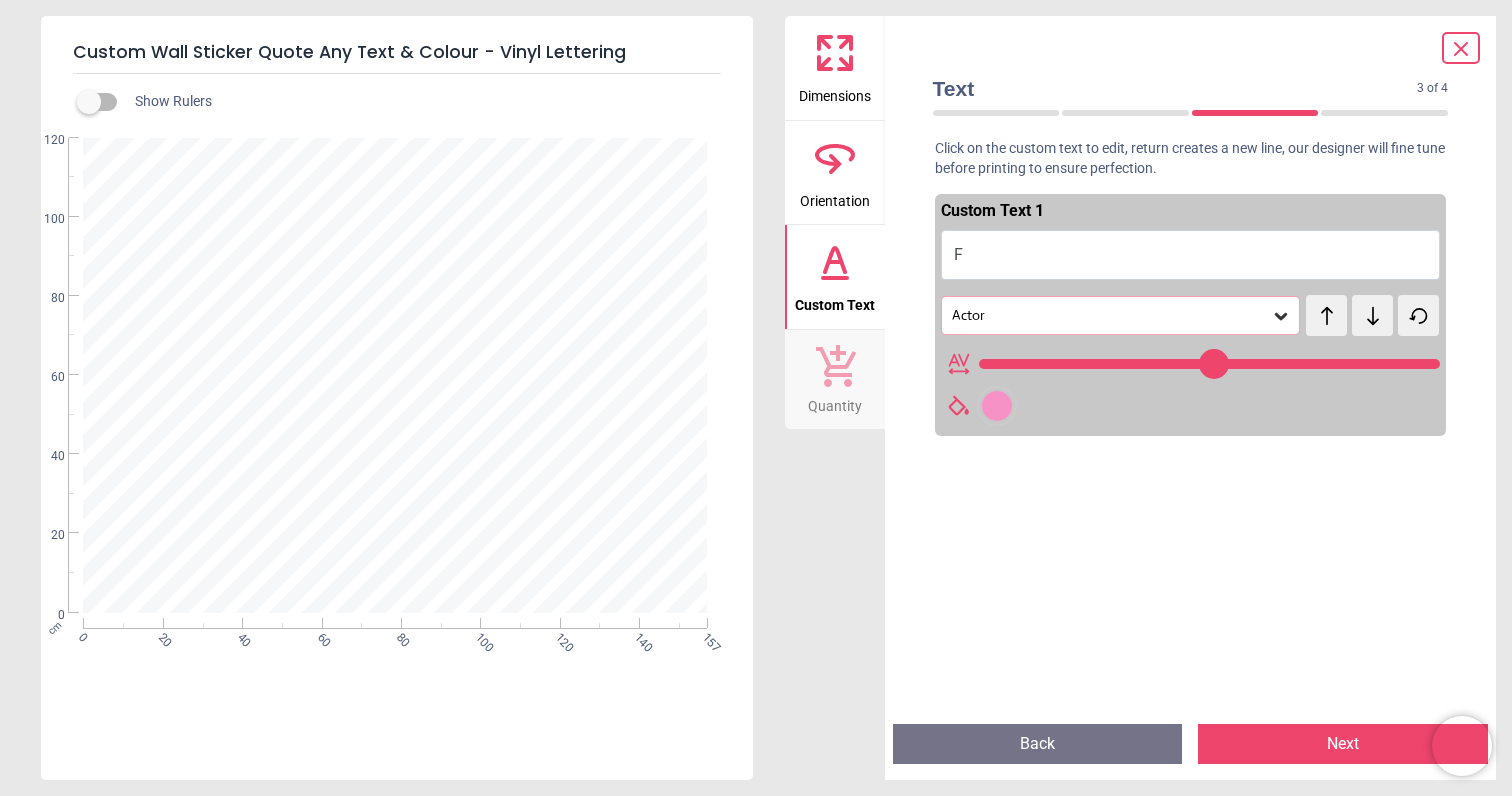 type on "**" 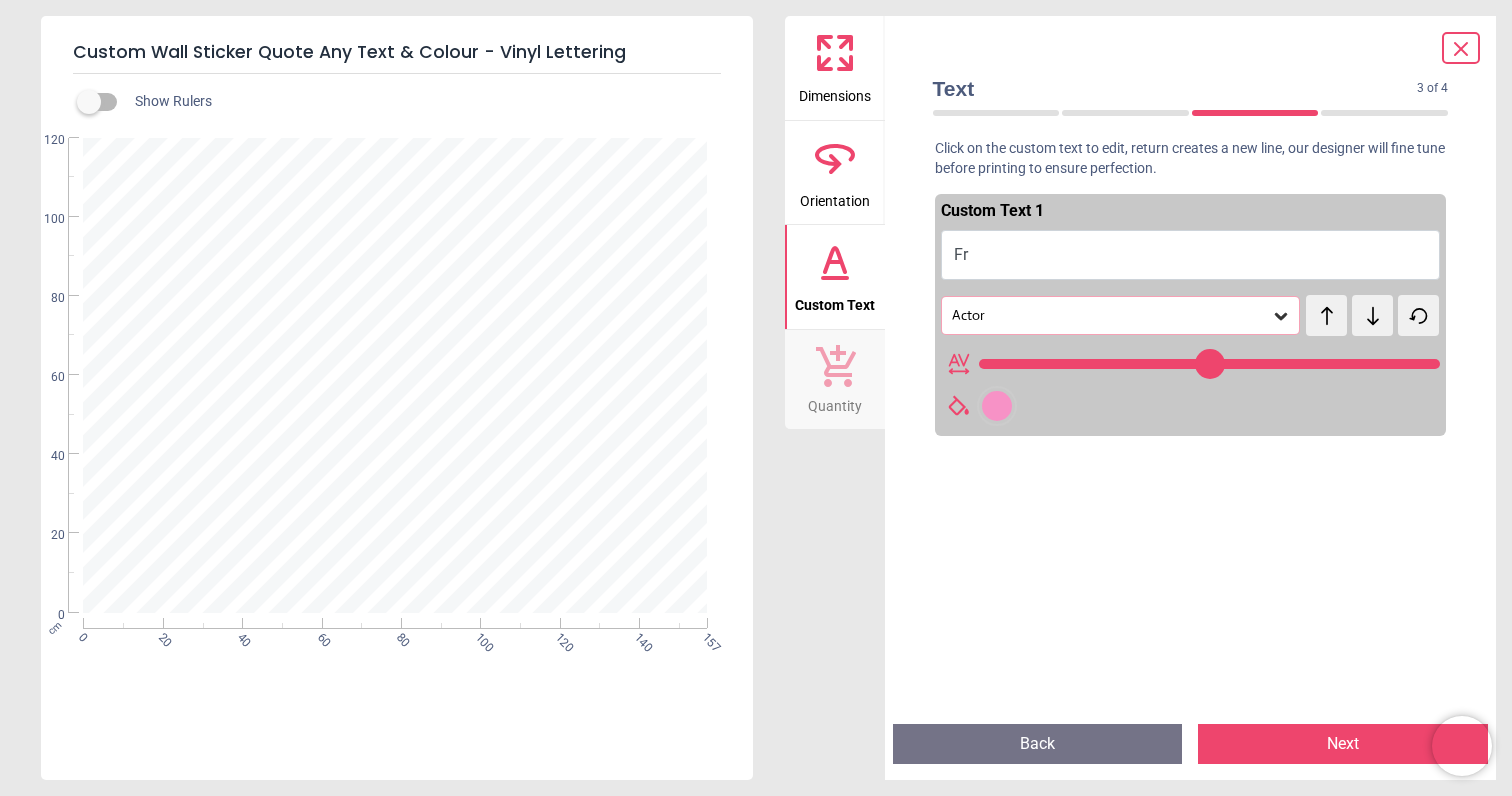 type on "***" 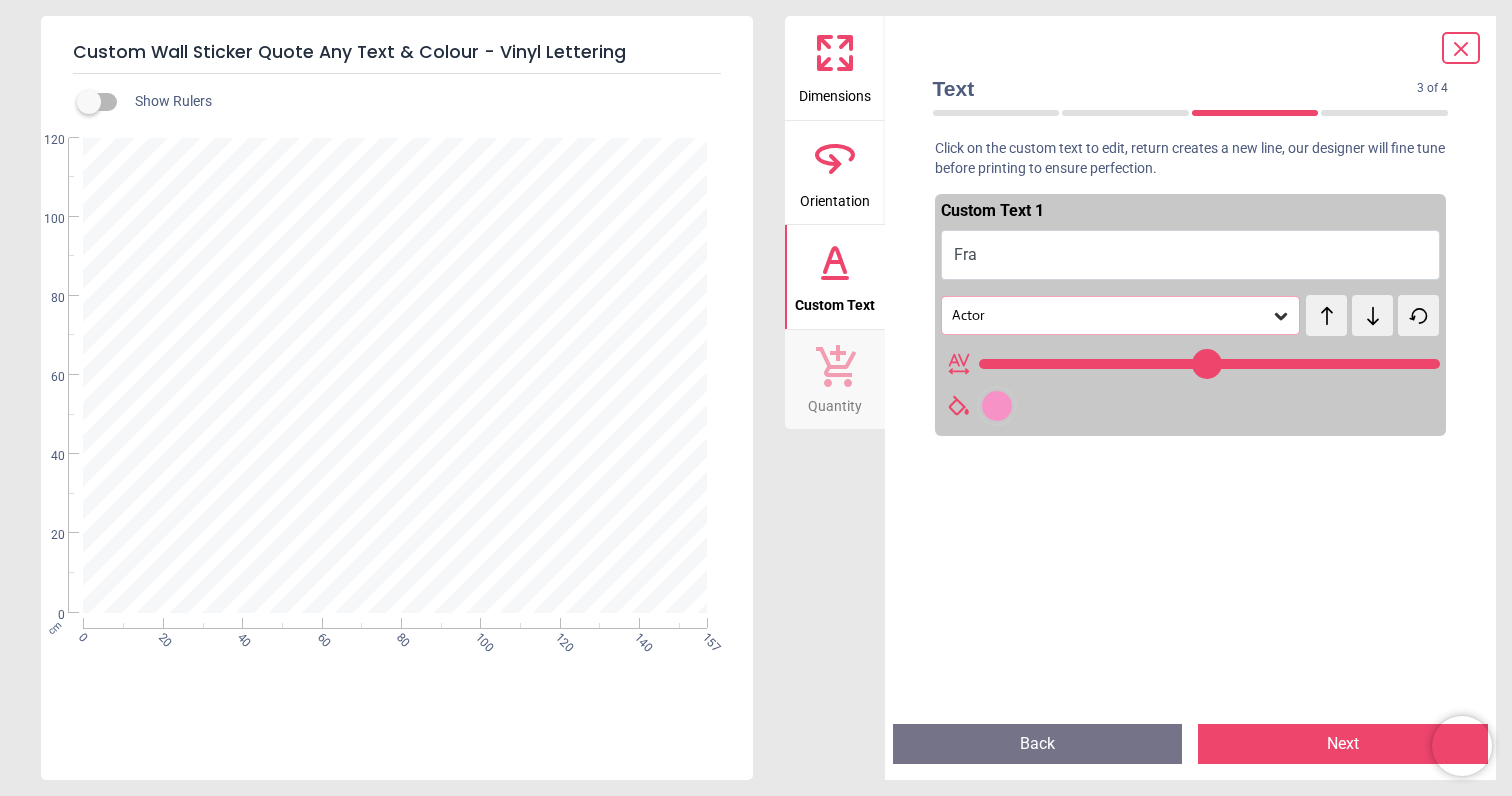 type on "****" 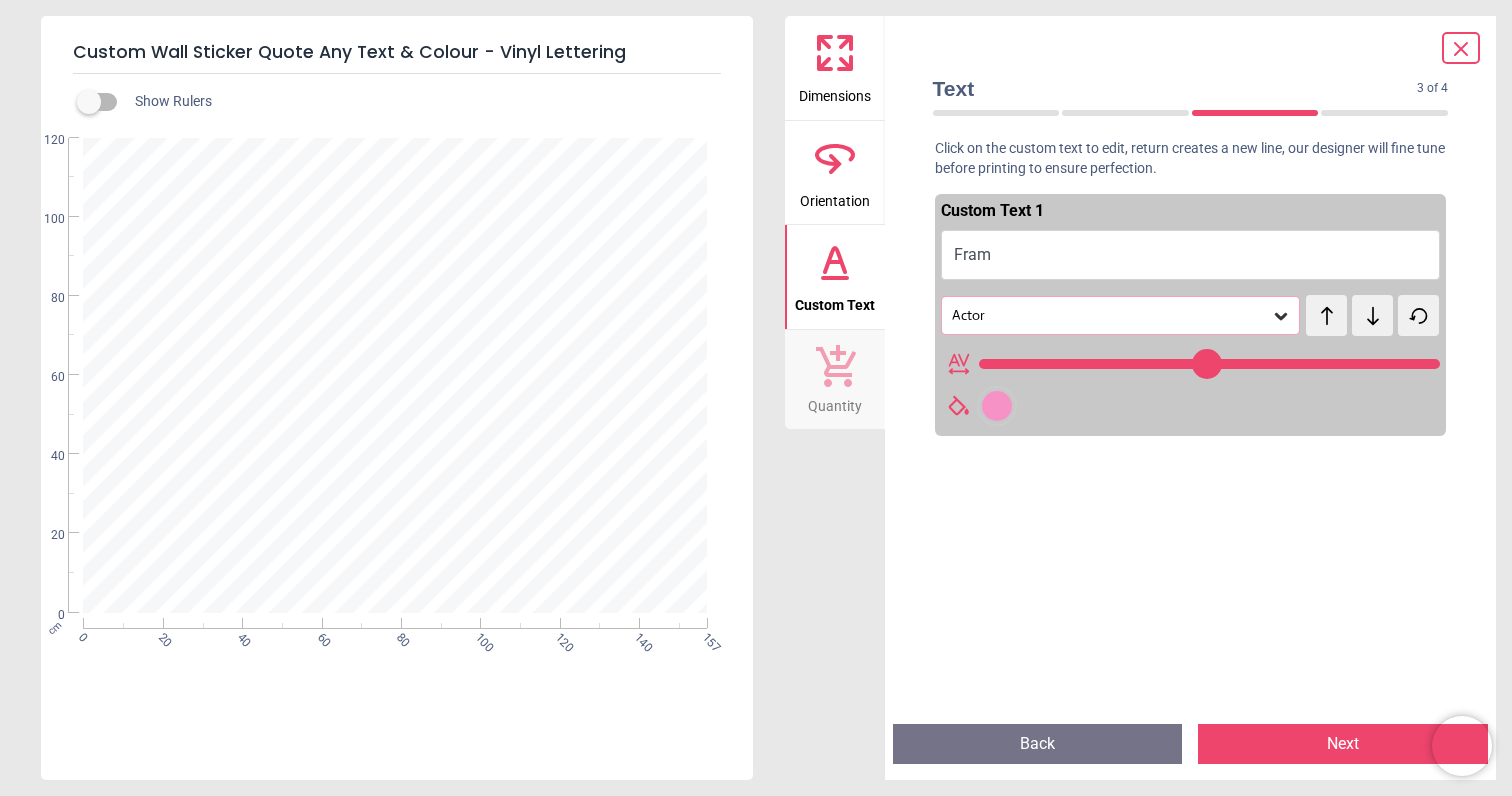 type on "***" 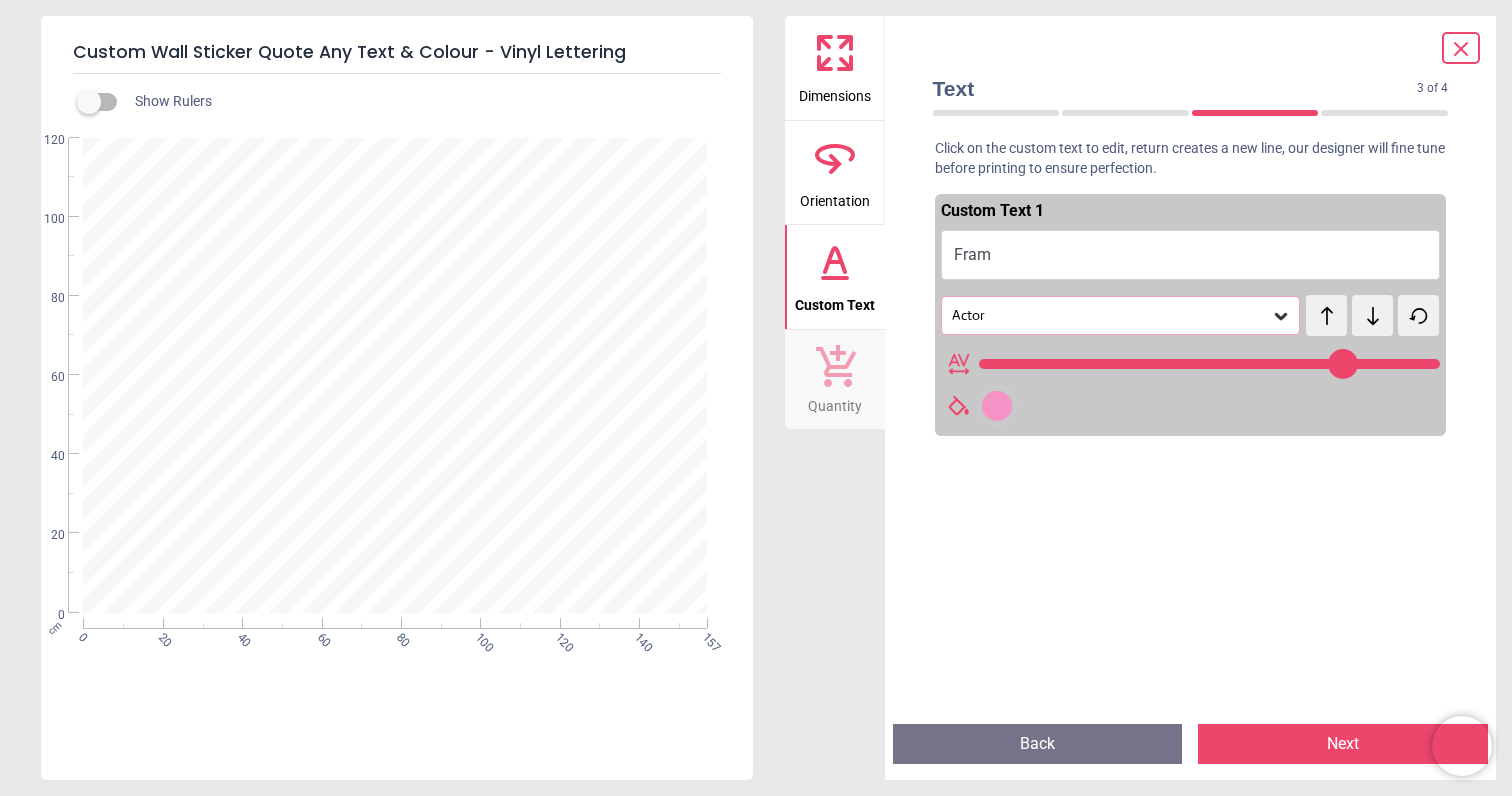 type on "*****" 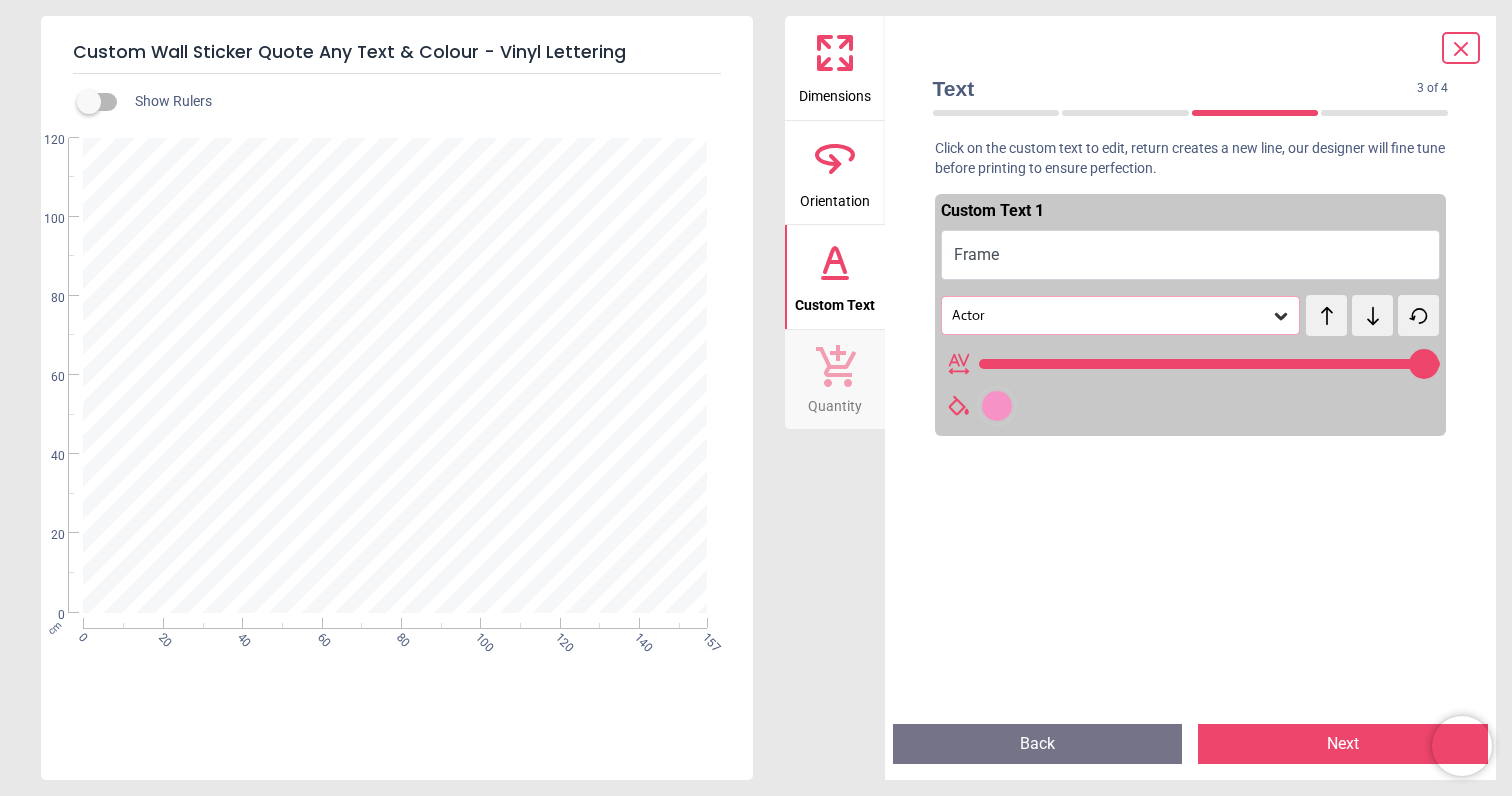 type on "******" 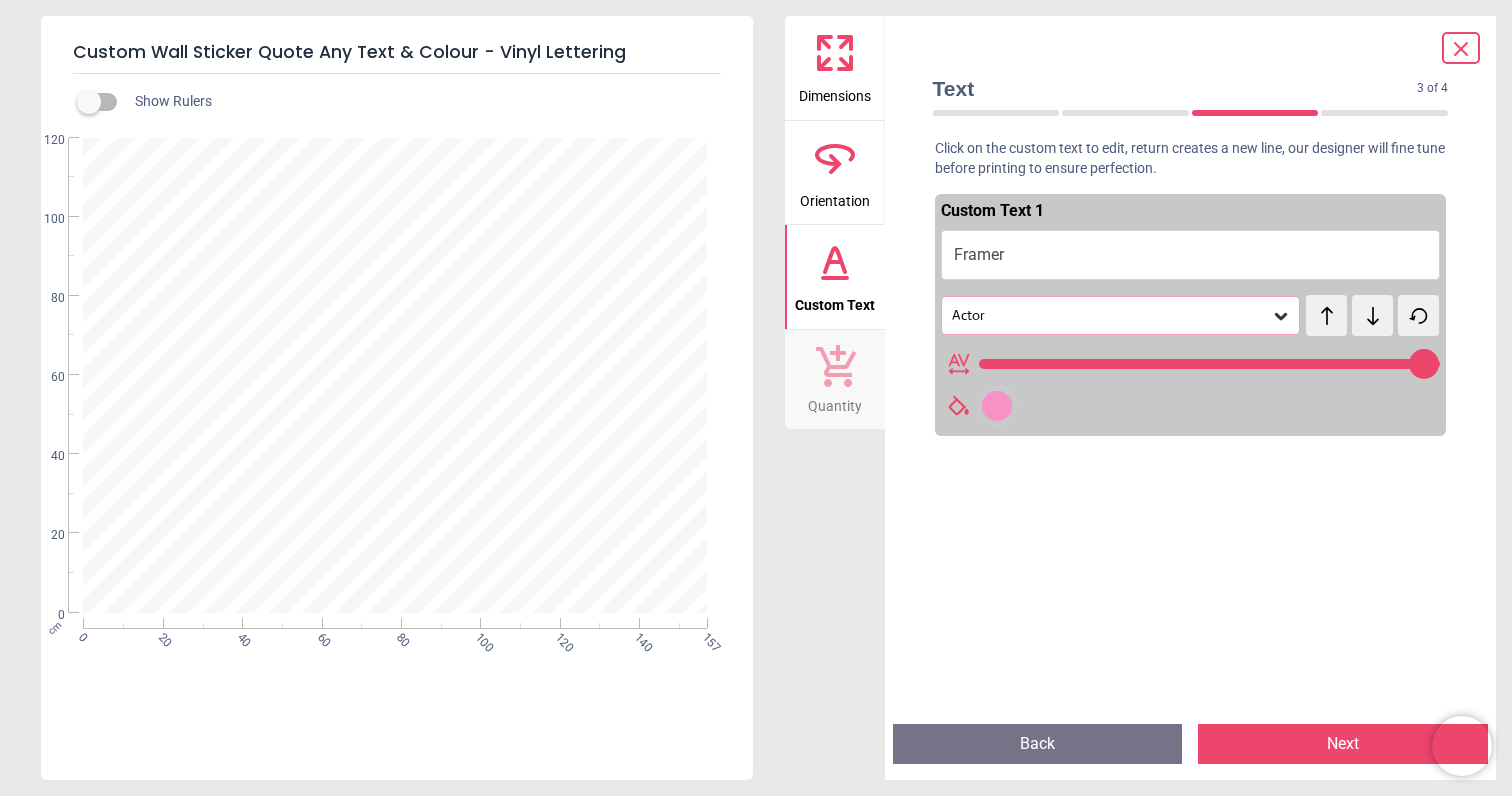 type on "*******" 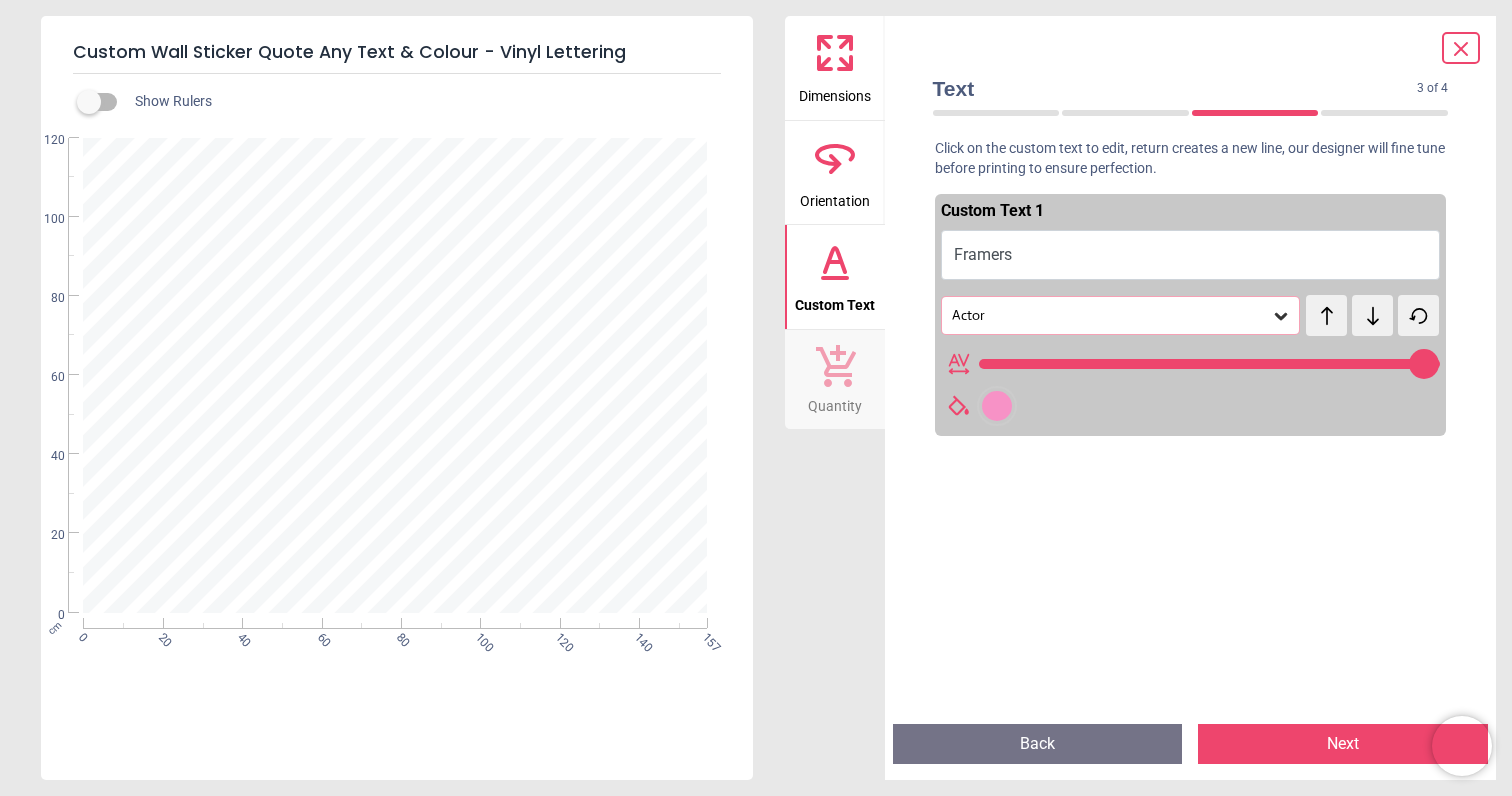 type on "*******" 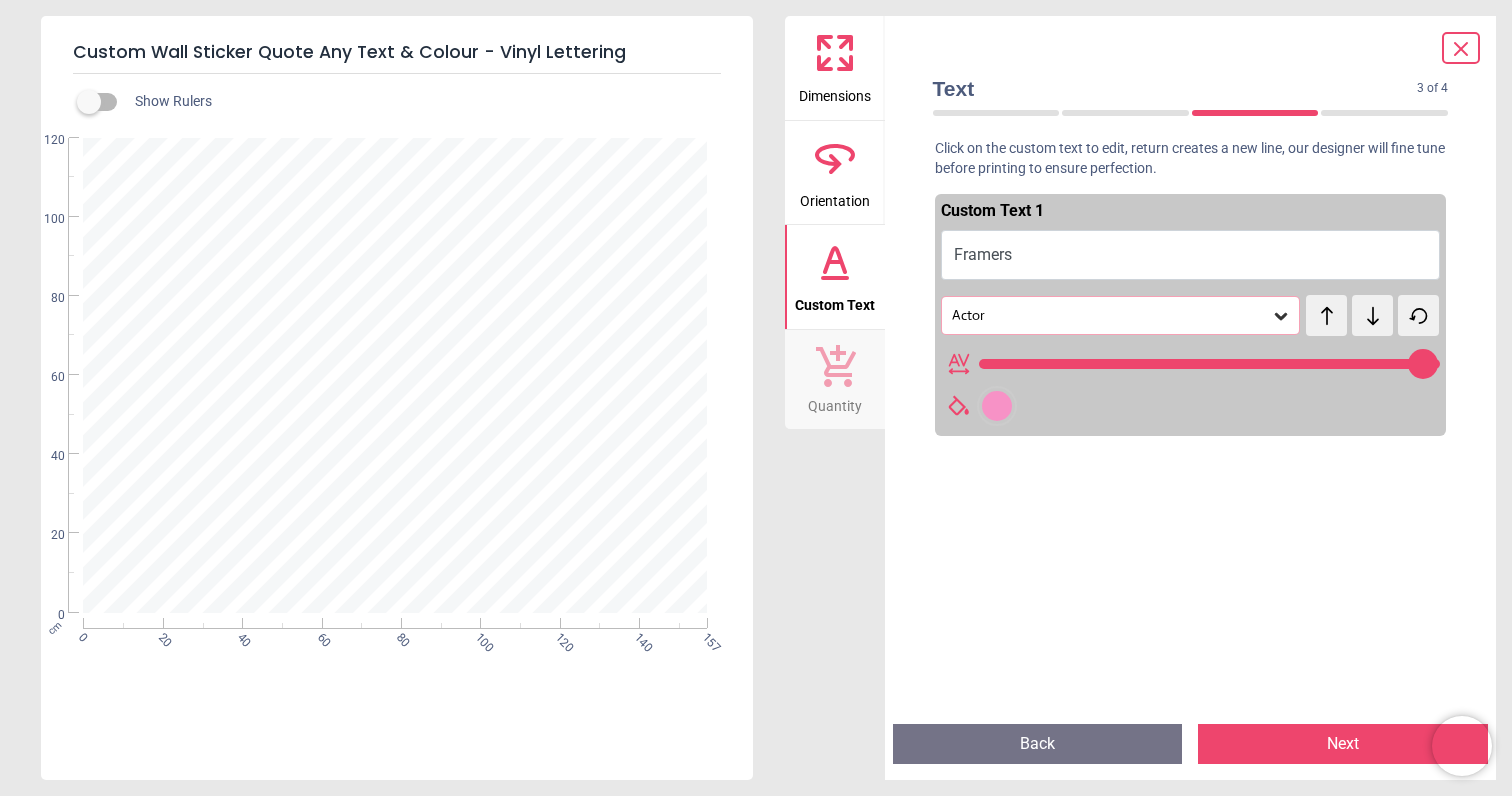 type on "*********" 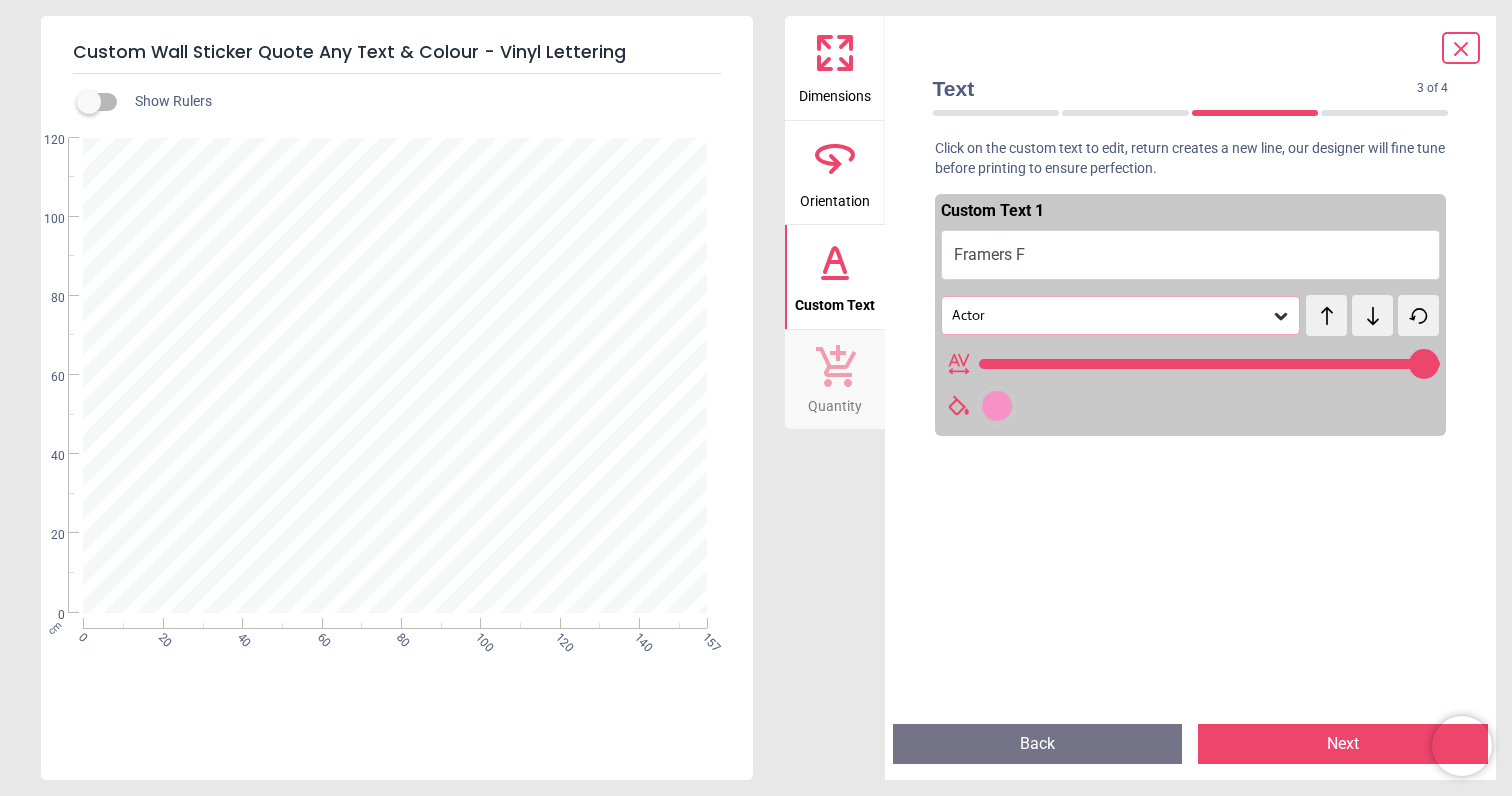 type on "**********" 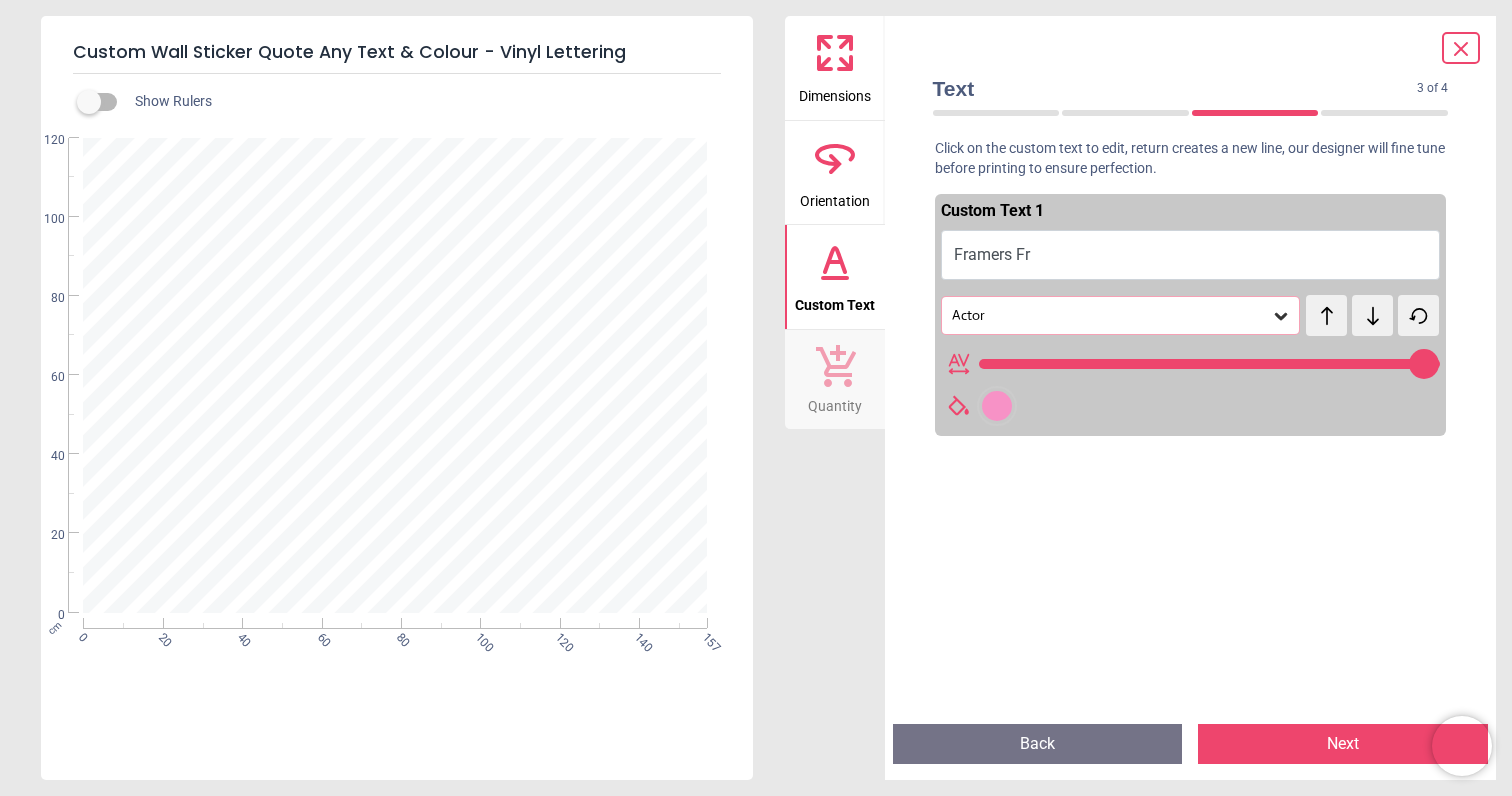 type on "**********" 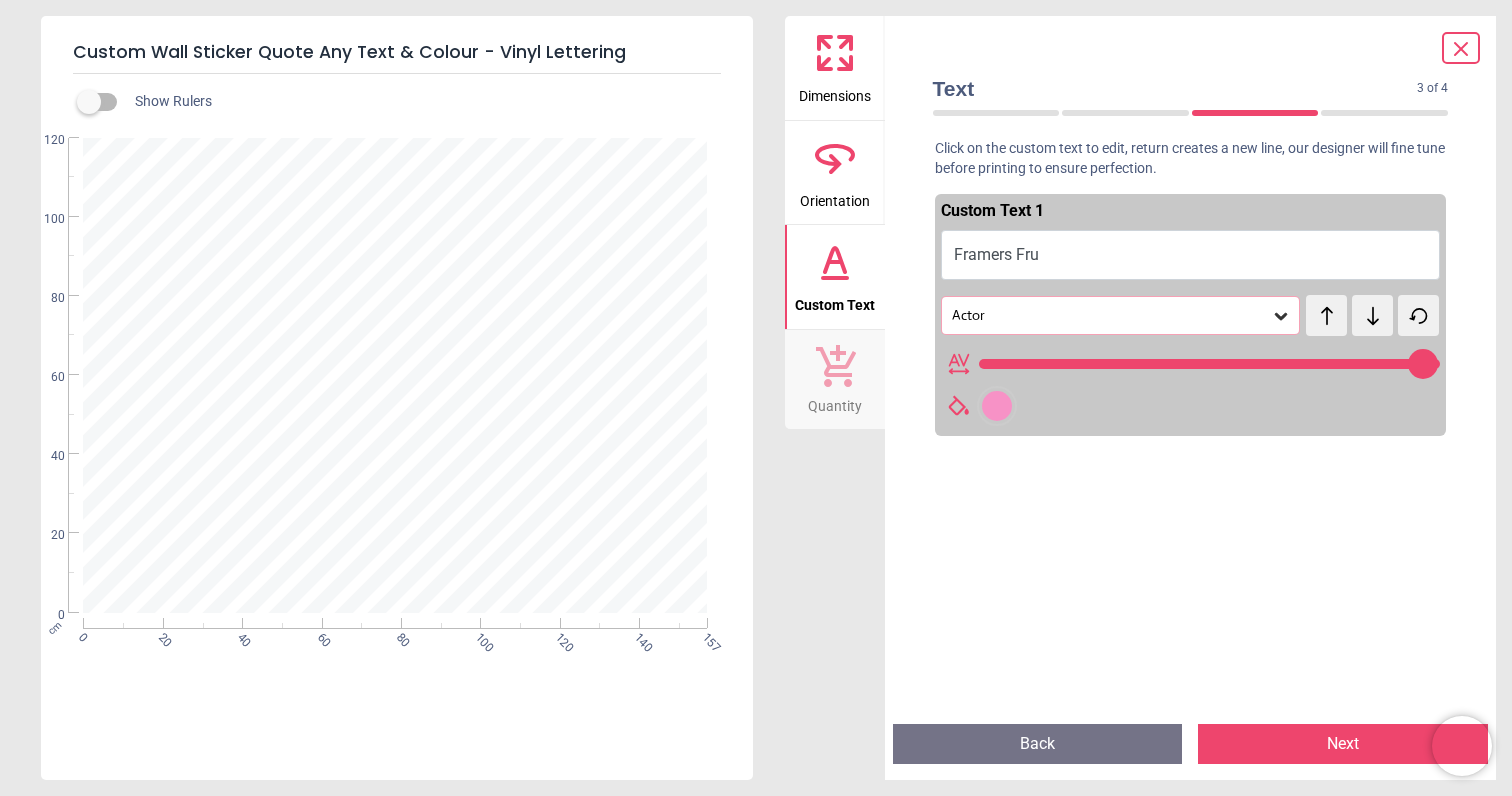 type on "**********" 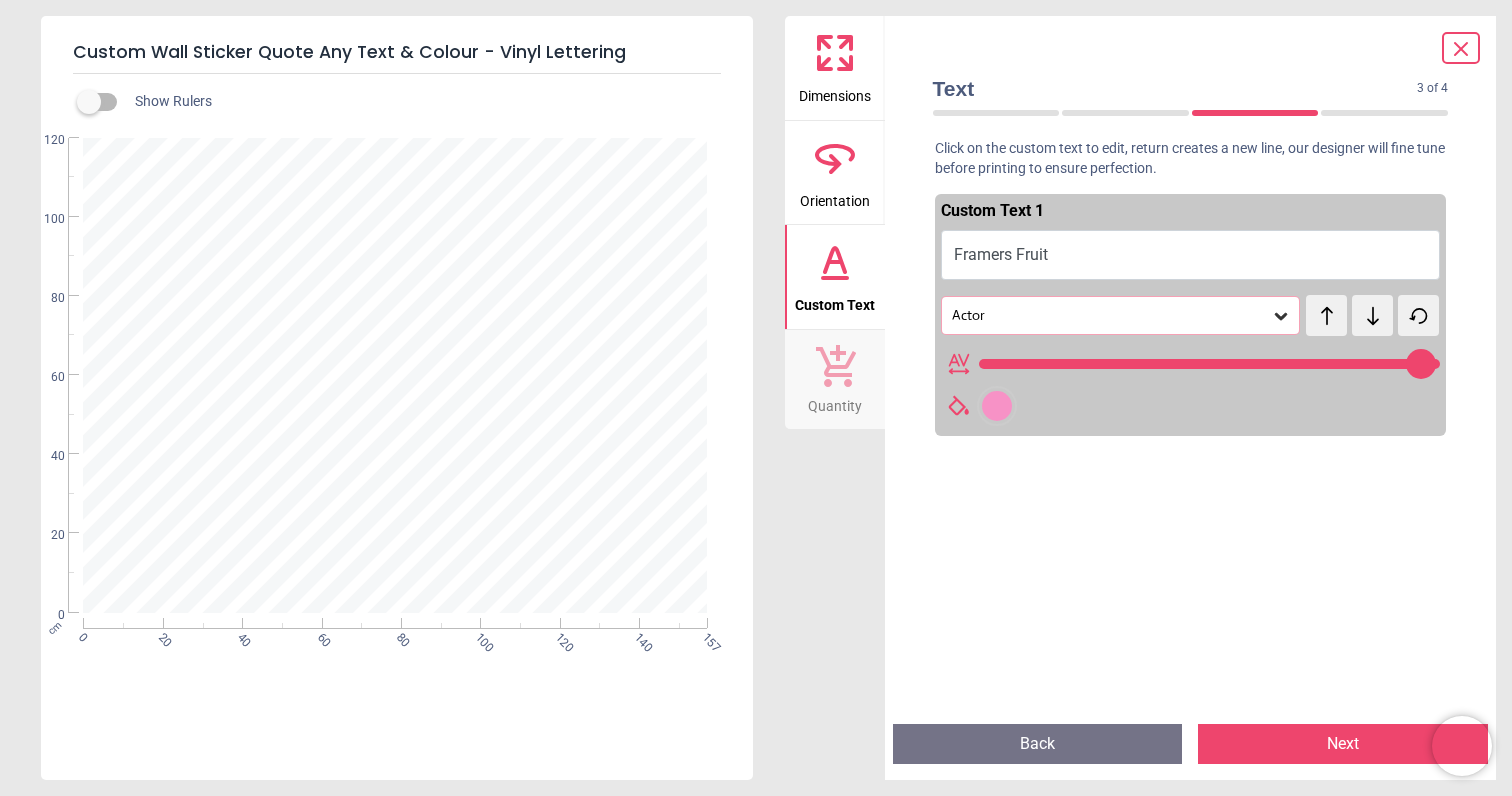 scroll, scrollTop: 0, scrollLeft: 0, axis: both 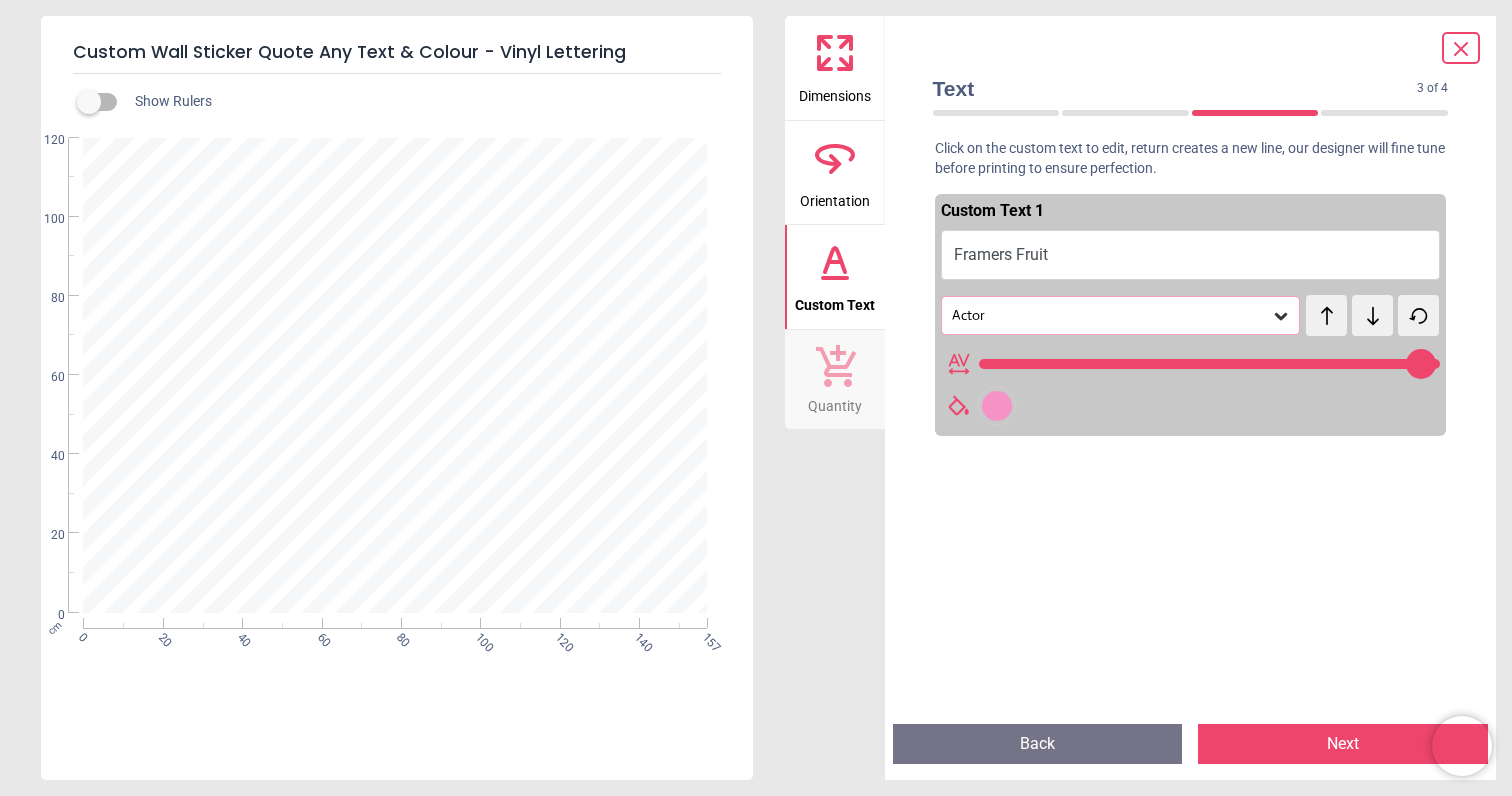 type on "**********" 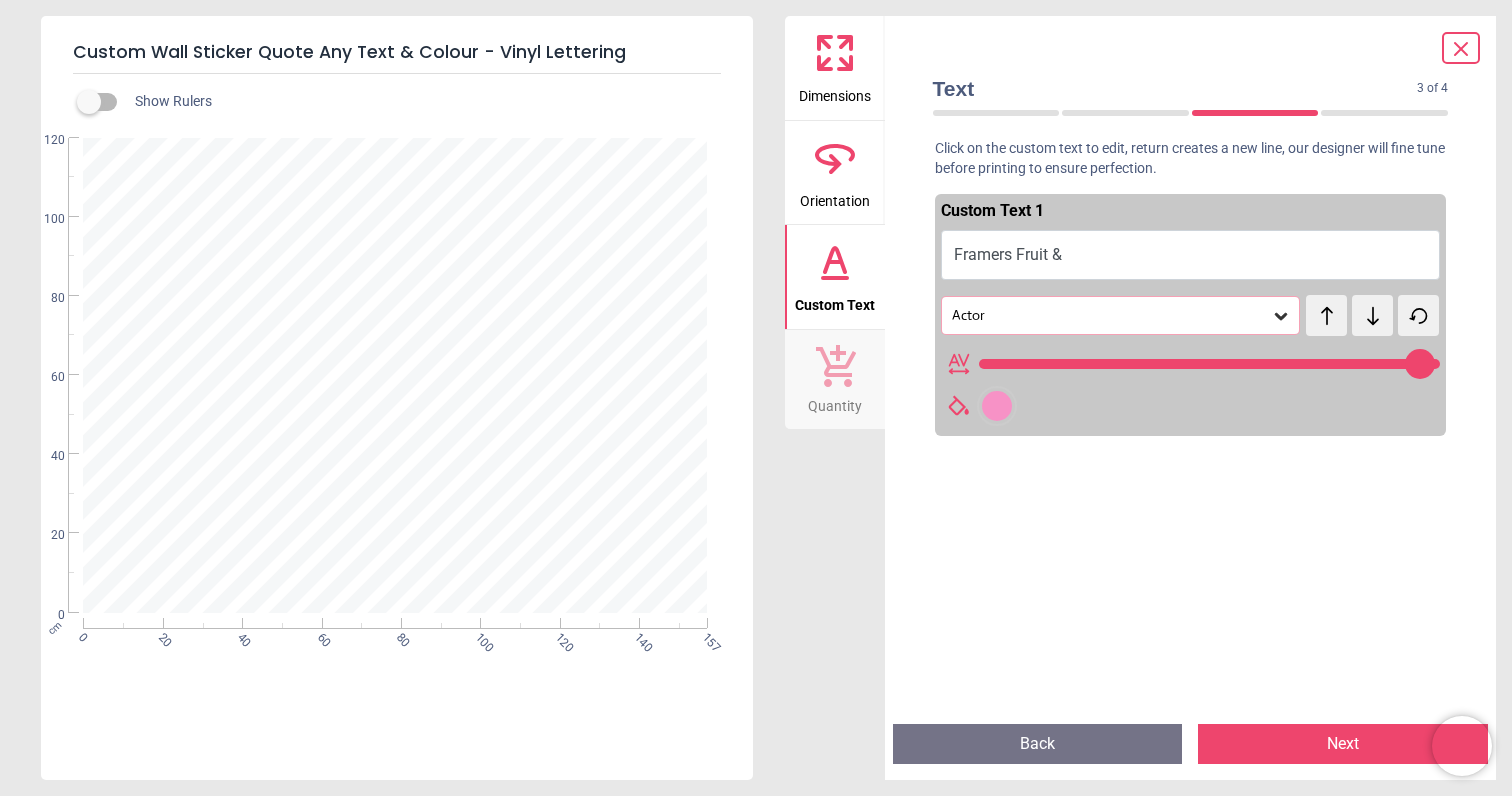 scroll, scrollTop: 0, scrollLeft: 0, axis: both 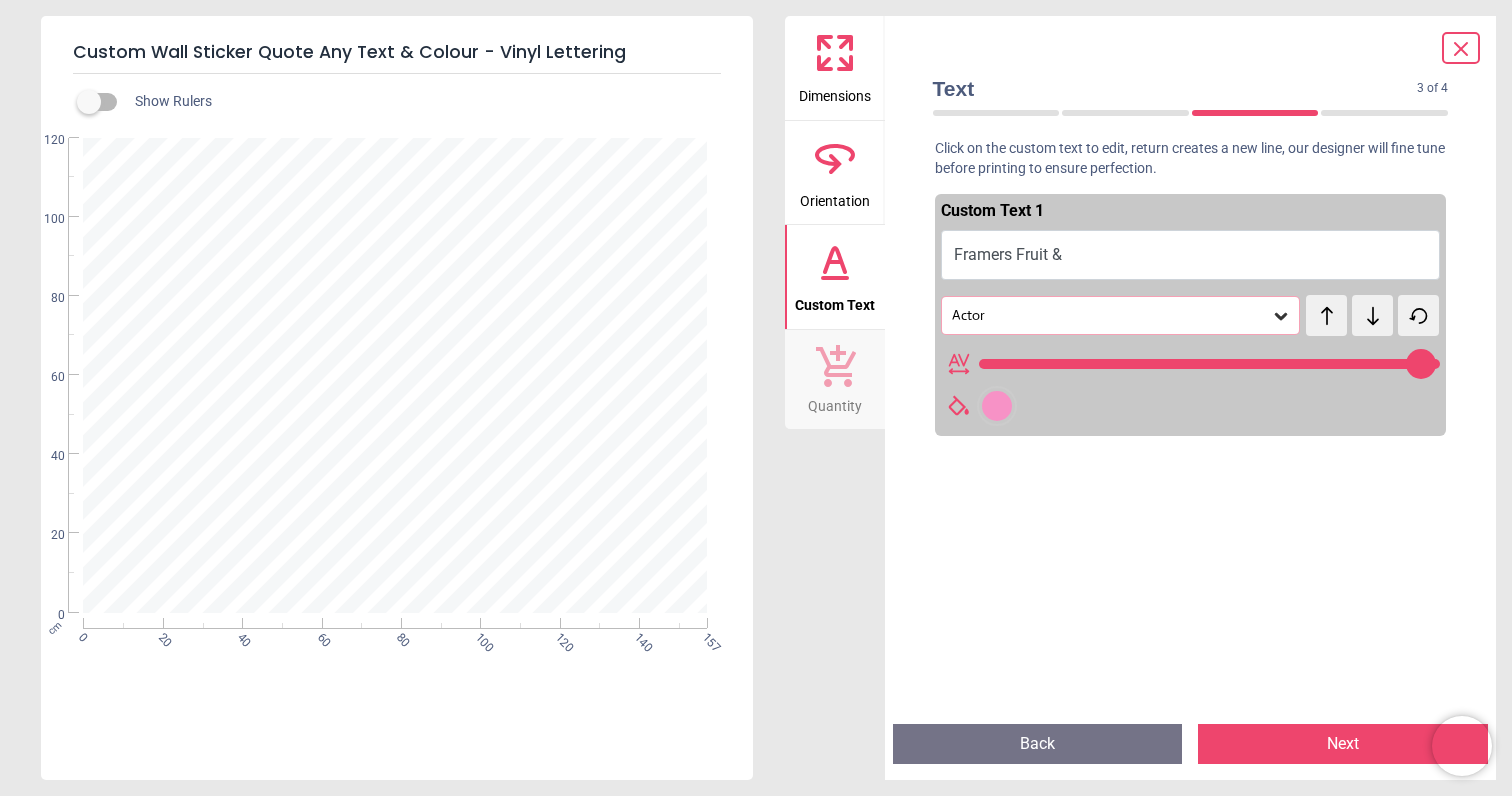 type on "**********" 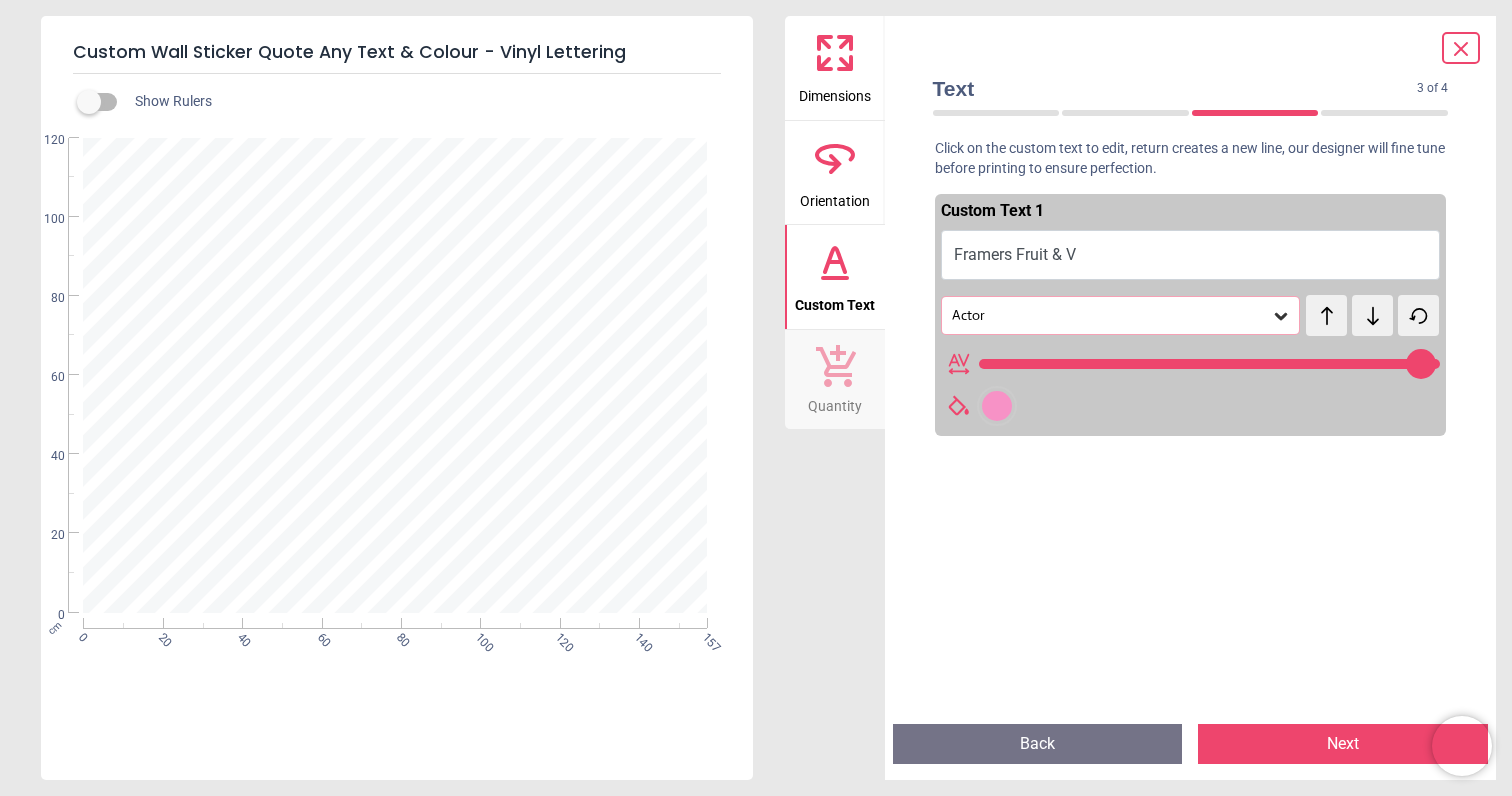 type on "**********" 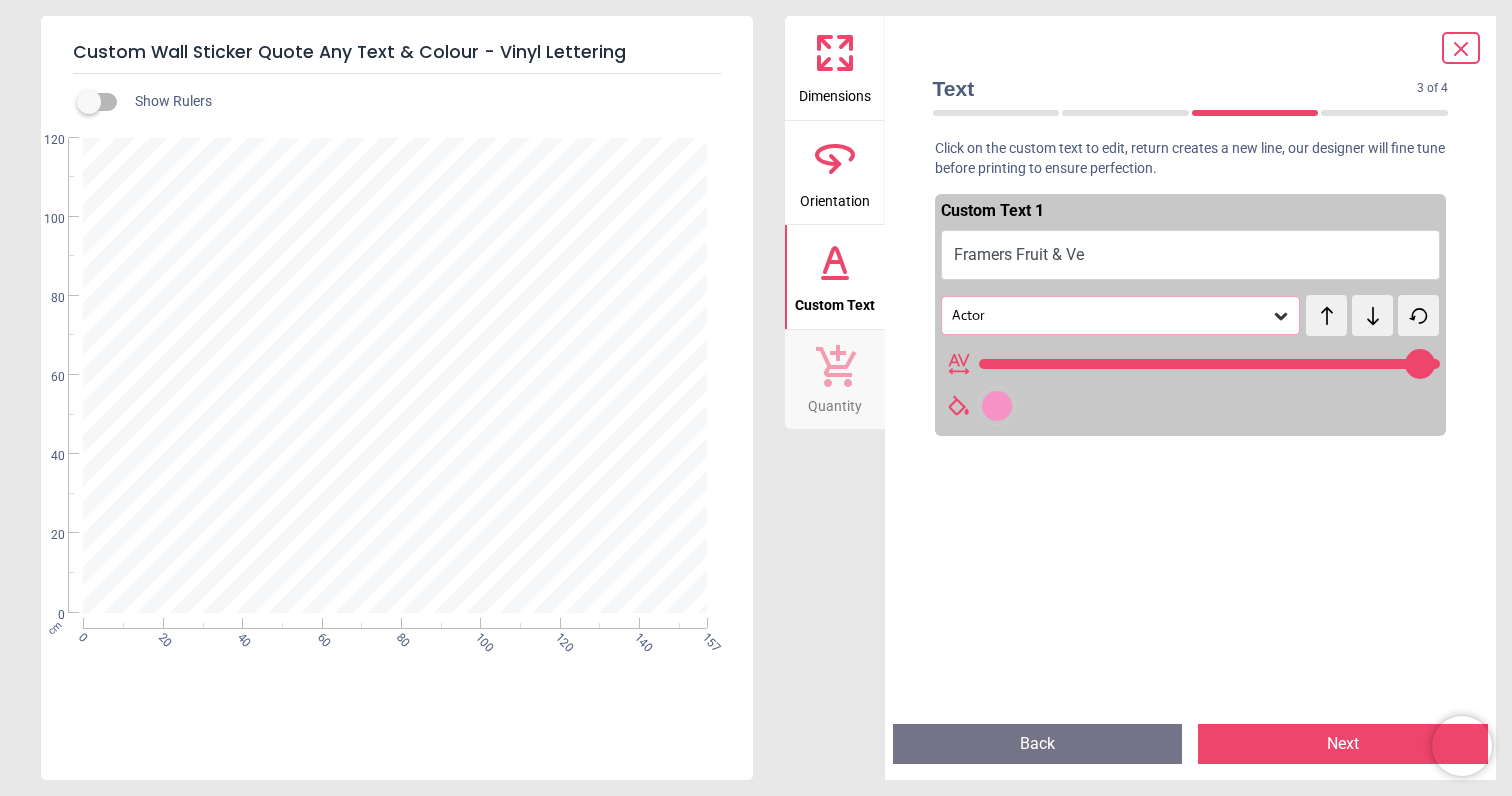 type on "**********" 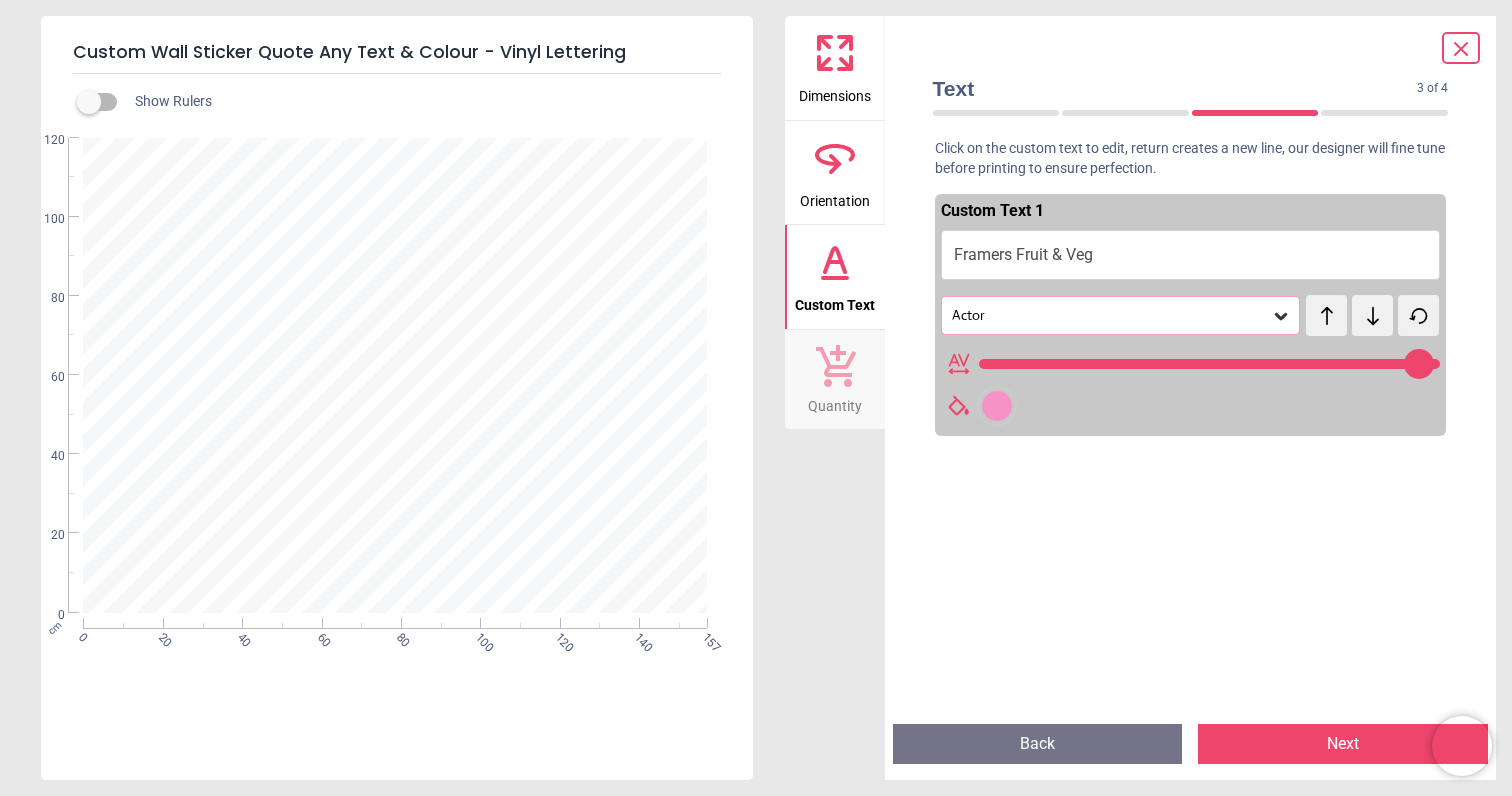 type on "**********" 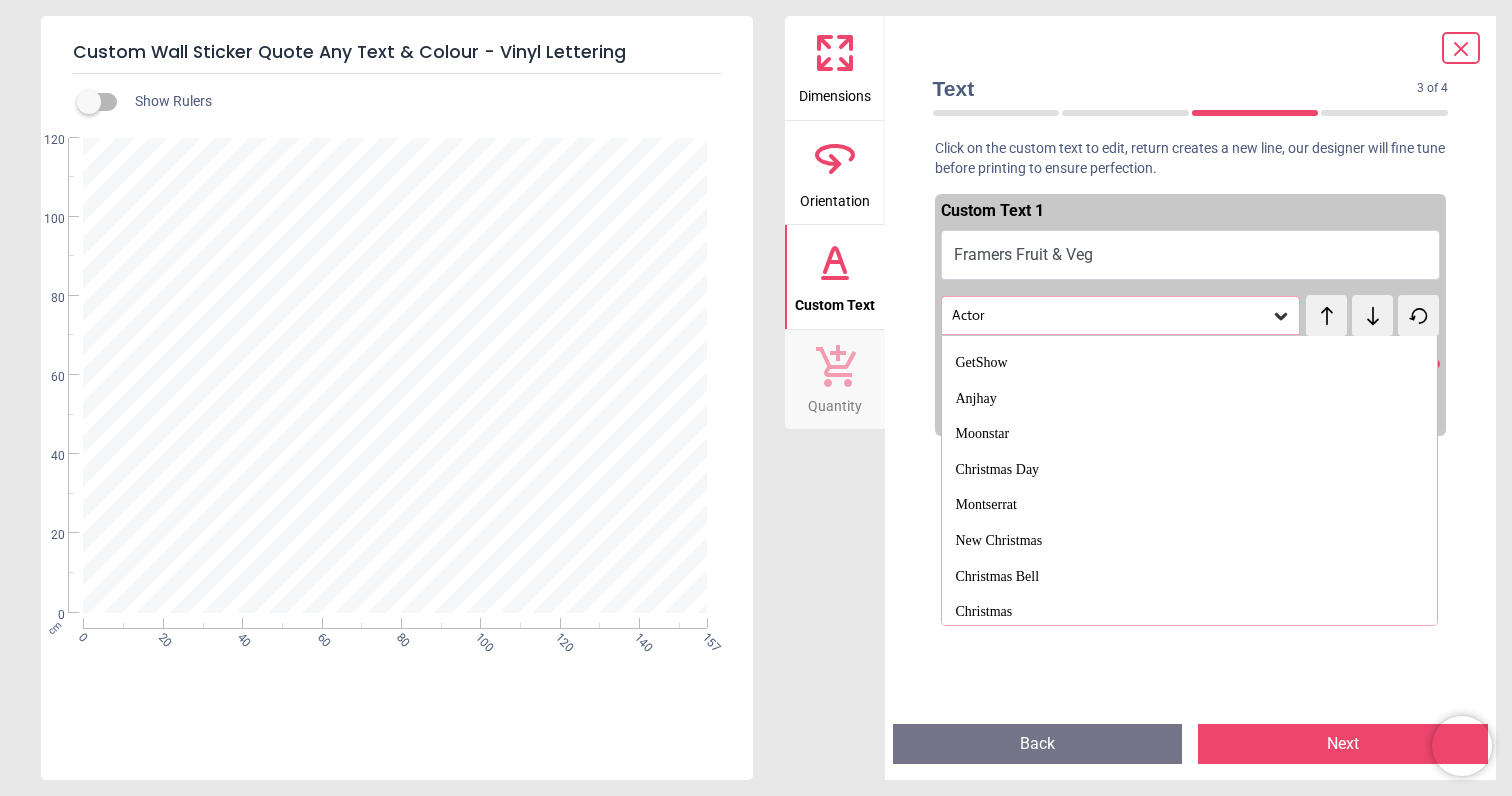 scroll, scrollTop: 2090, scrollLeft: 0, axis: vertical 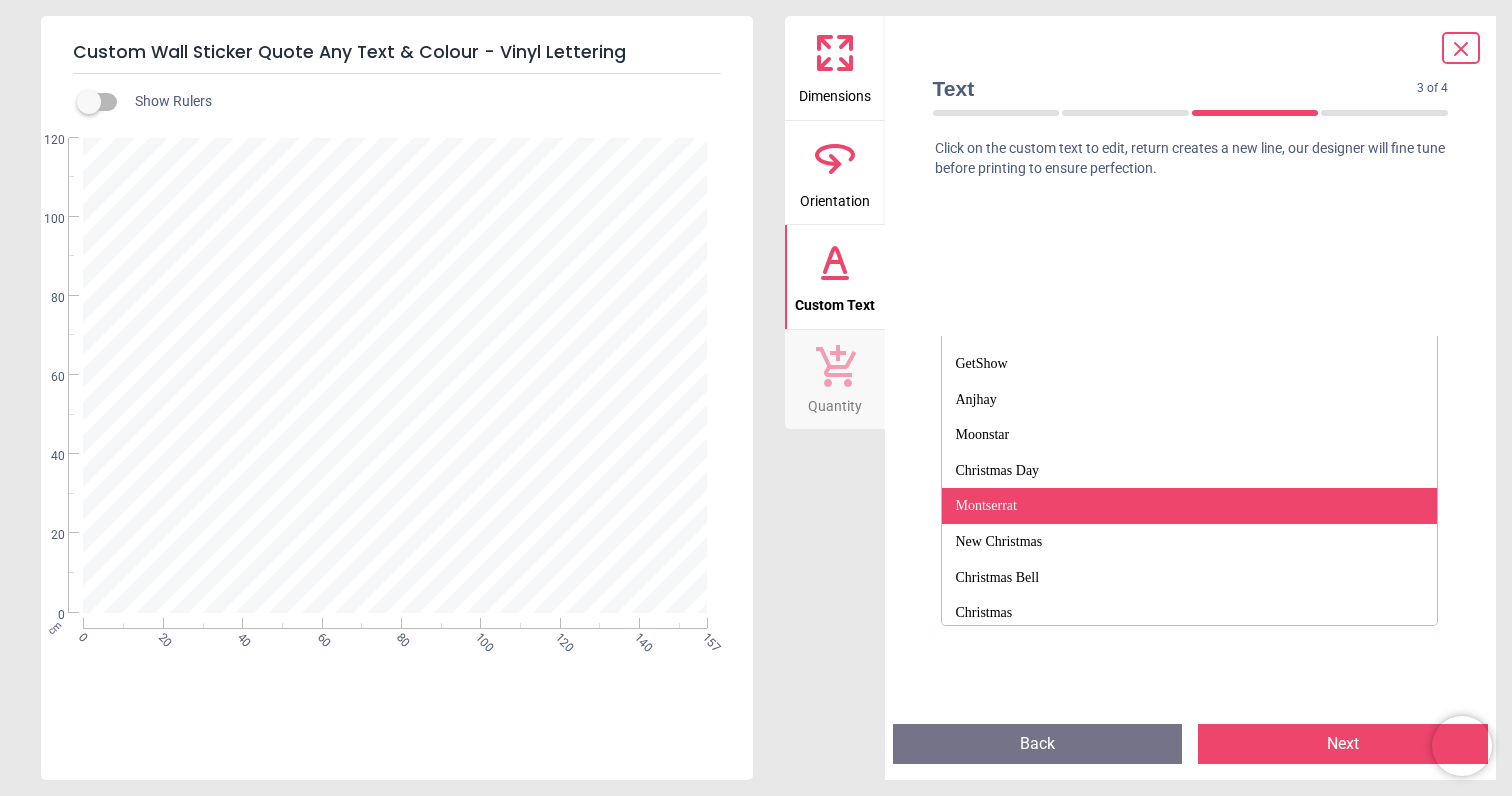 click on "Montserrat" at bounding box center (986, 506) 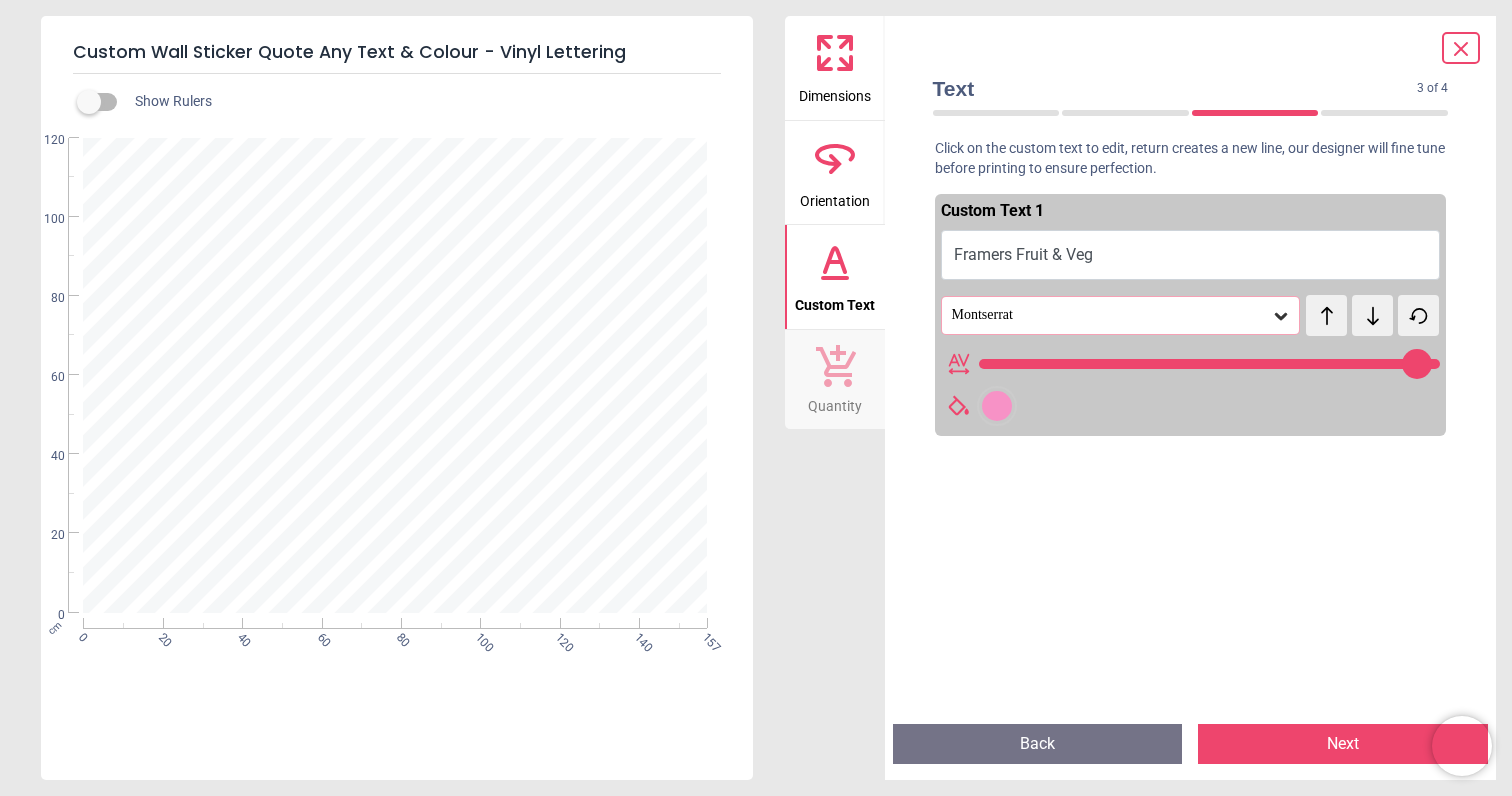 scroll, scrollTop: 0, scrollLeft: 0, axis: both 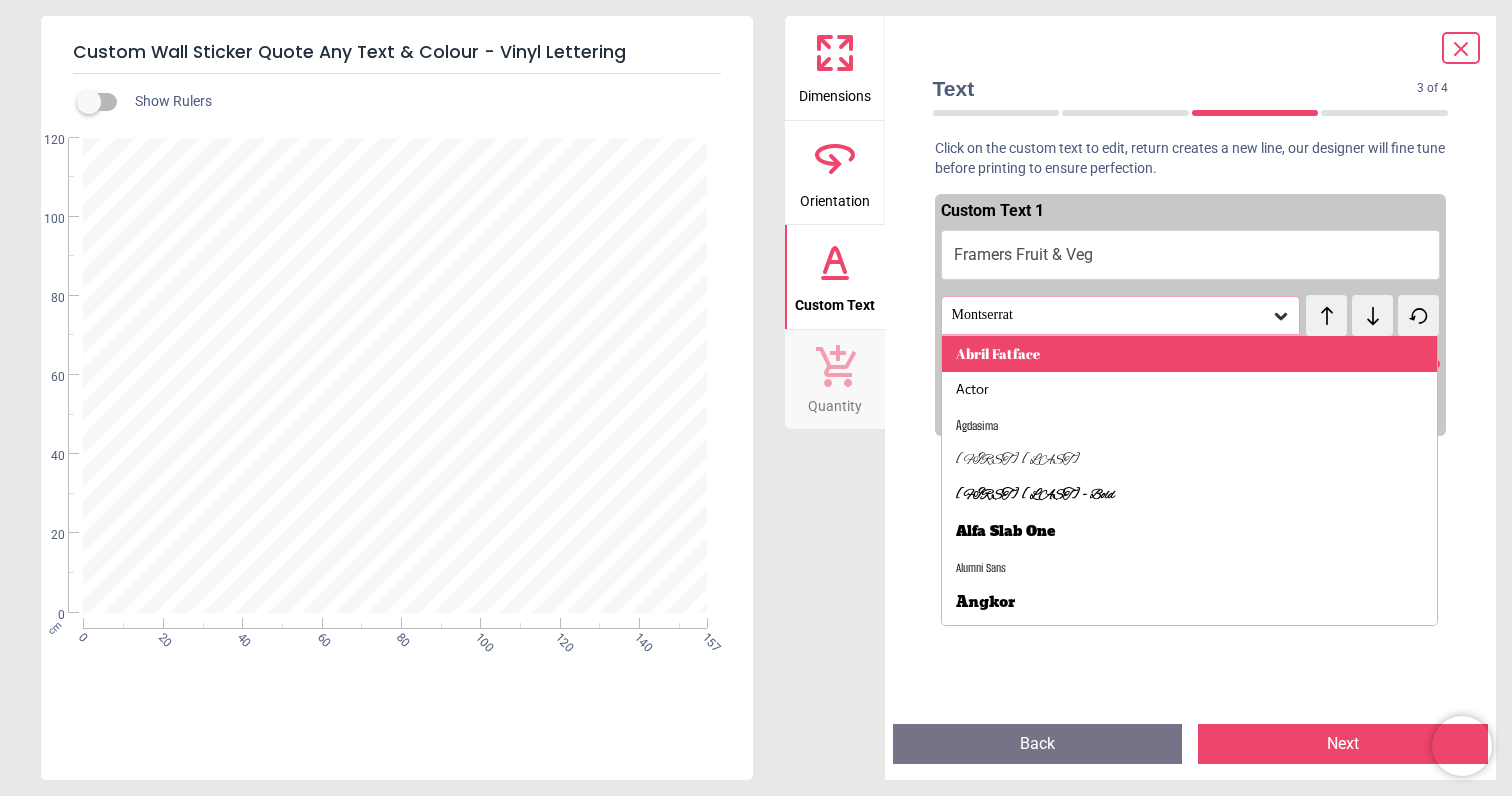 click on "Abril Fatface" at bounding box center (998, 354) 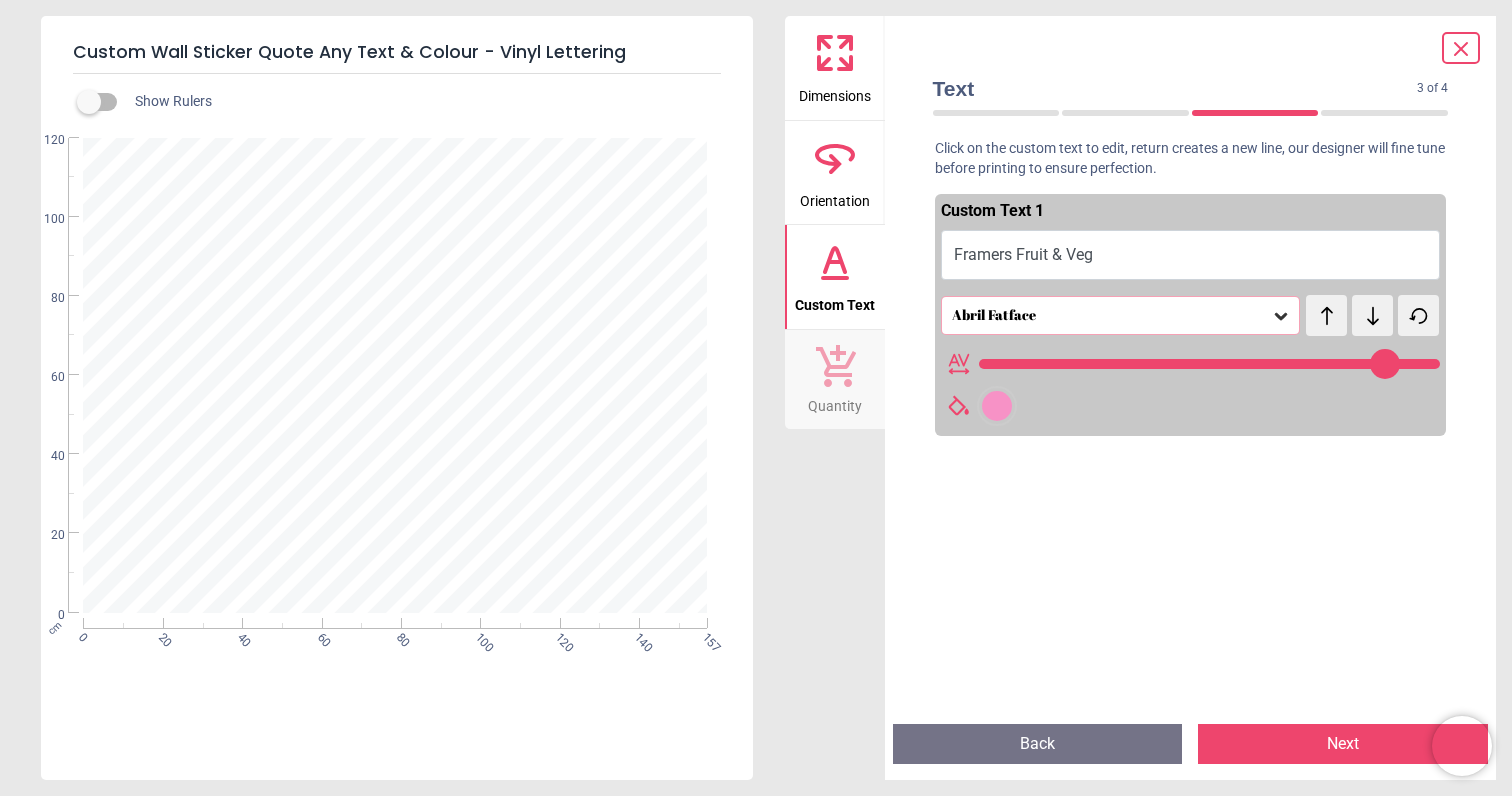 click on "Next" at bounding box center [1343, 744] 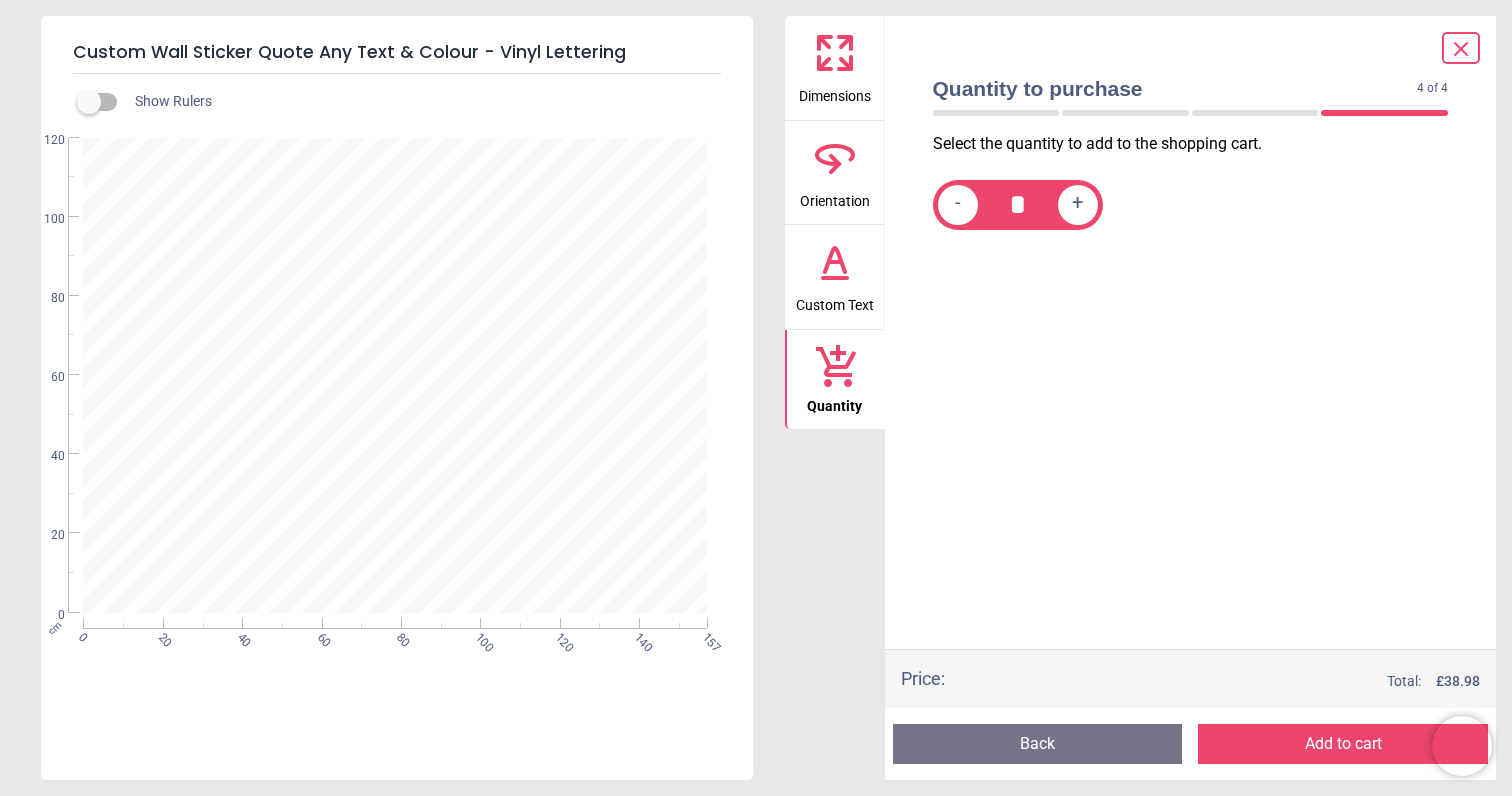 click on "Add to cart" at bounding box center [1343, 744] 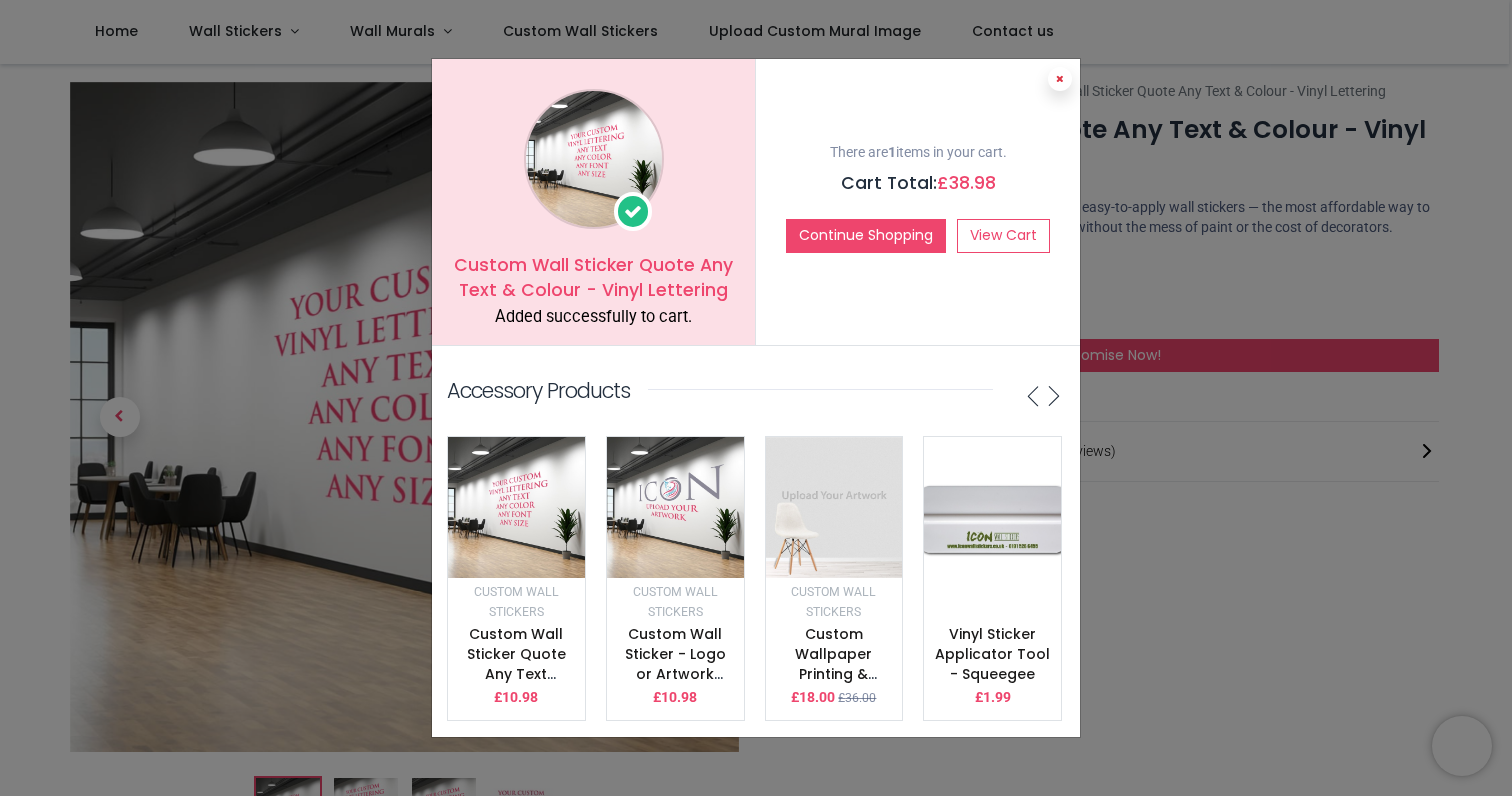click at bounding box center (1060, 79) 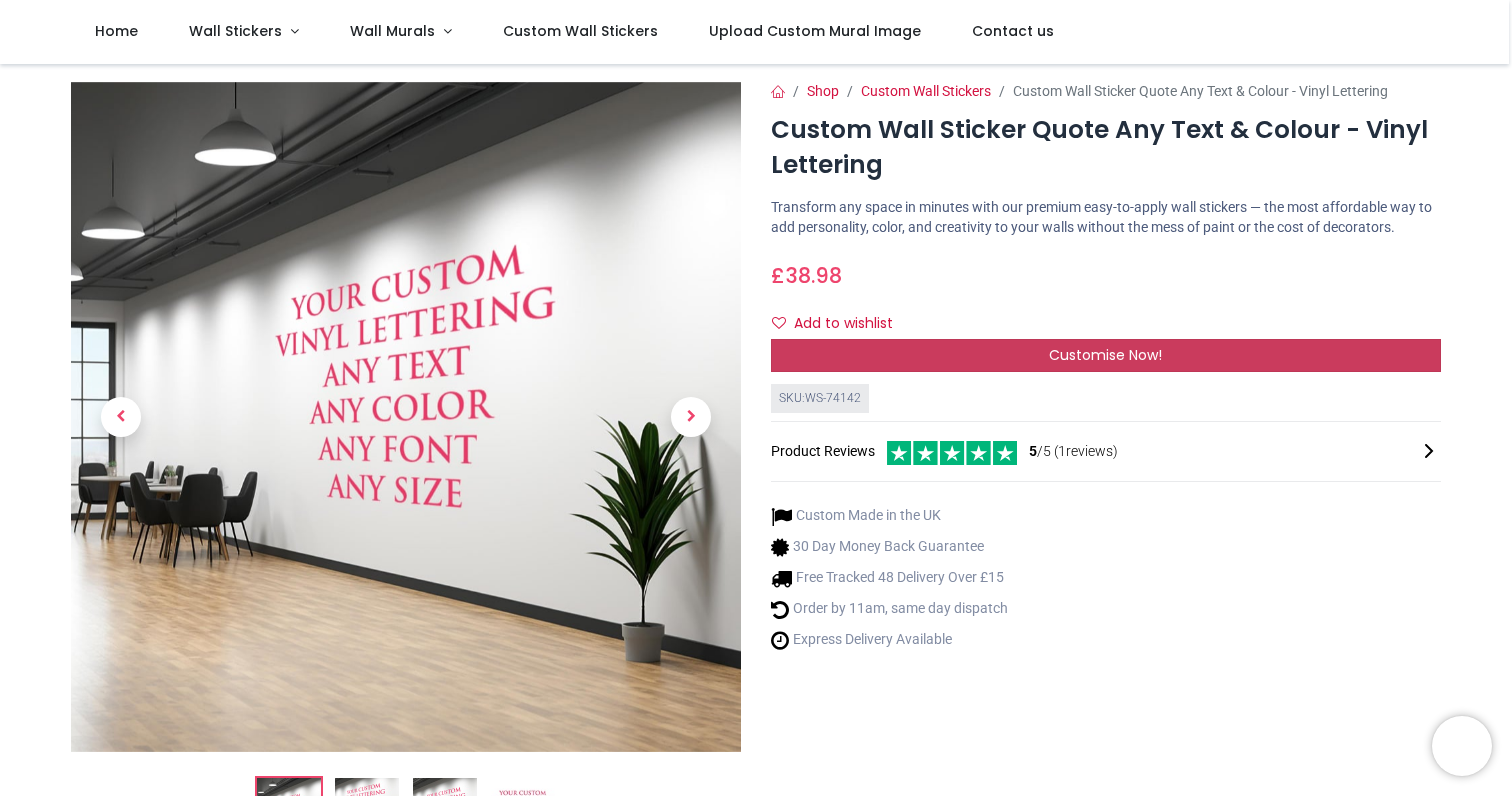click on "Customise Now!" at bounding box center [1105, 355] 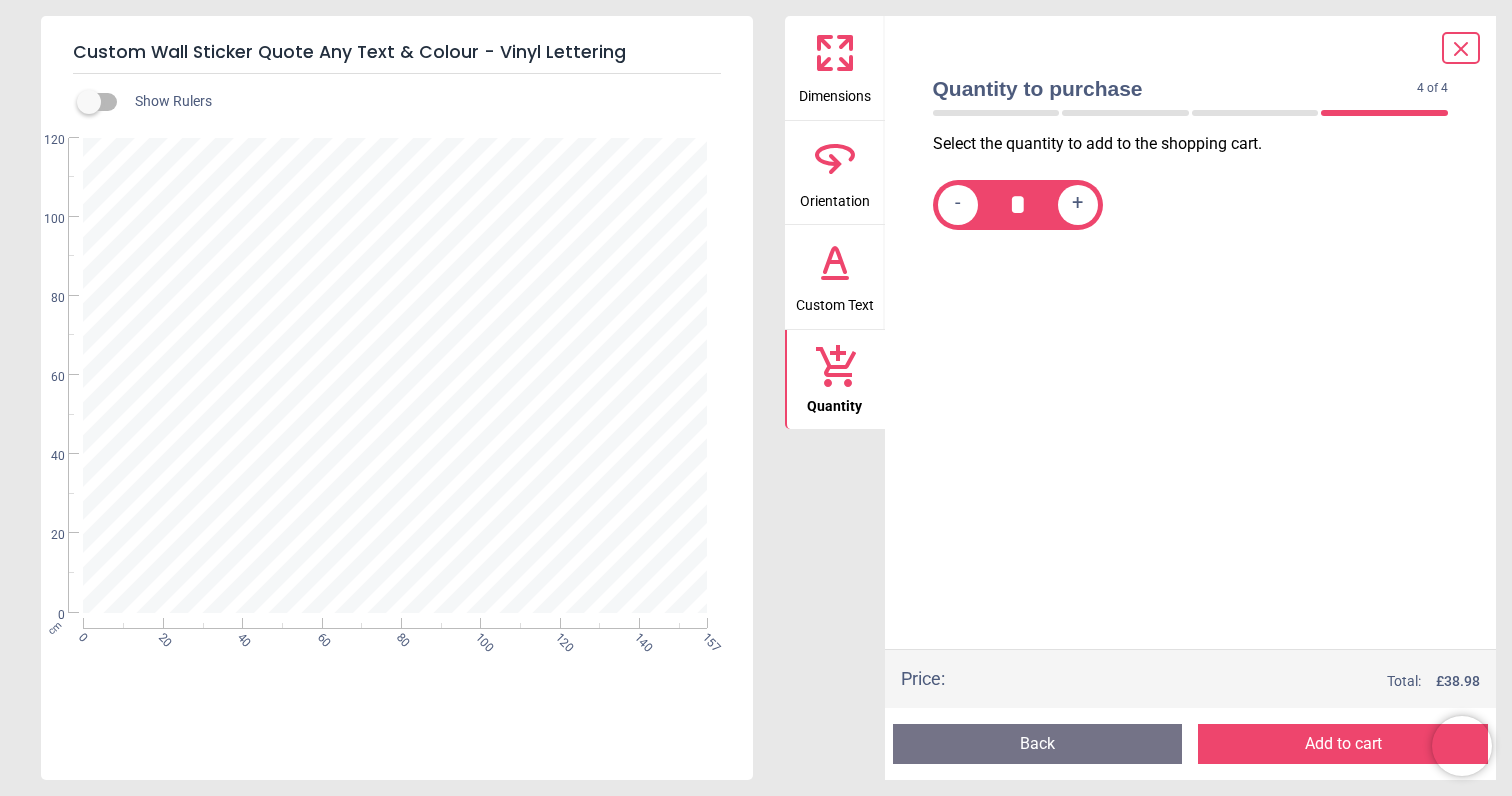 click 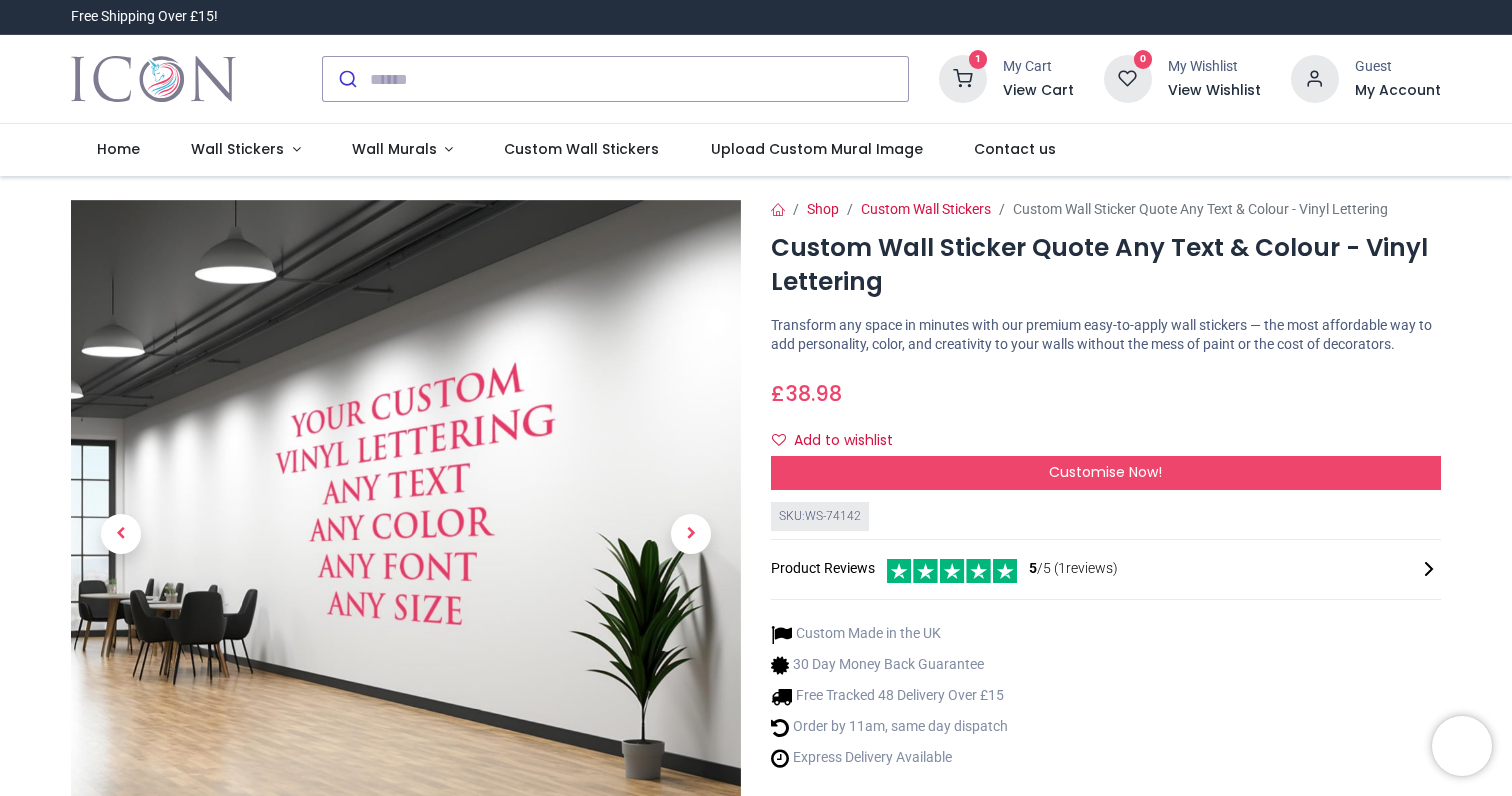 scroll, scrollTop: 0, scrollLeft: 0, axis: both 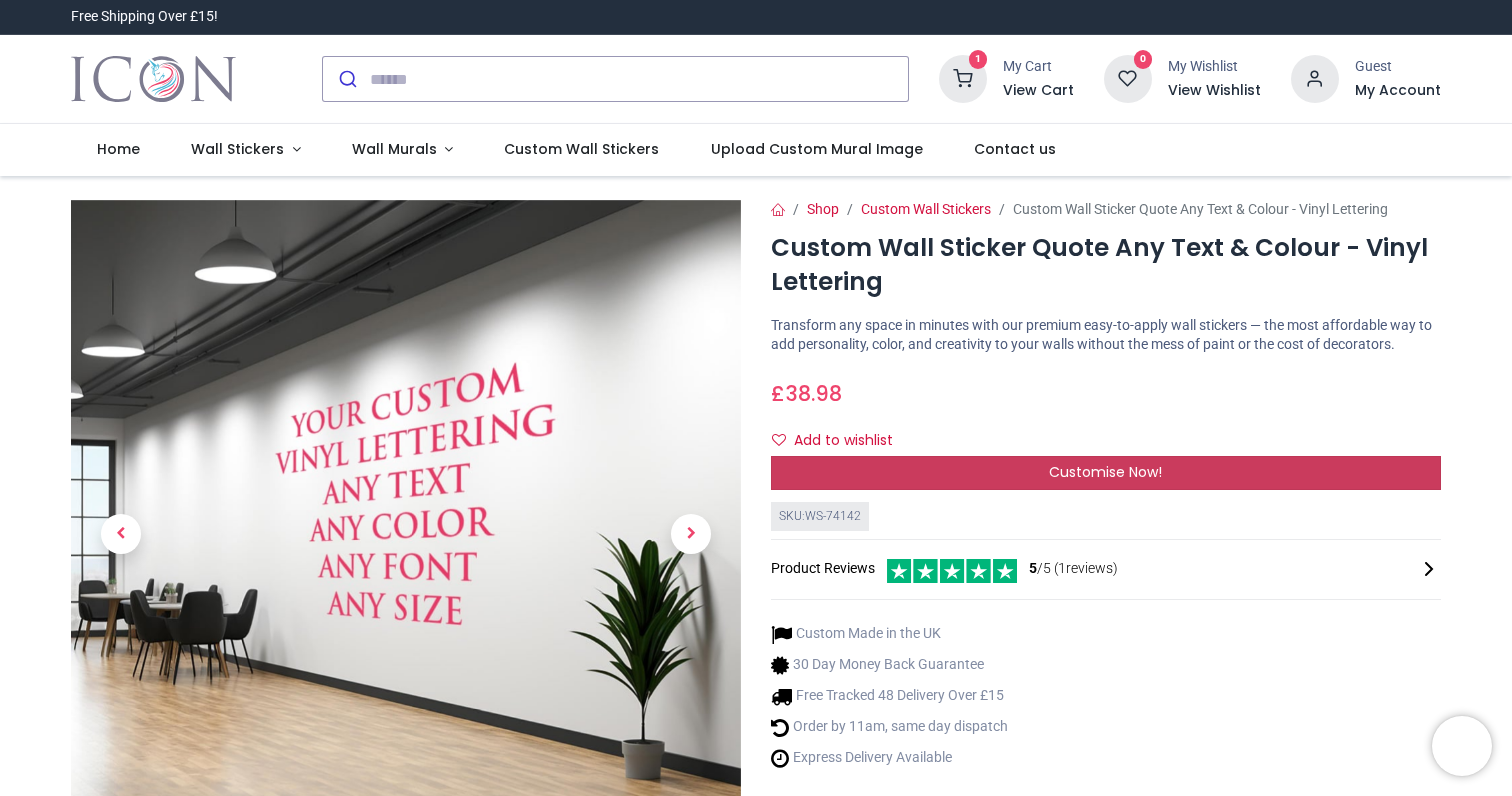 click on "Customise Now!" at bounding box center (1106, 473) 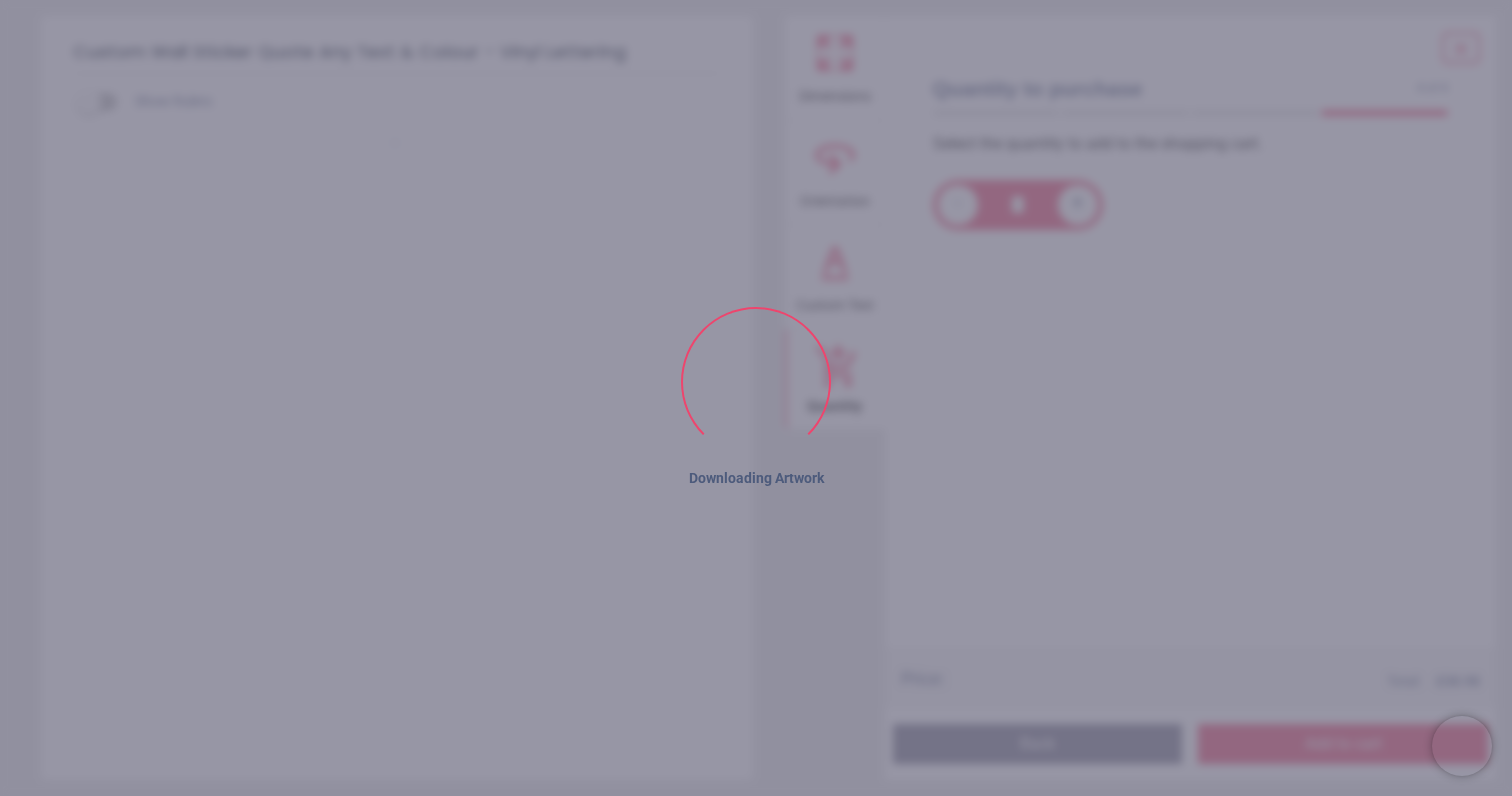type on "**********" 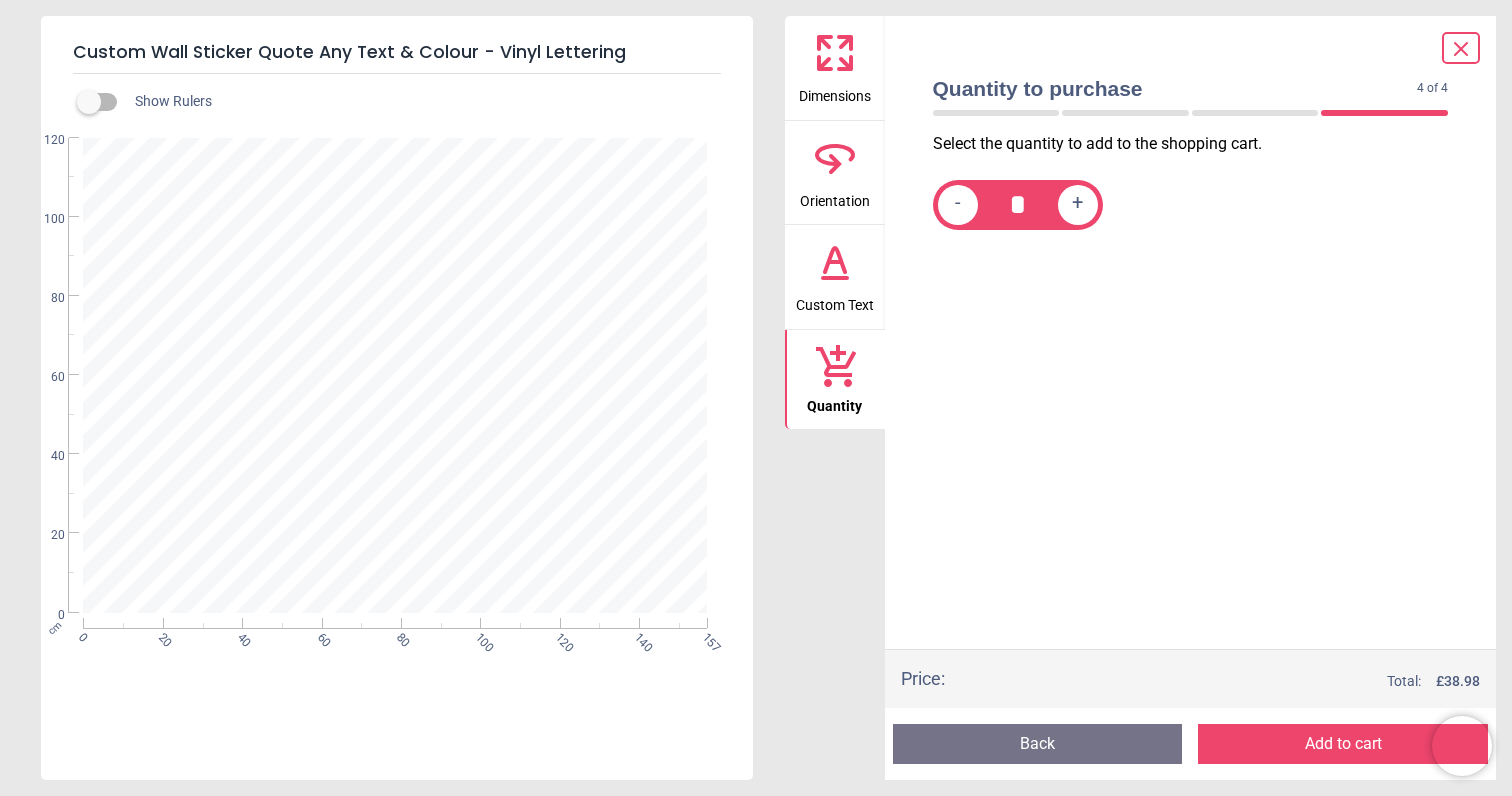 click on "Back" at bounding box center [1038, 744] 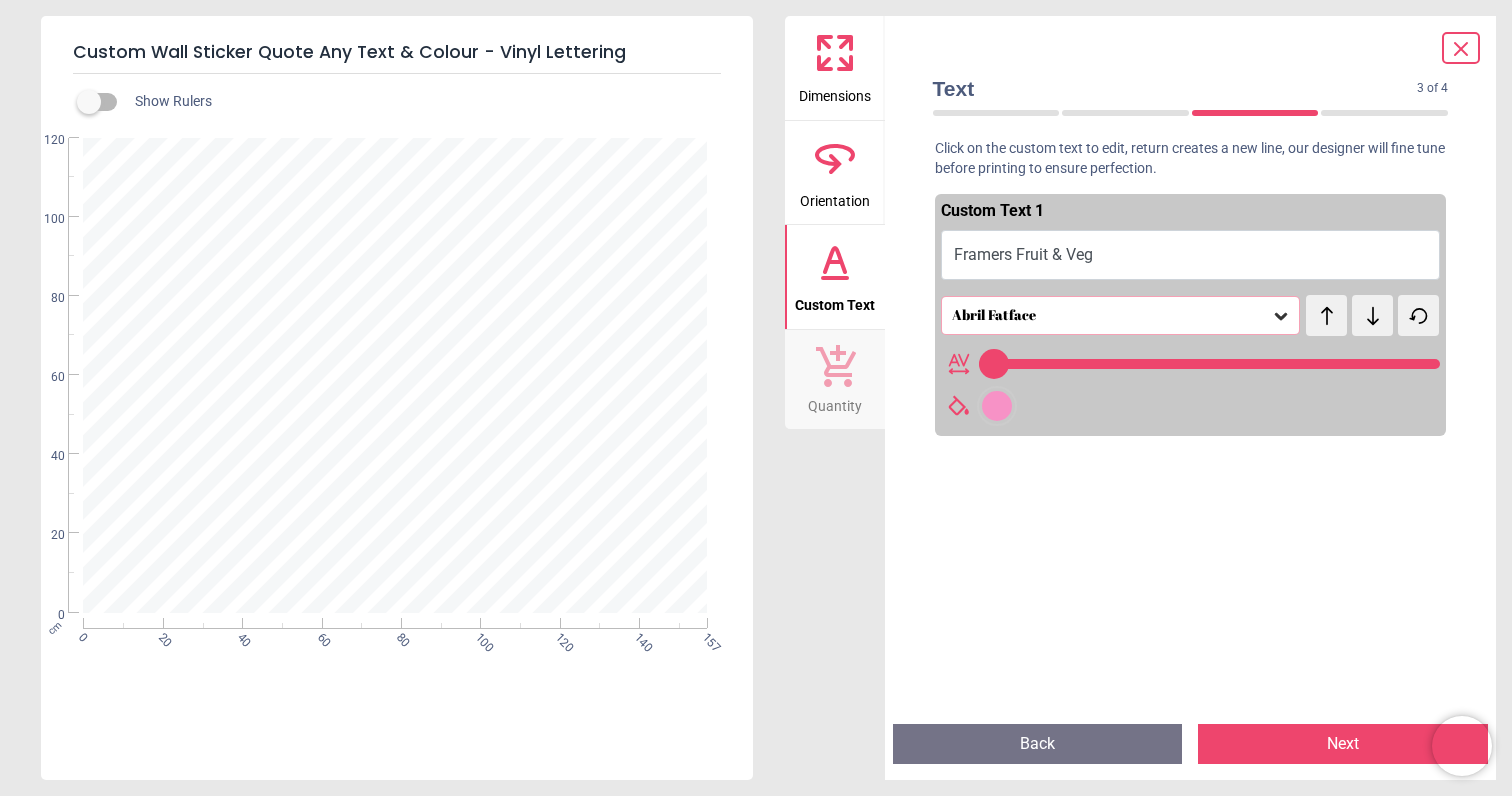 type on "**" 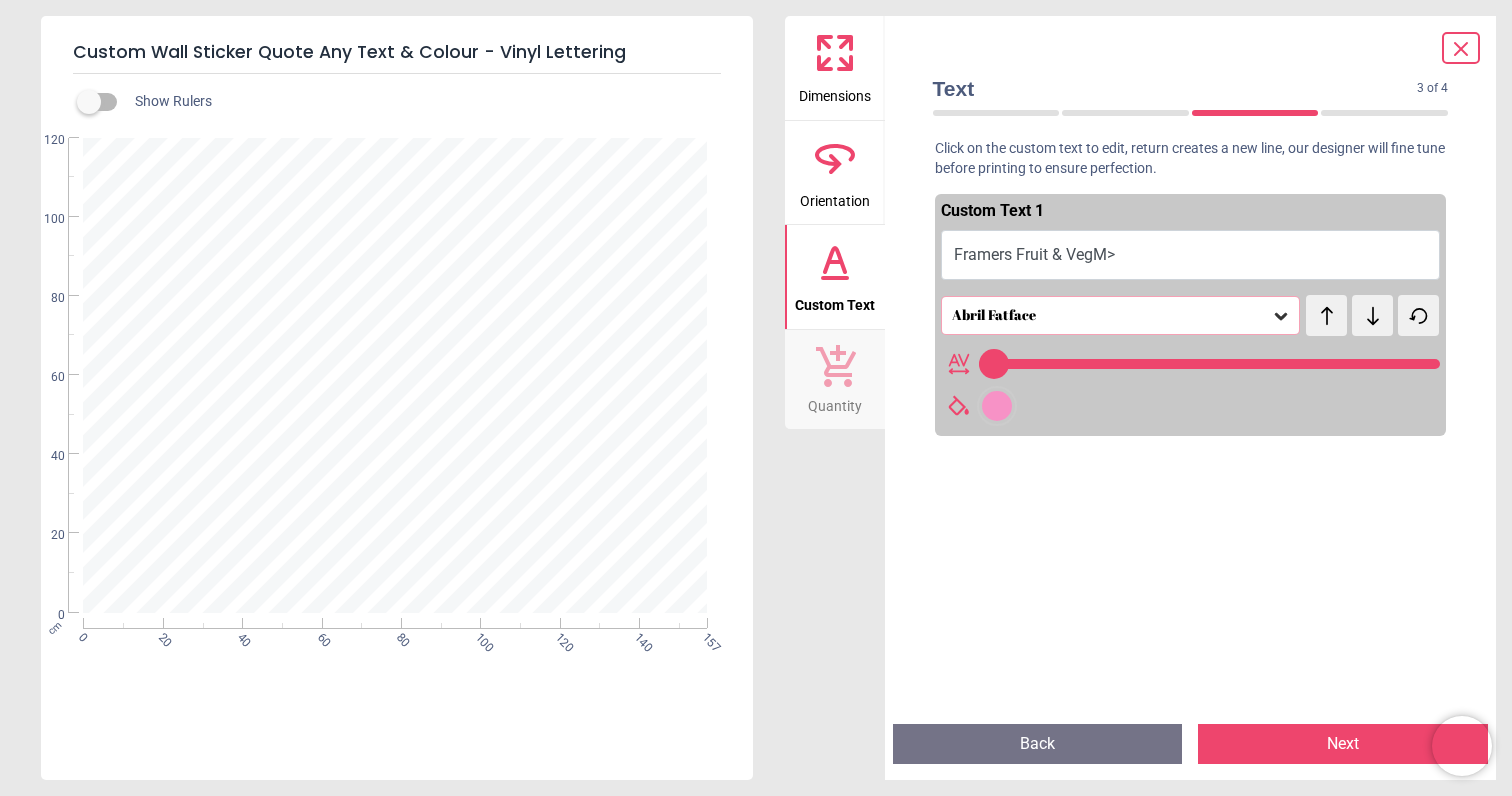 type on "**********" 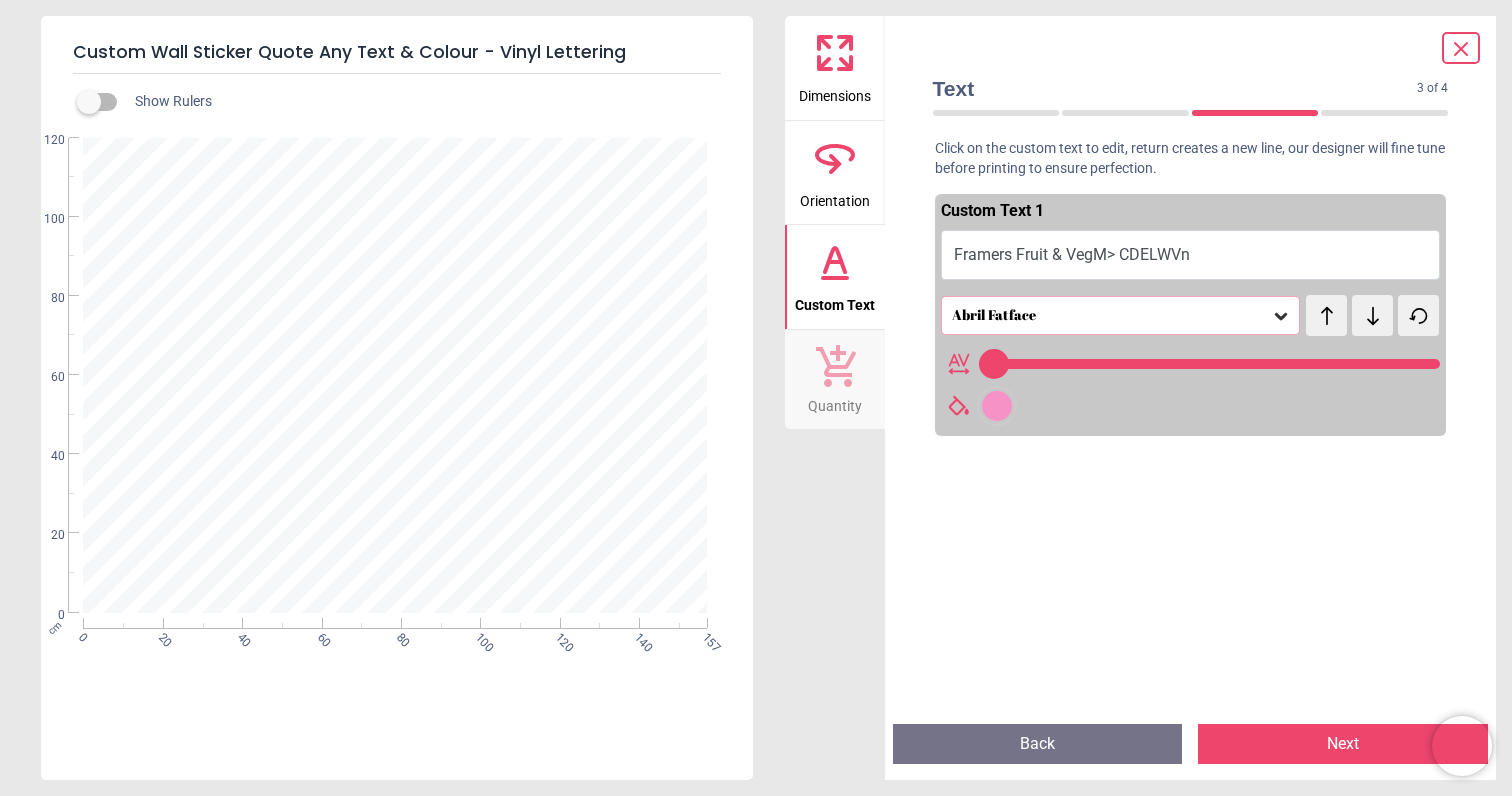 type on "**********" 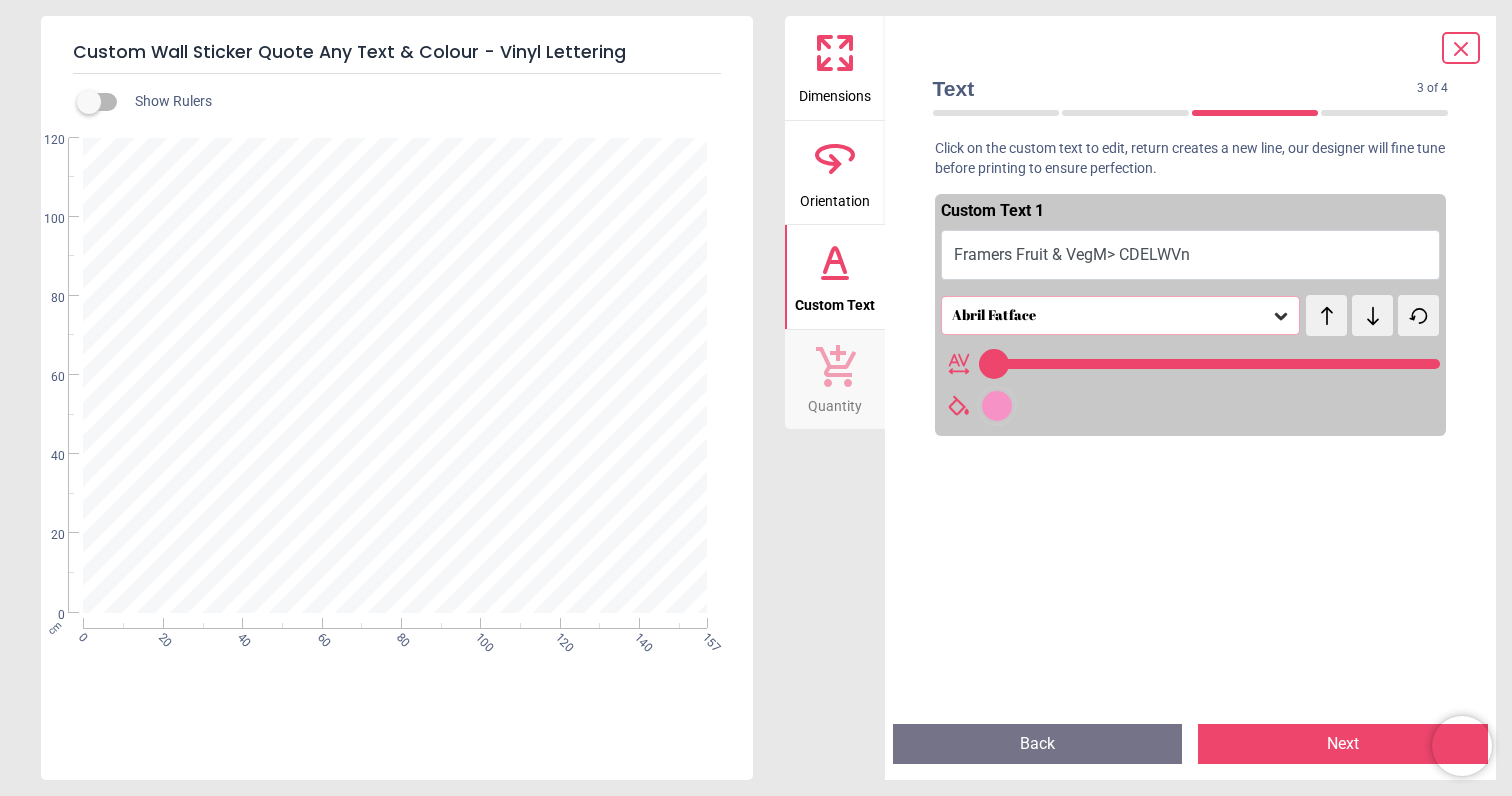 type on "**********" 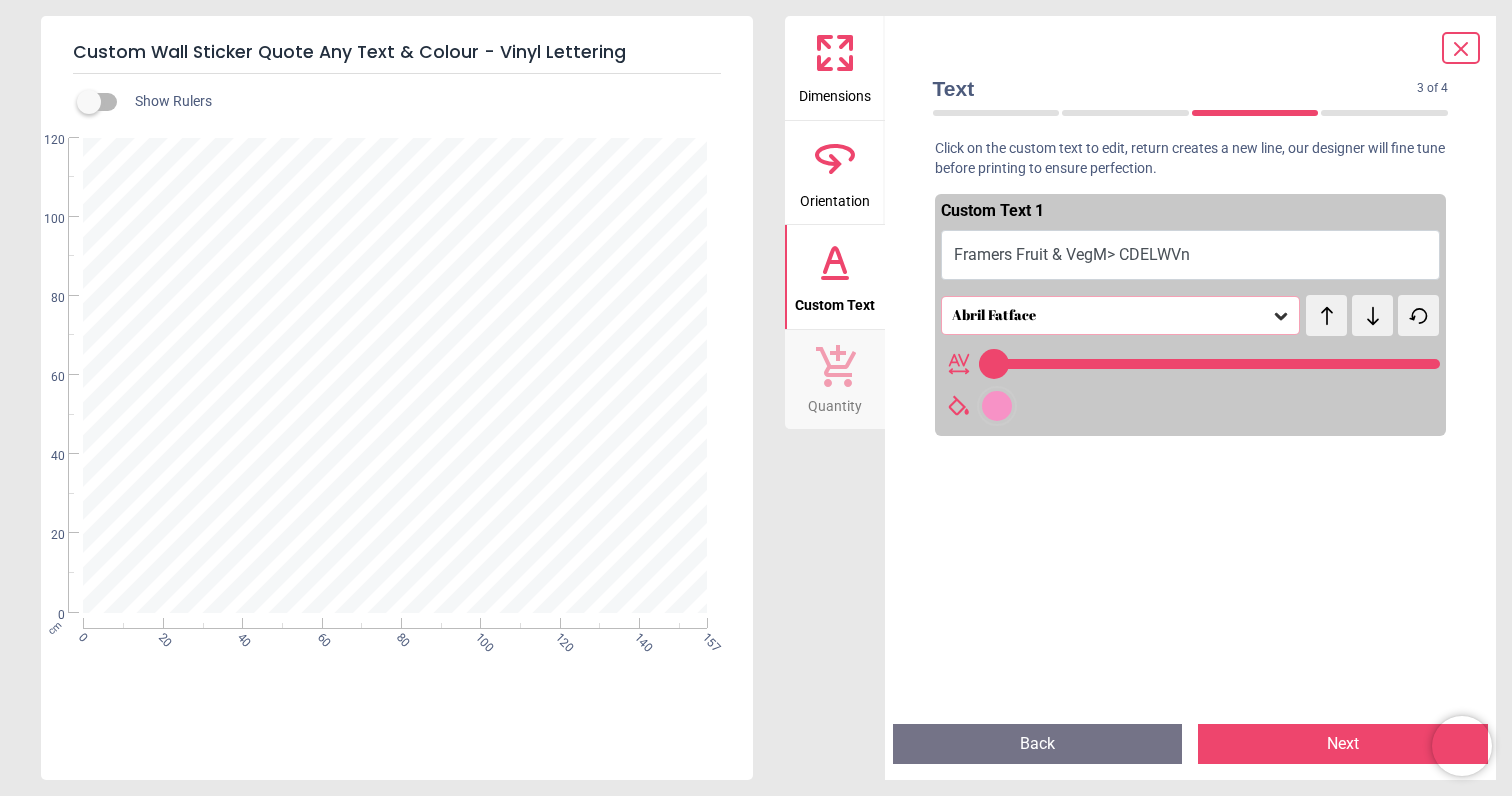 type on "**" 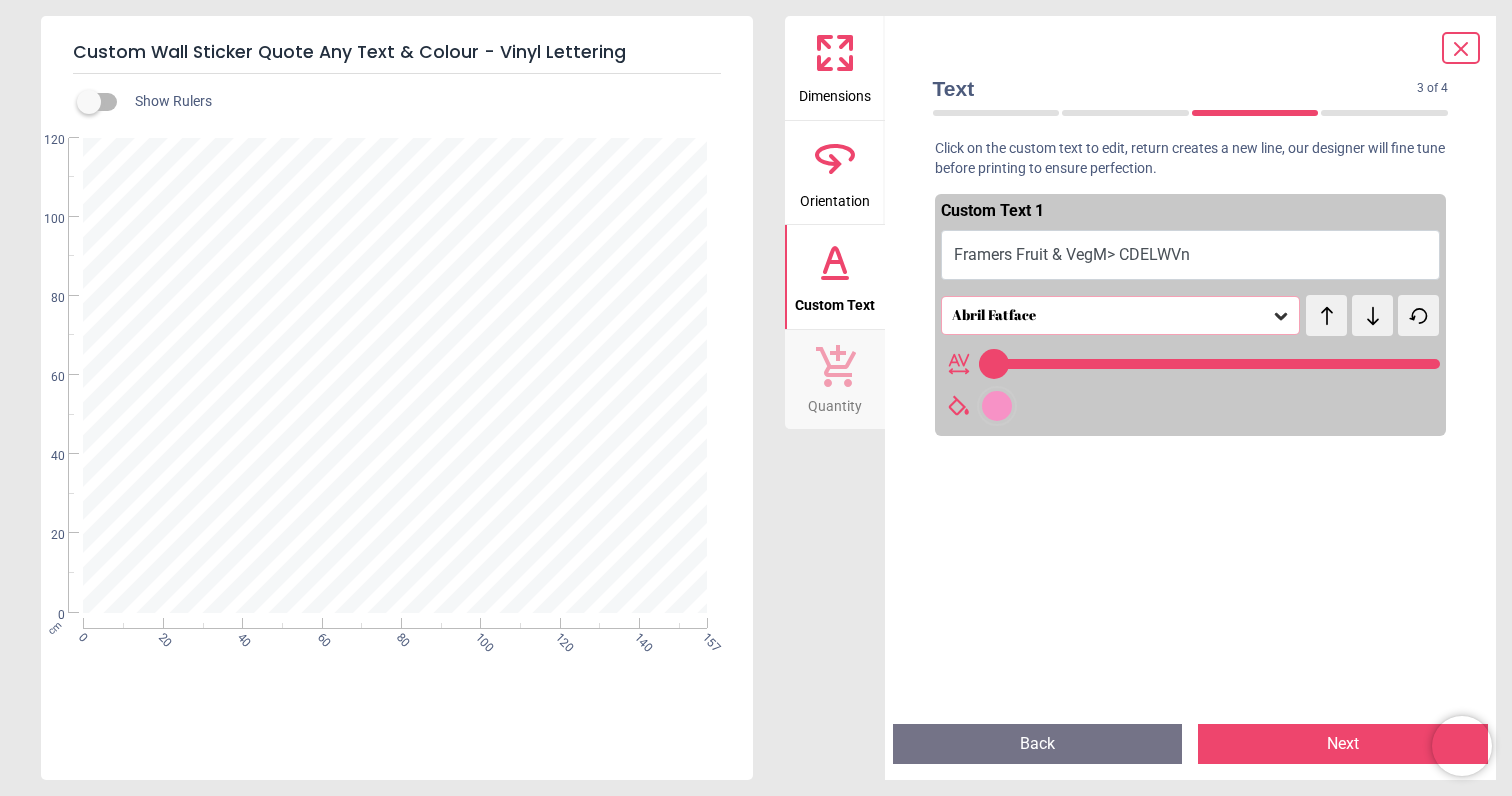 type on "**********" 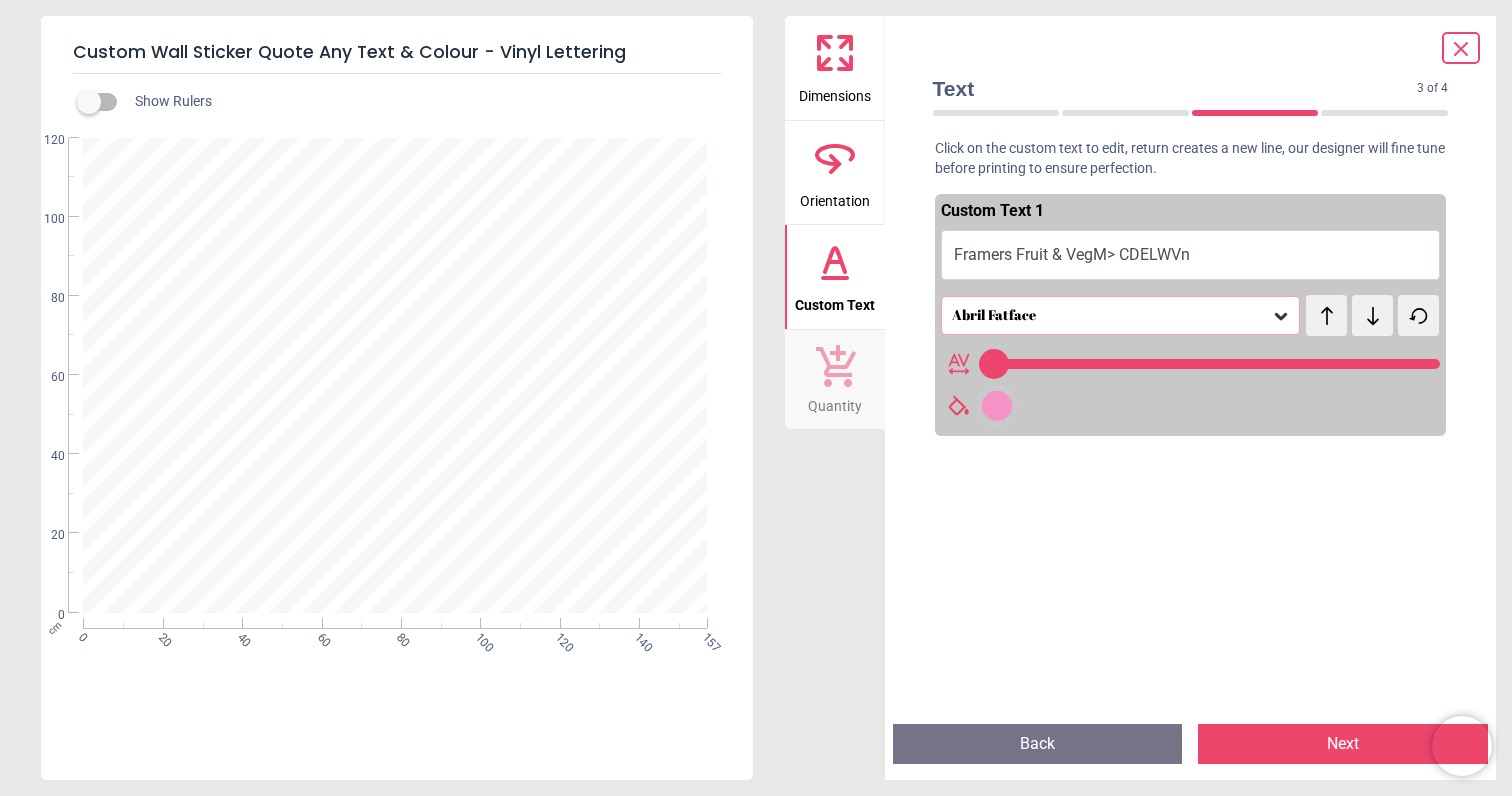 scroll, scrollTop: 0, scrollLeft: 0, axis: both 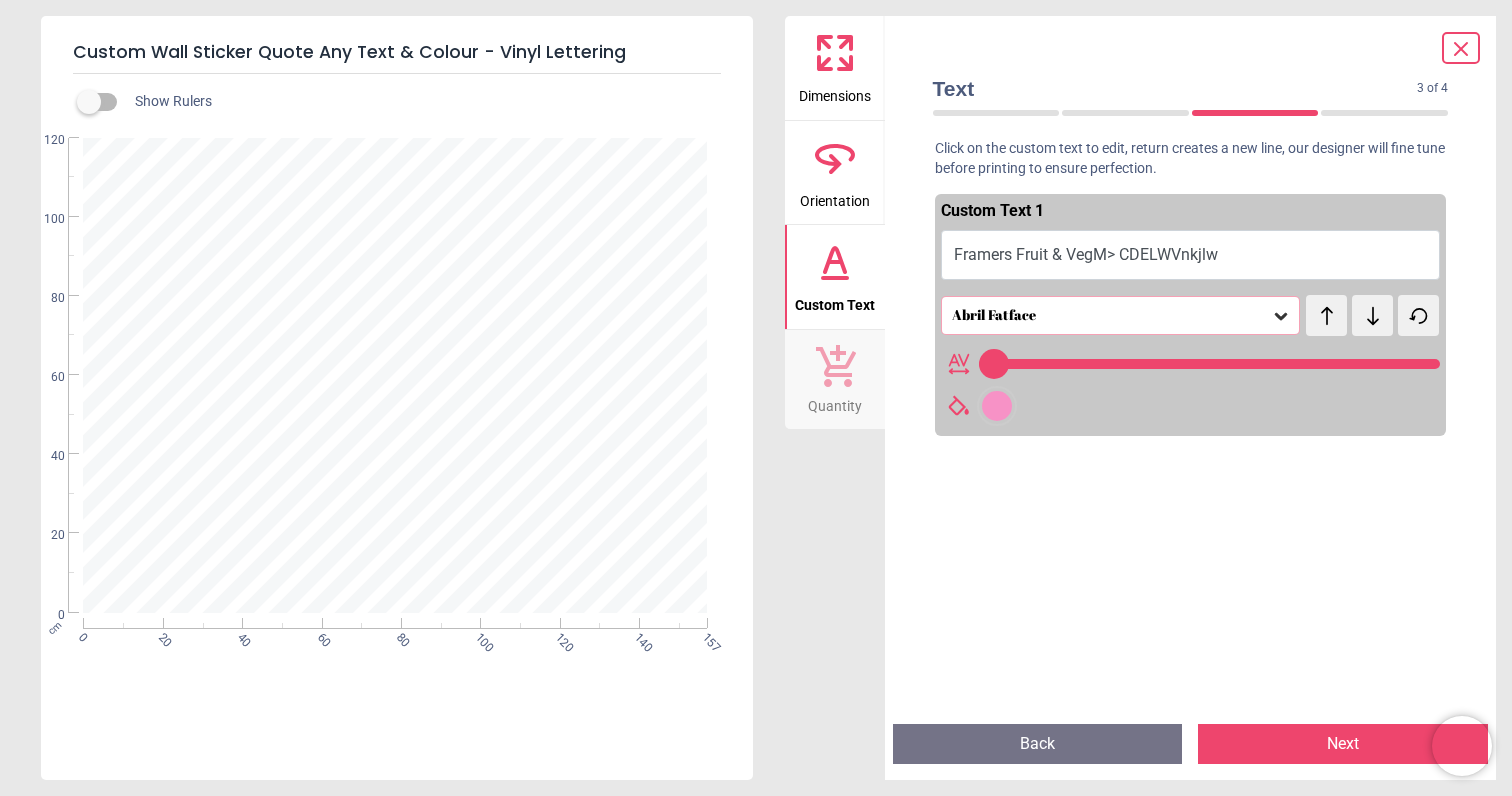 click on "Framers Fruit & VegM> CDELWVnkjlw" at bounding box center (1191, 255) 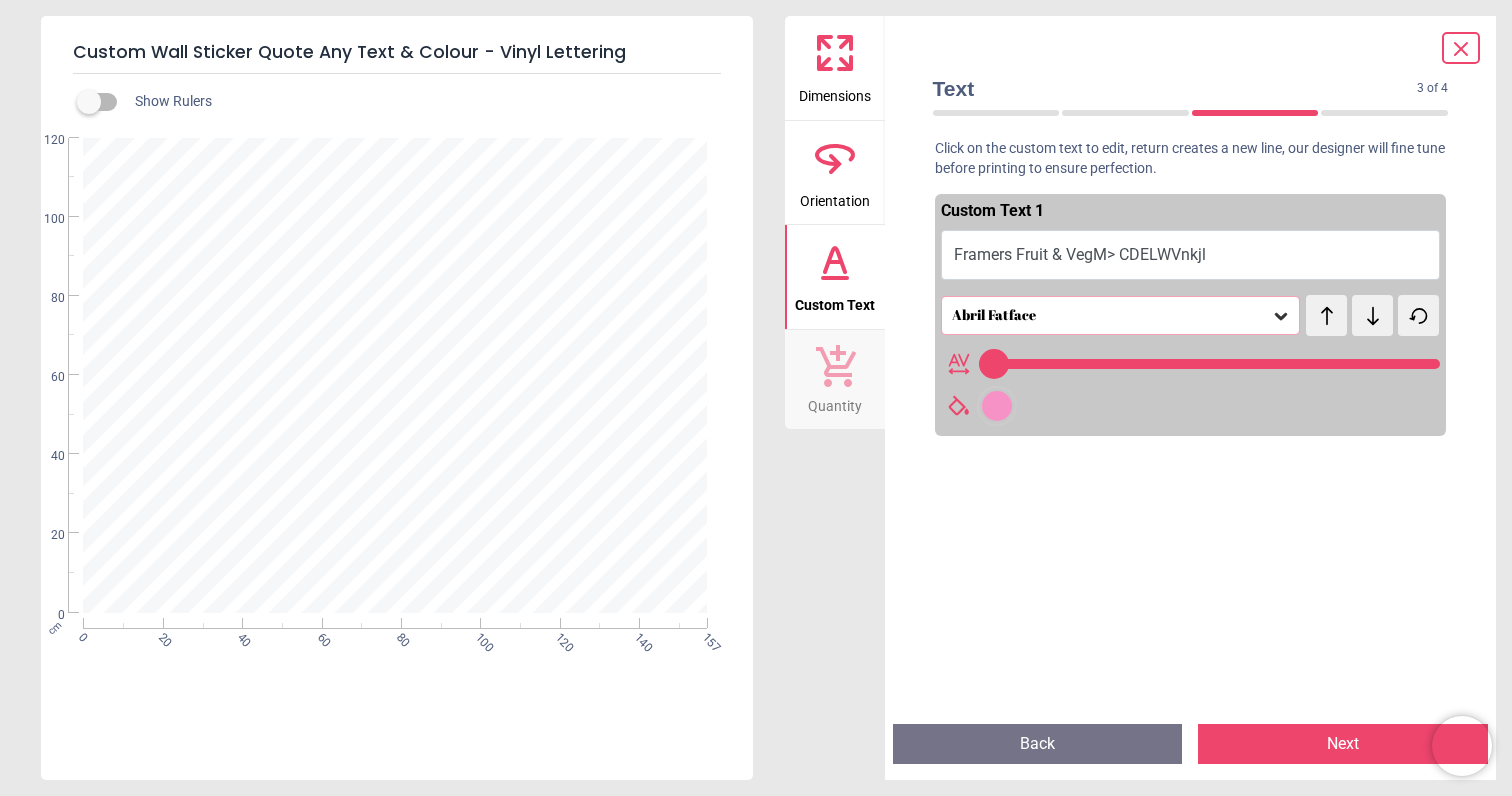 type on "**********" 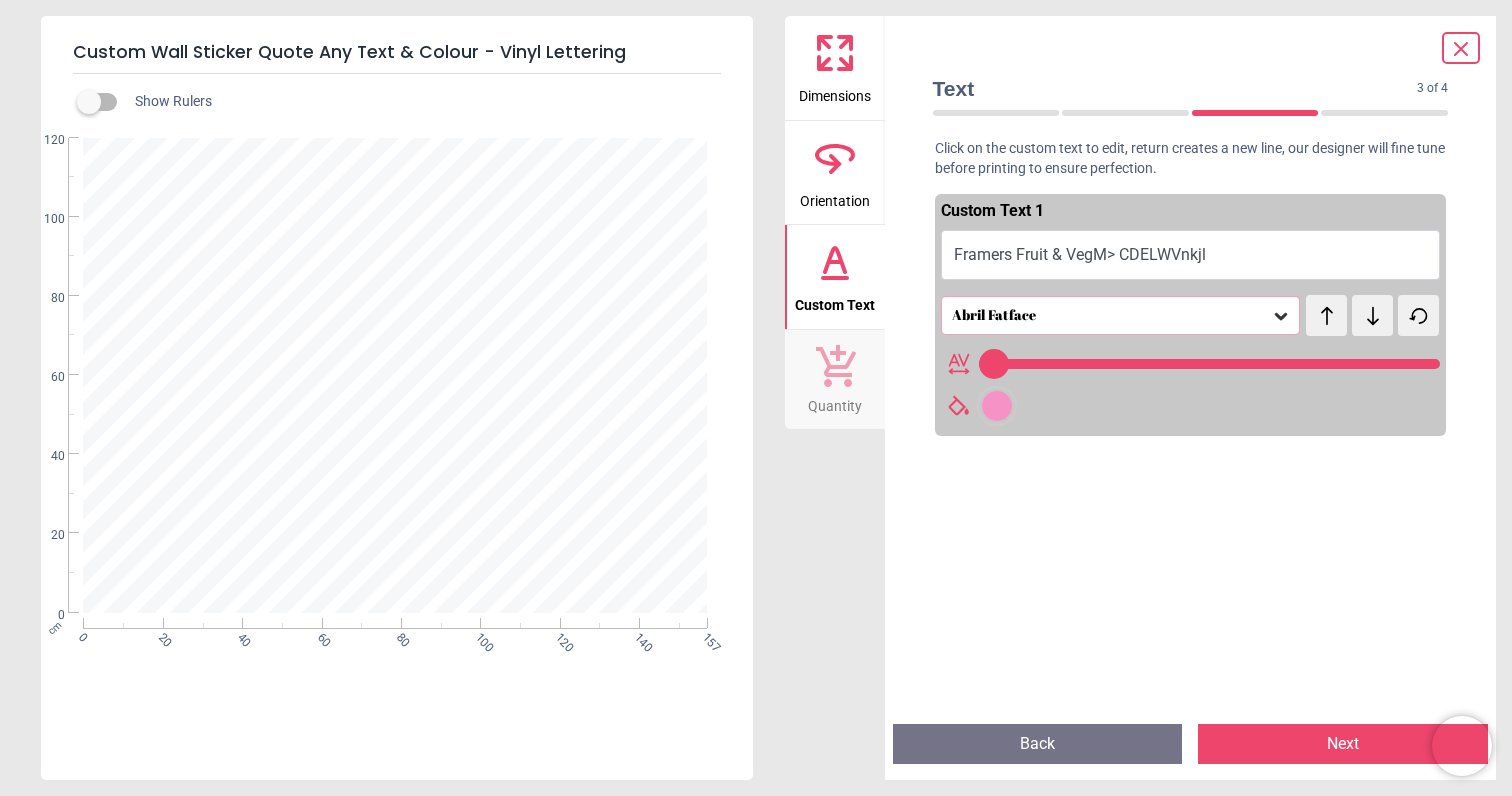 type on "**********" 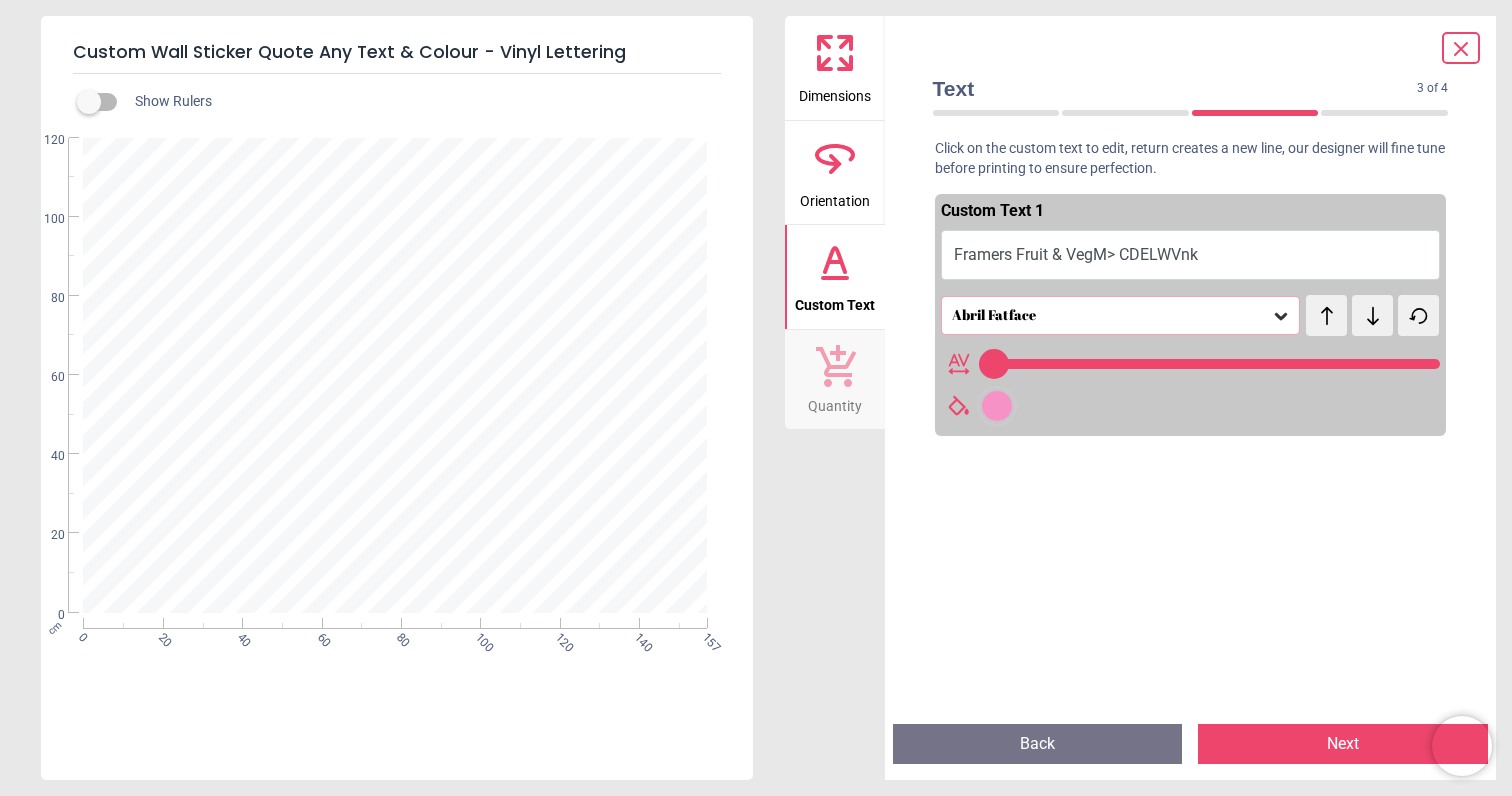 type on "**" 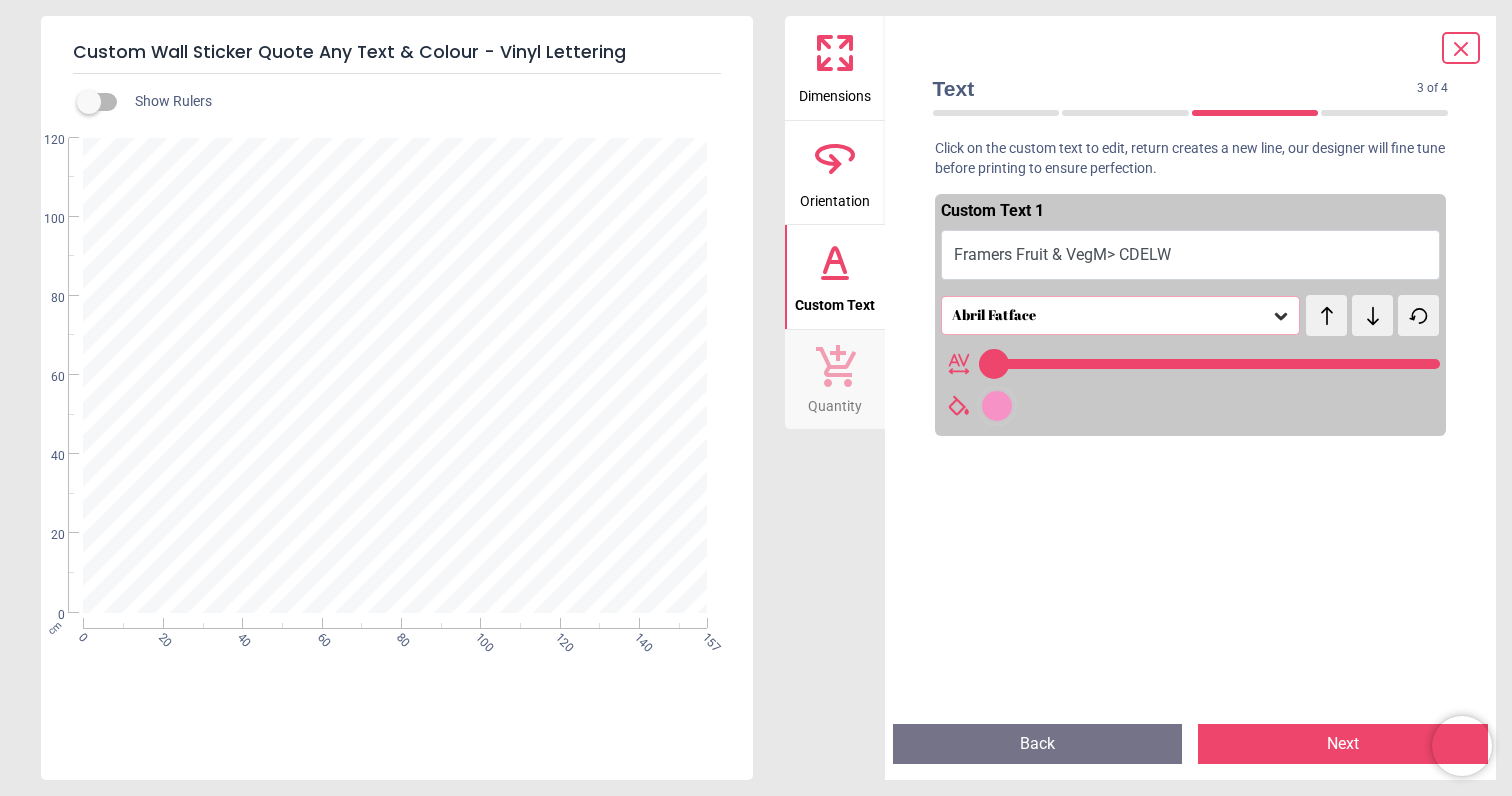 type on "**" 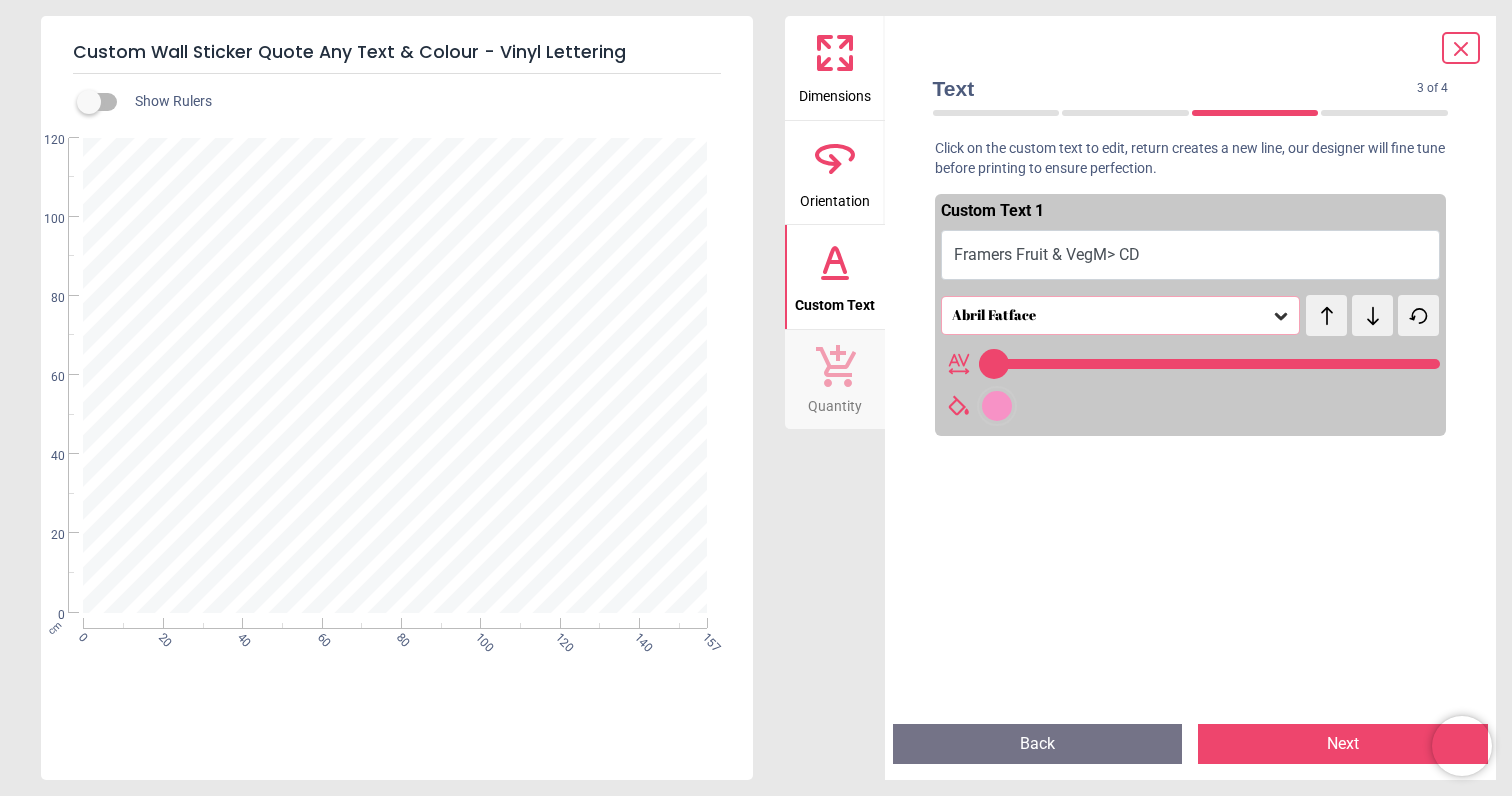 type on "**" 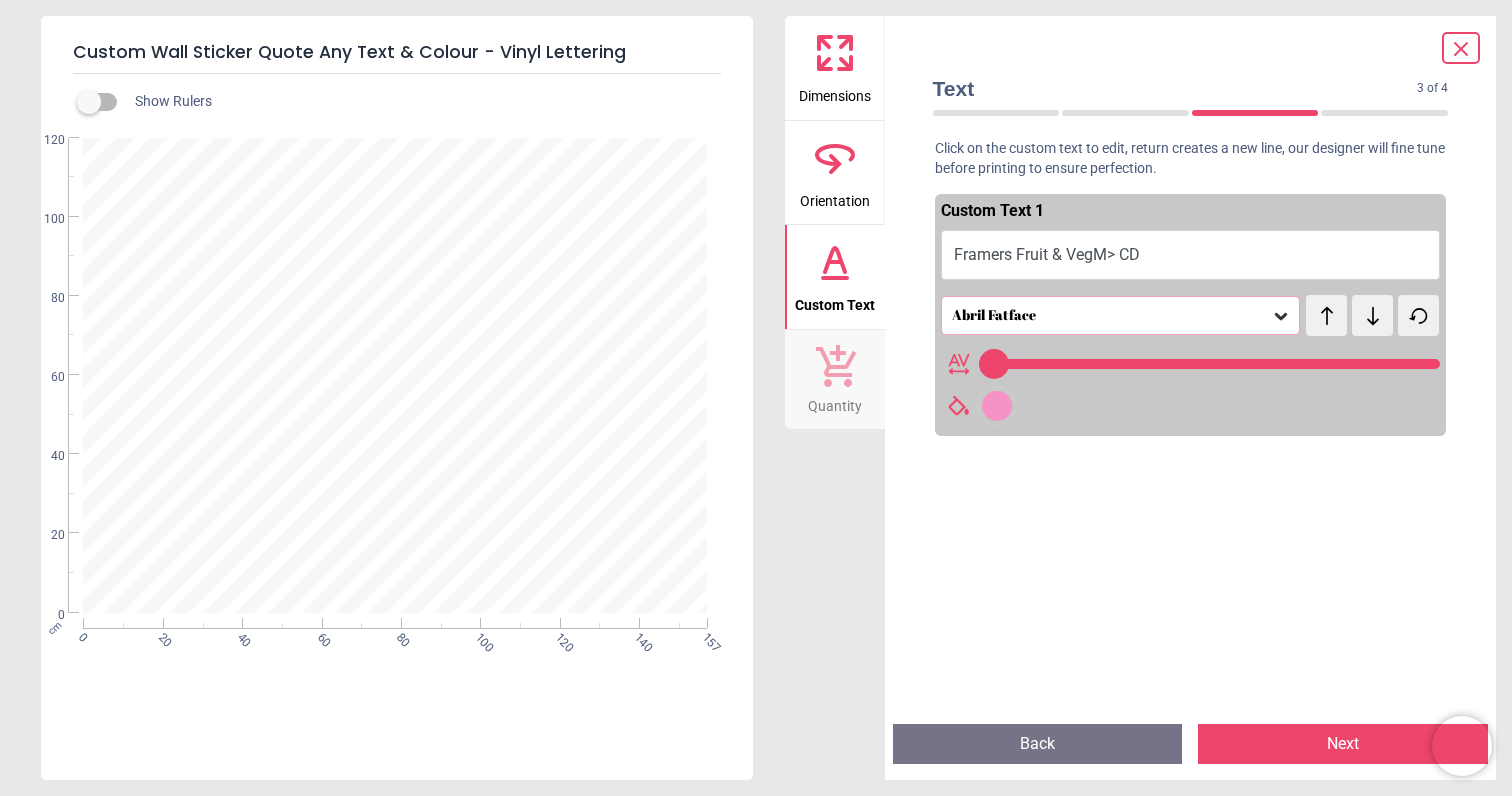 type on "**********" 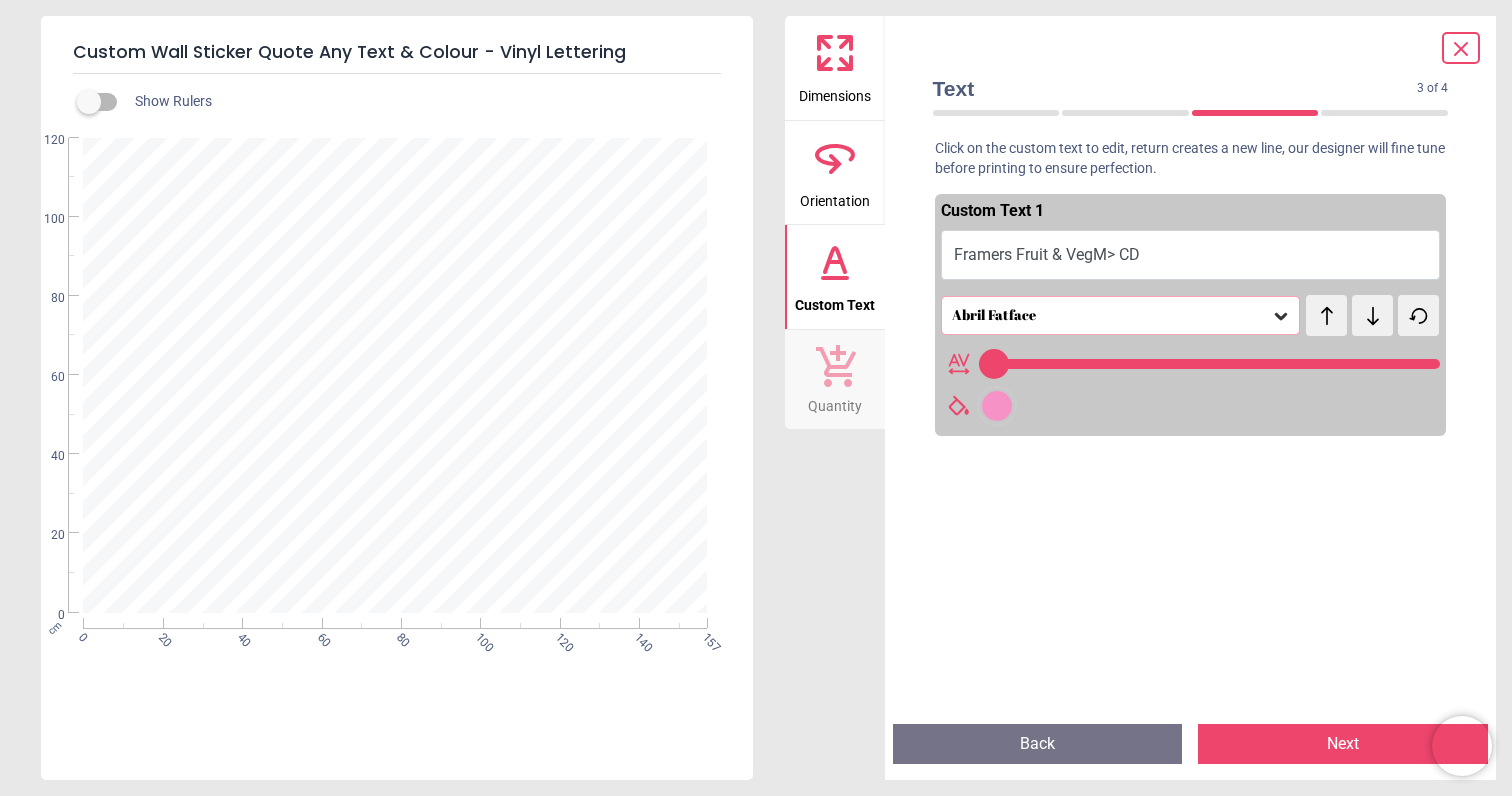 type on "**********" 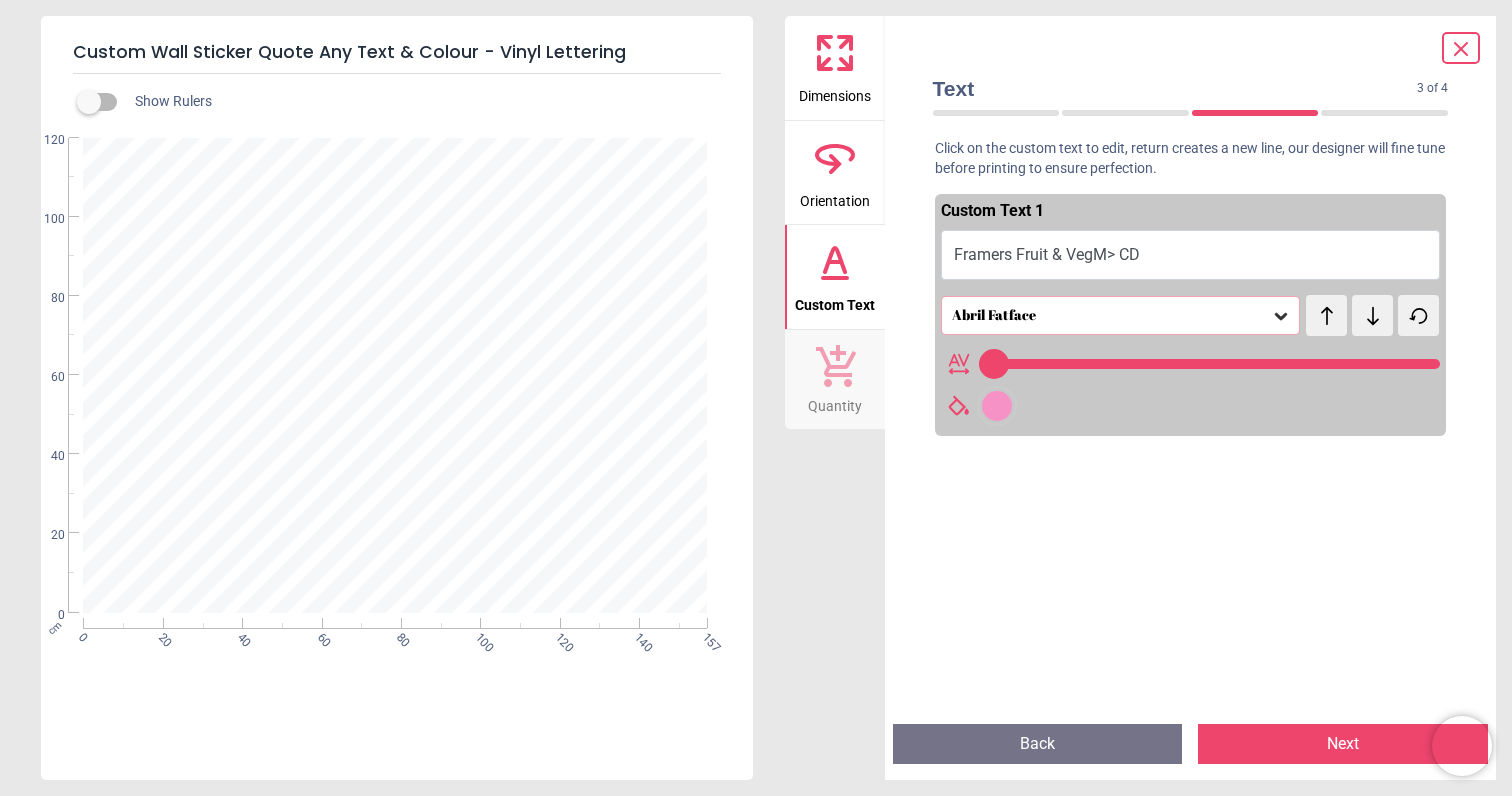 type on "**********" 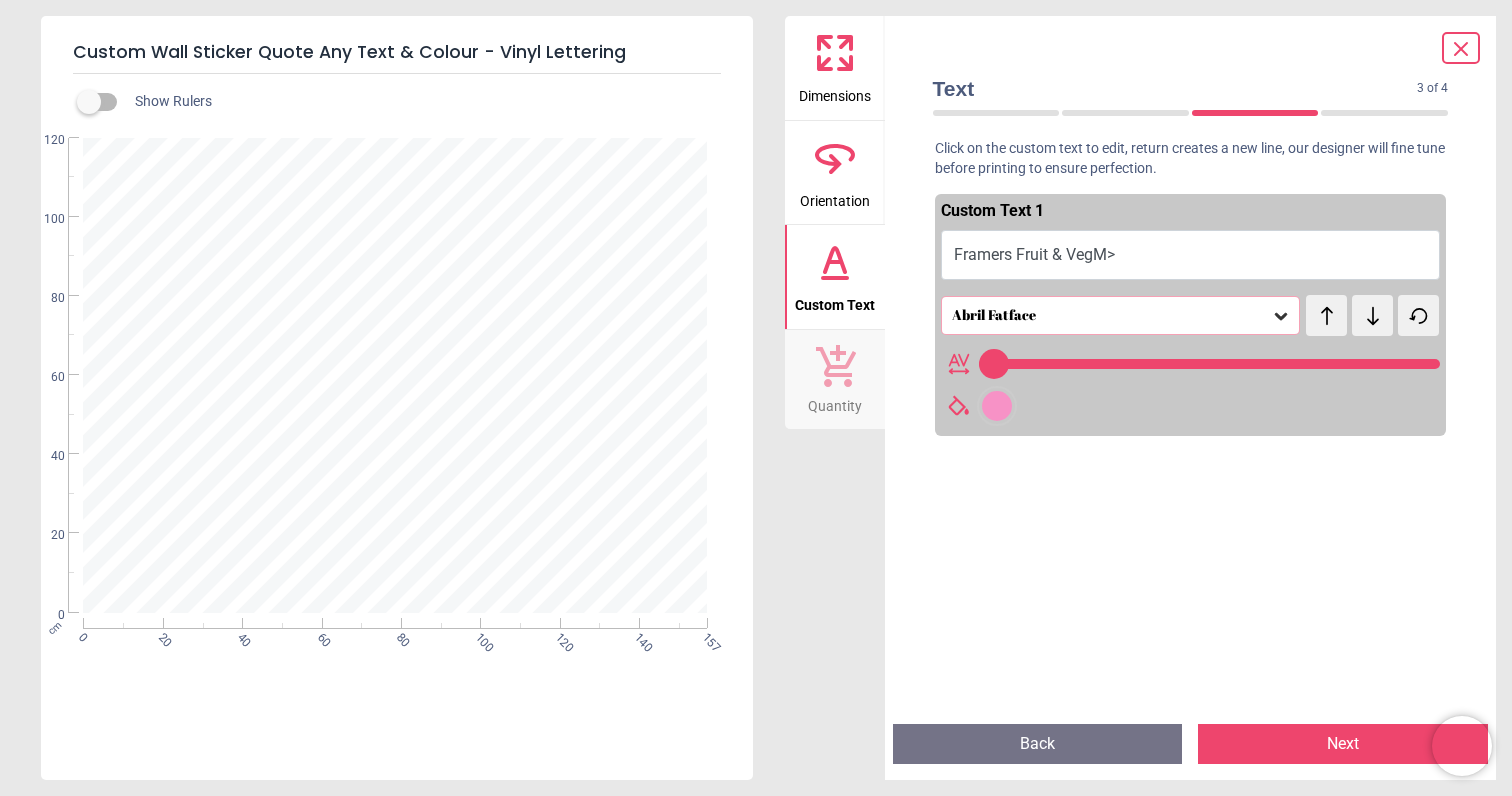 type on "**" 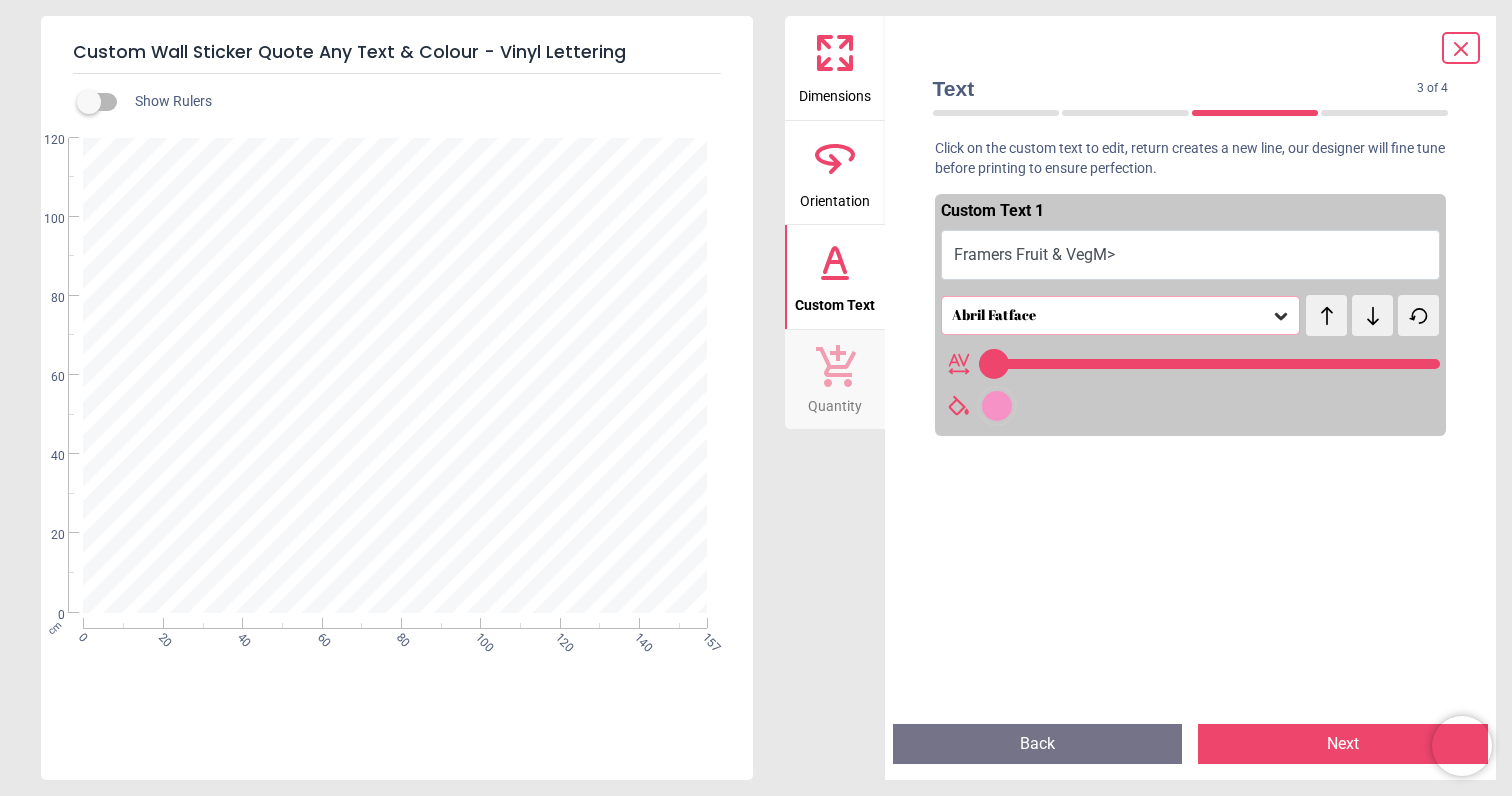 type on "**********" 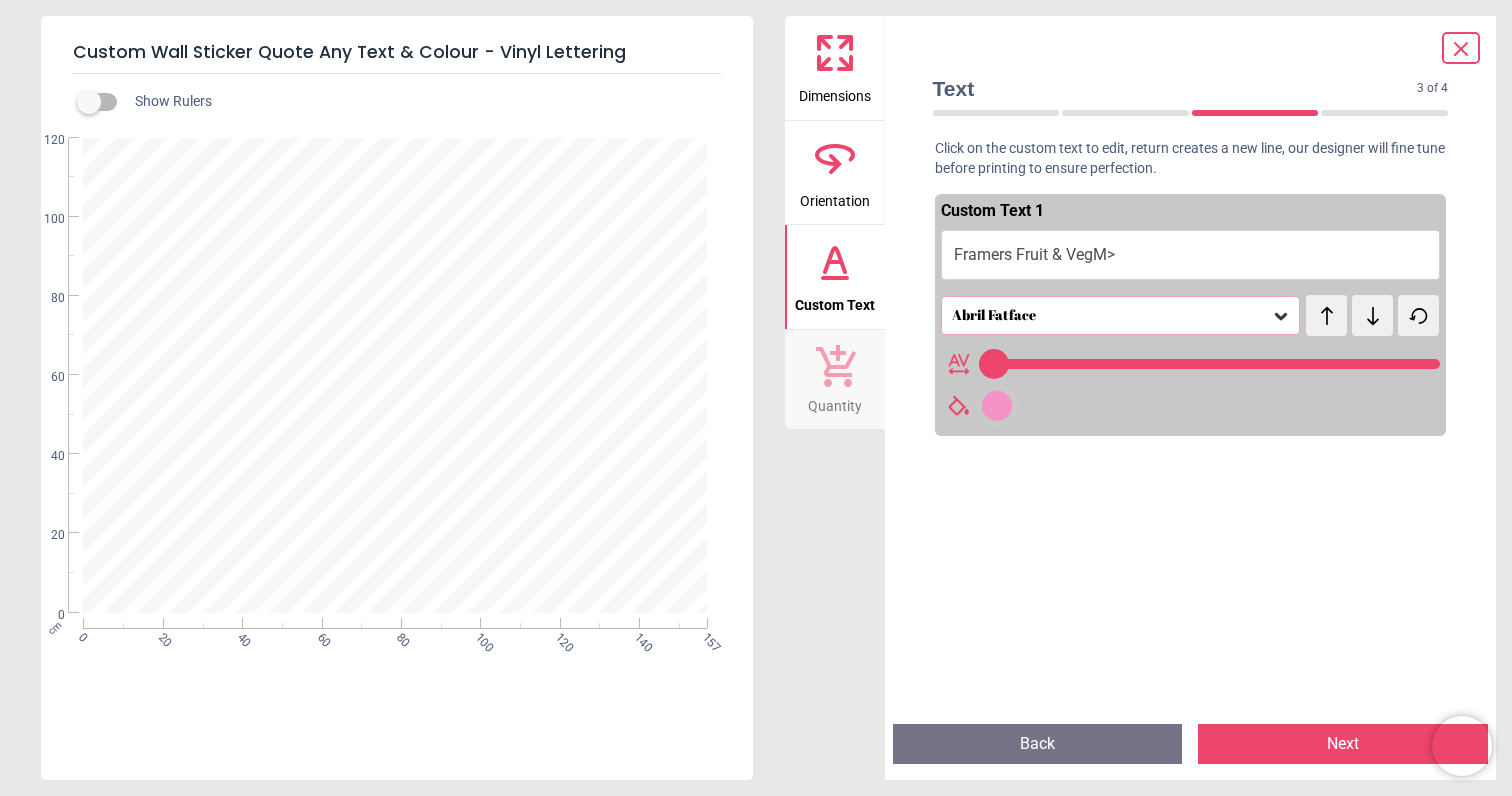type on "**********" 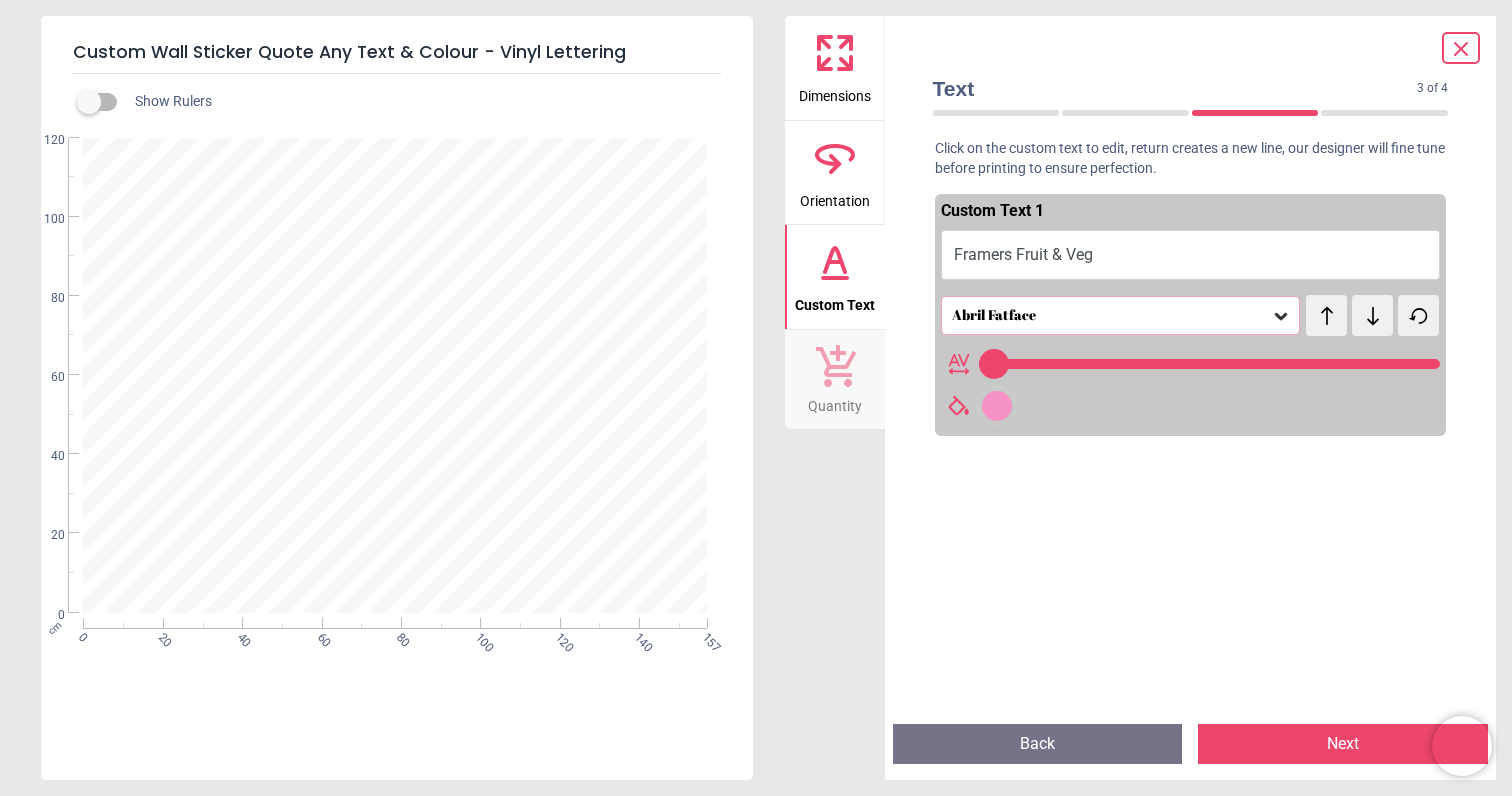 type on "**********" 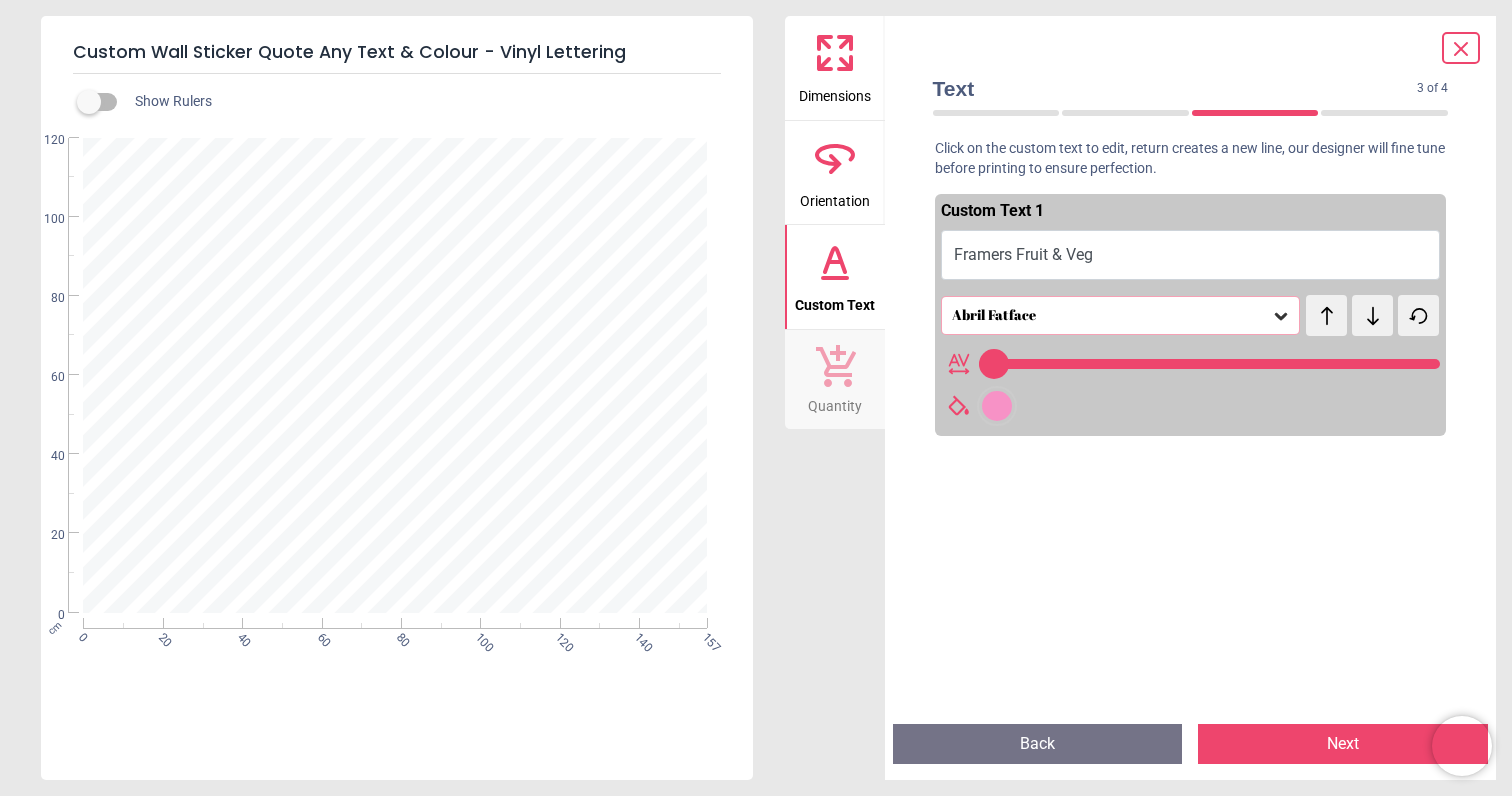 type on "**********" 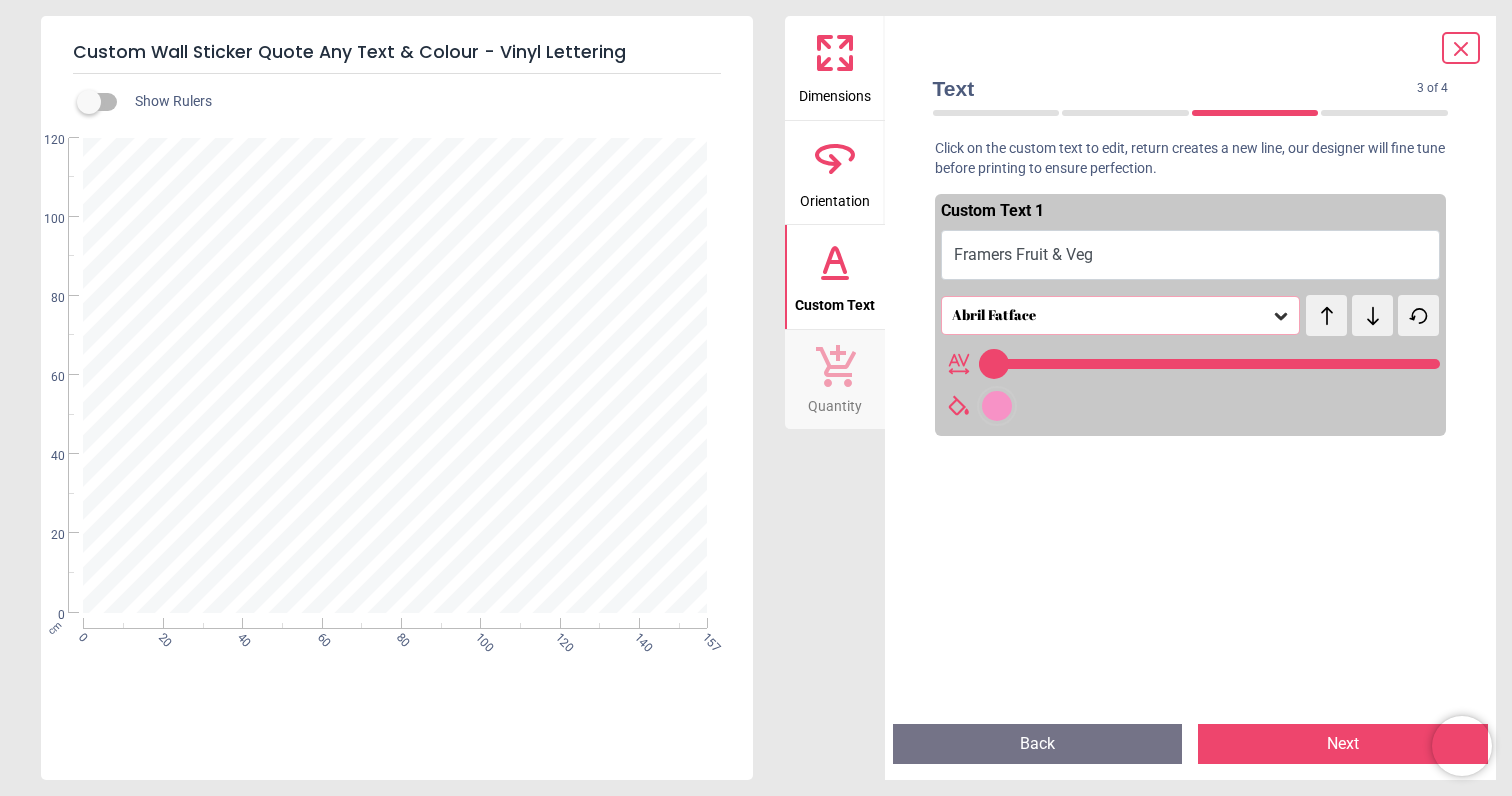 type on "**********" 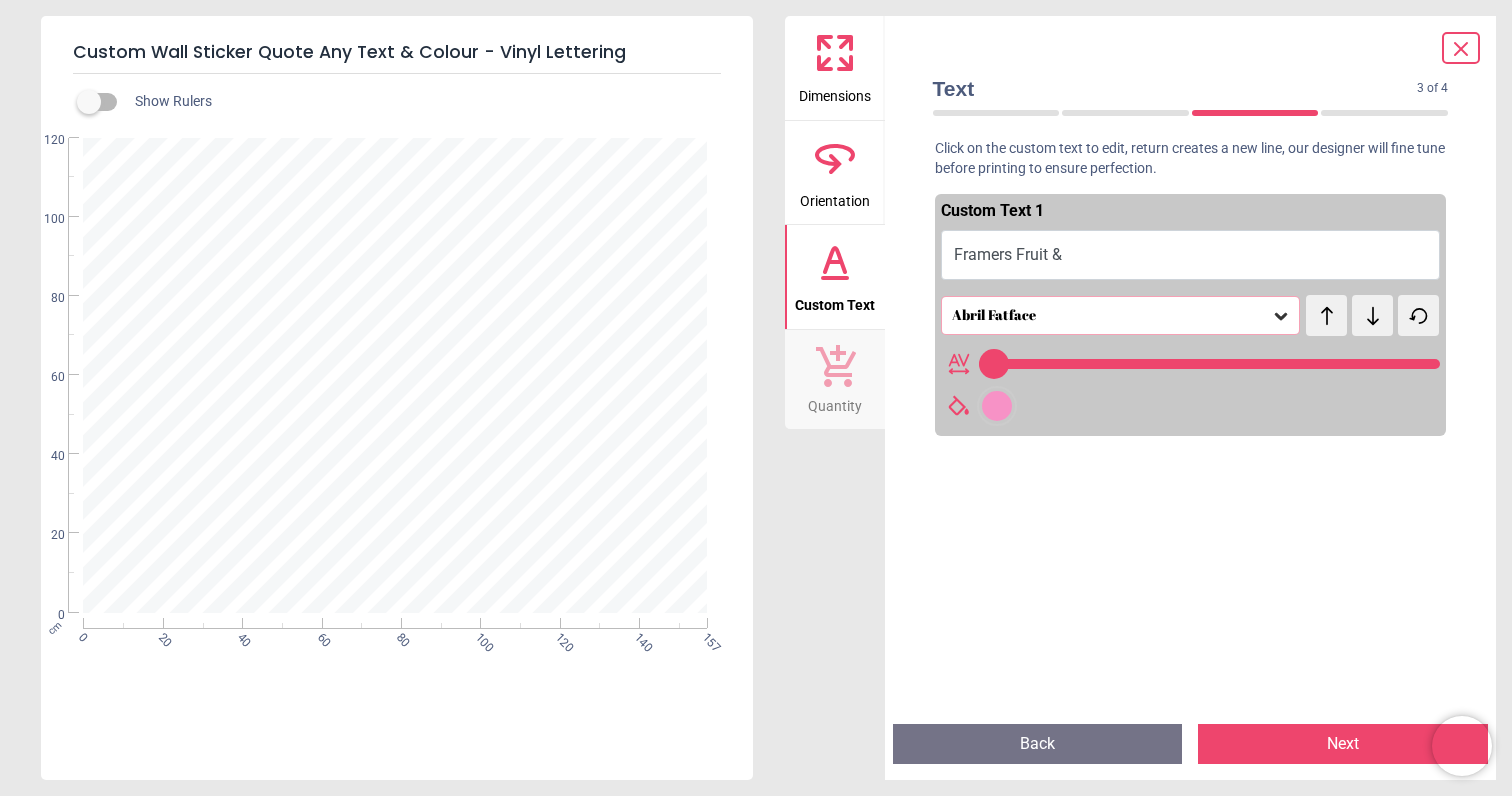 type on "**" 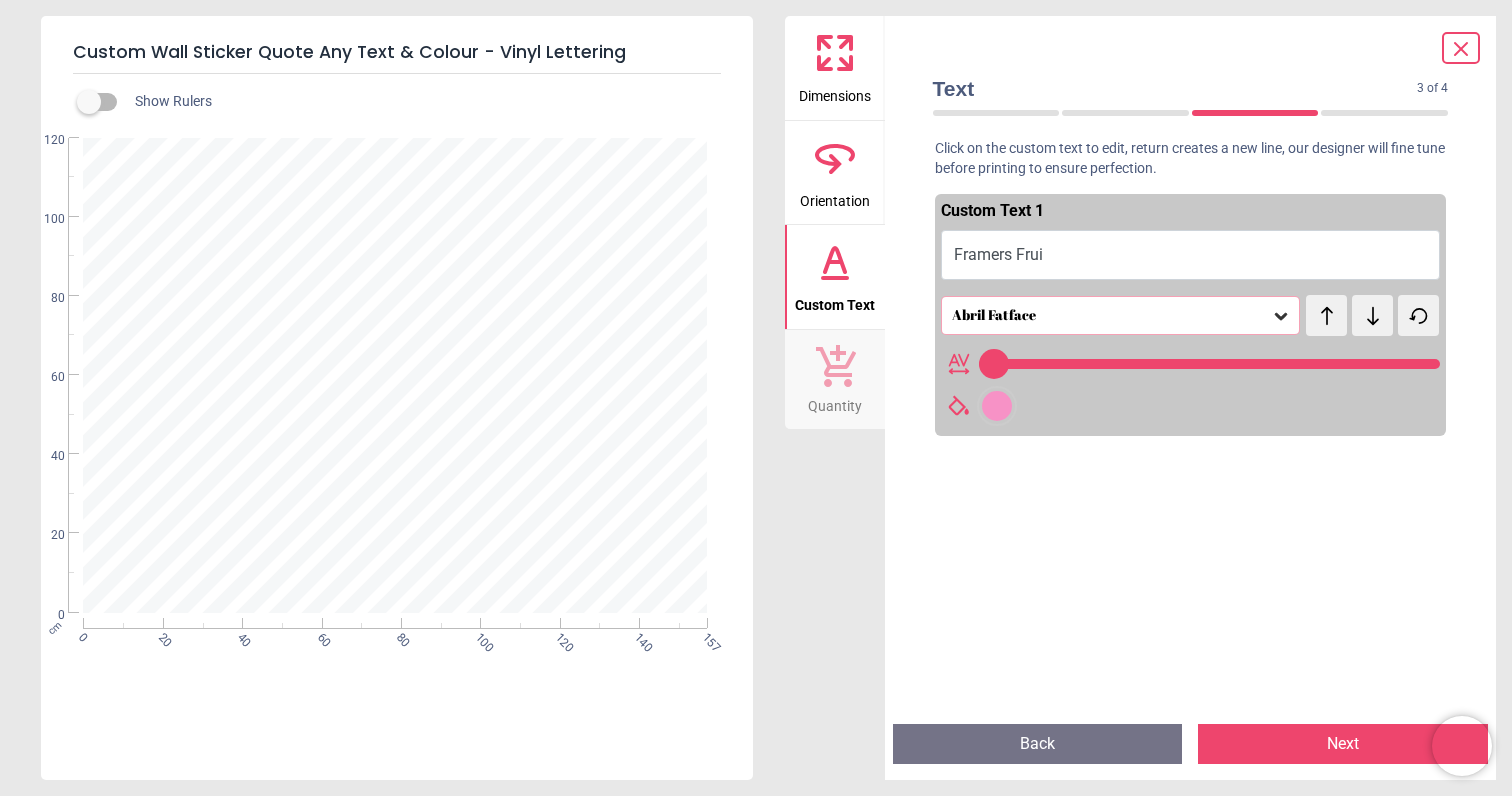 type on "**" 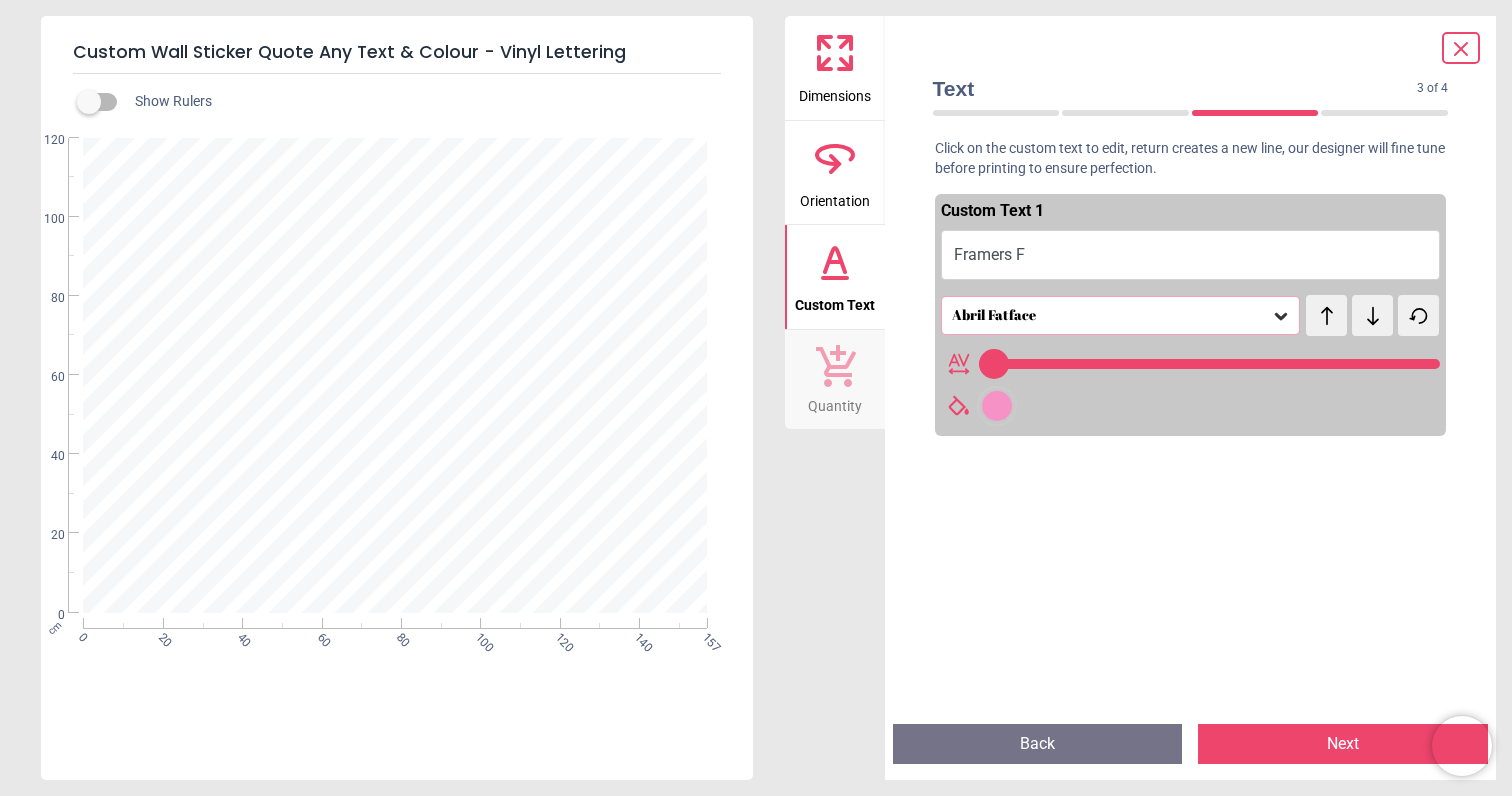 type on "***" 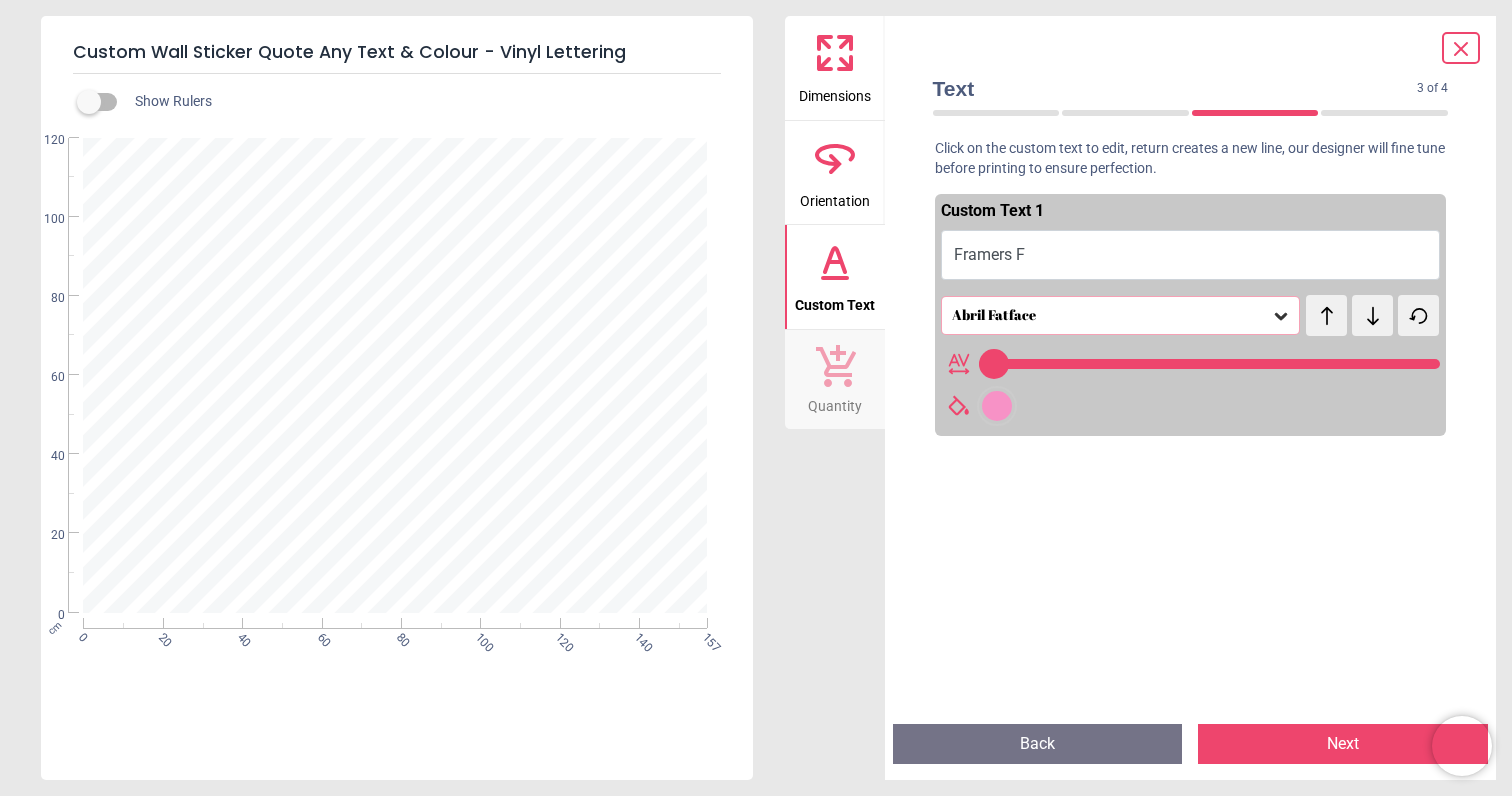 type on "*******" 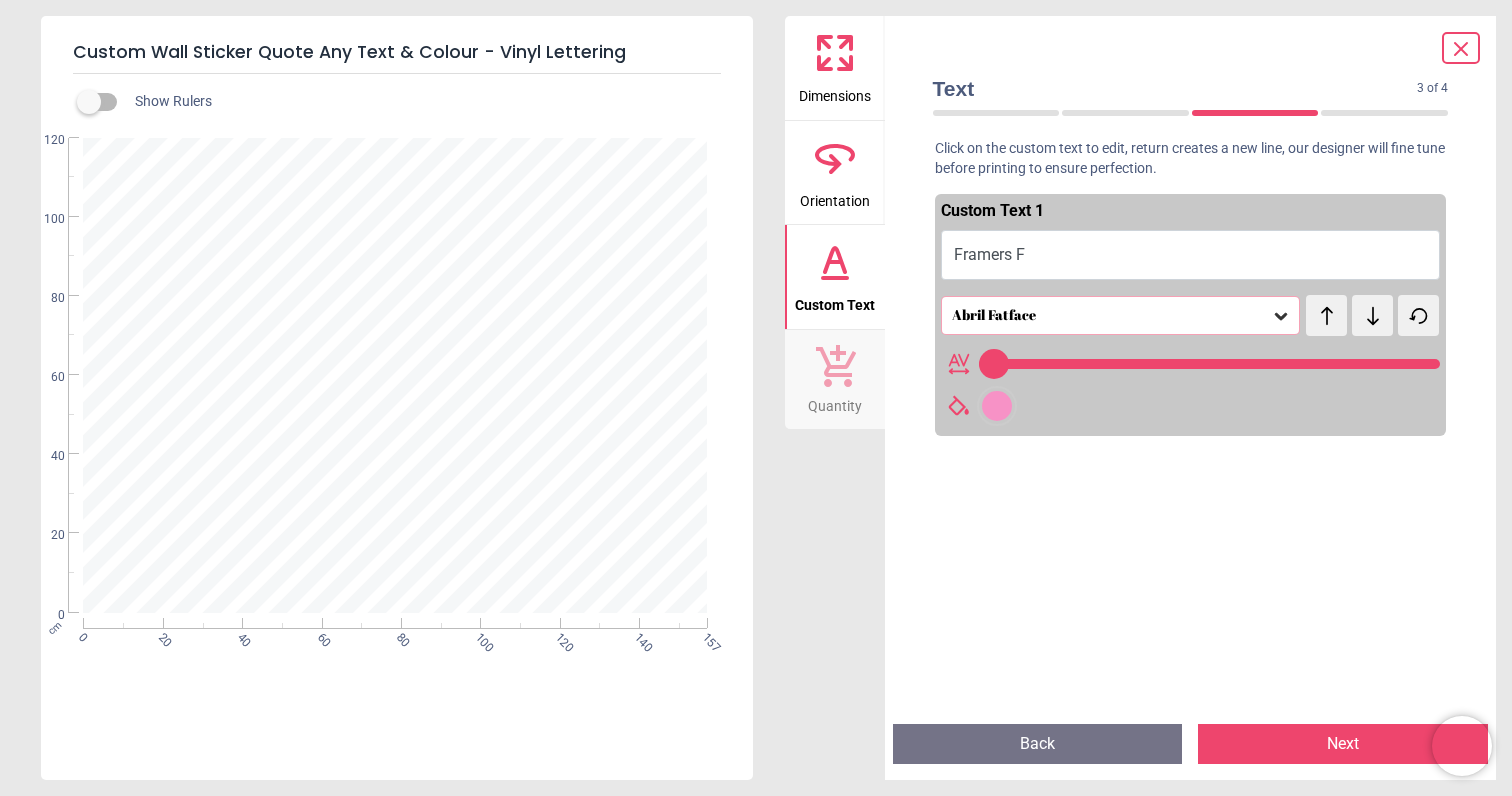 type on "*******" 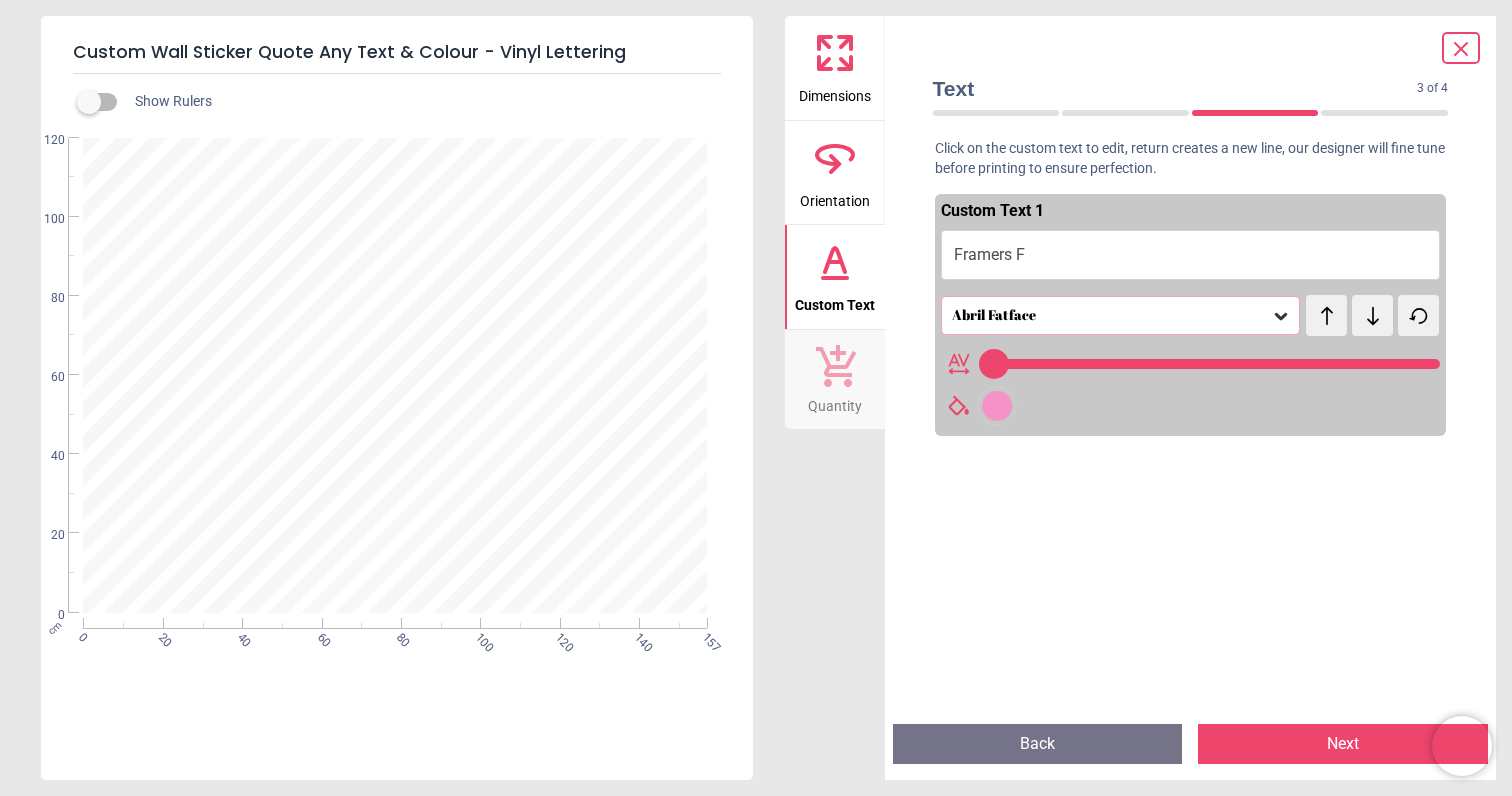 type on "******" 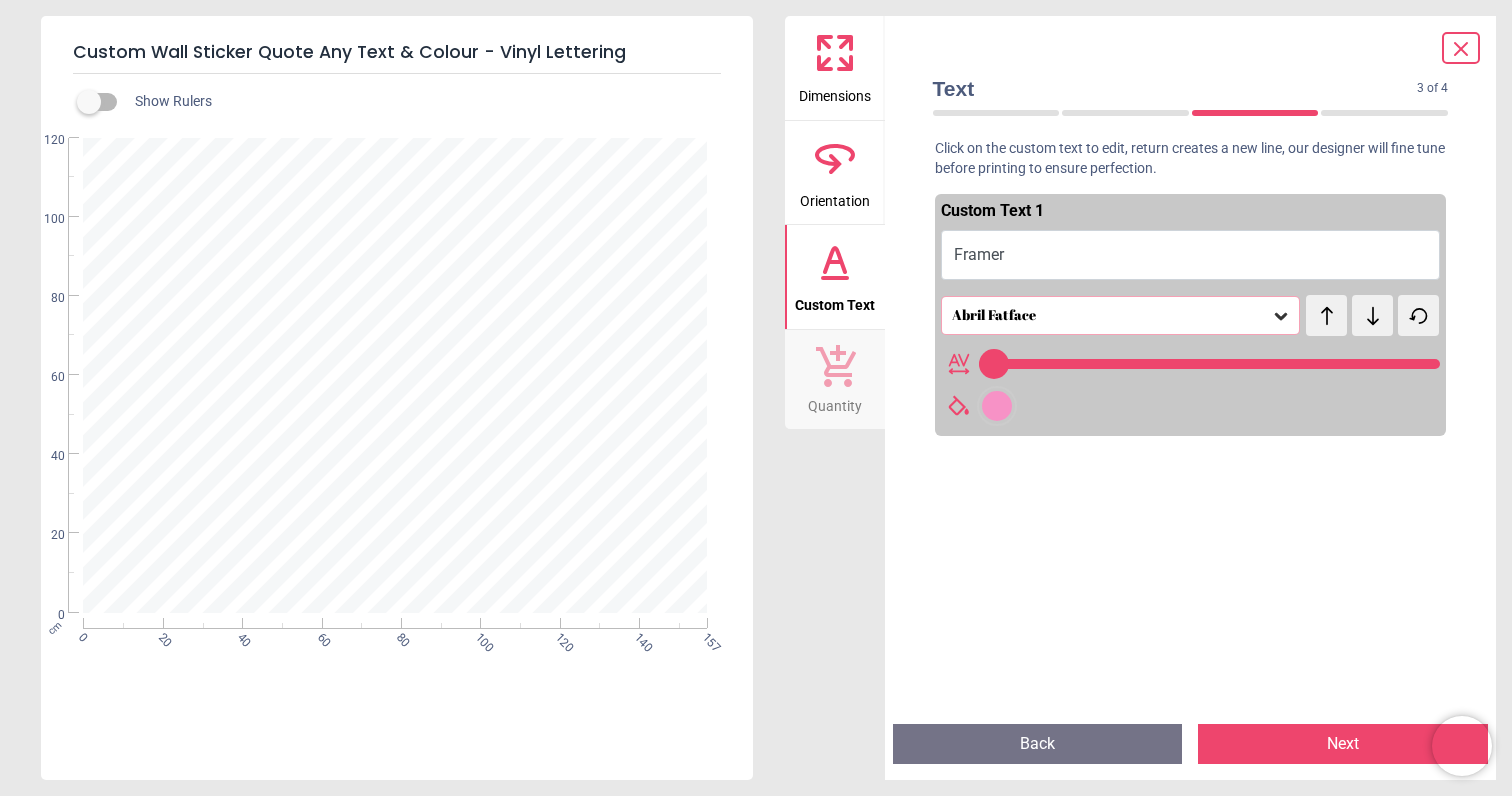 type on "*****" 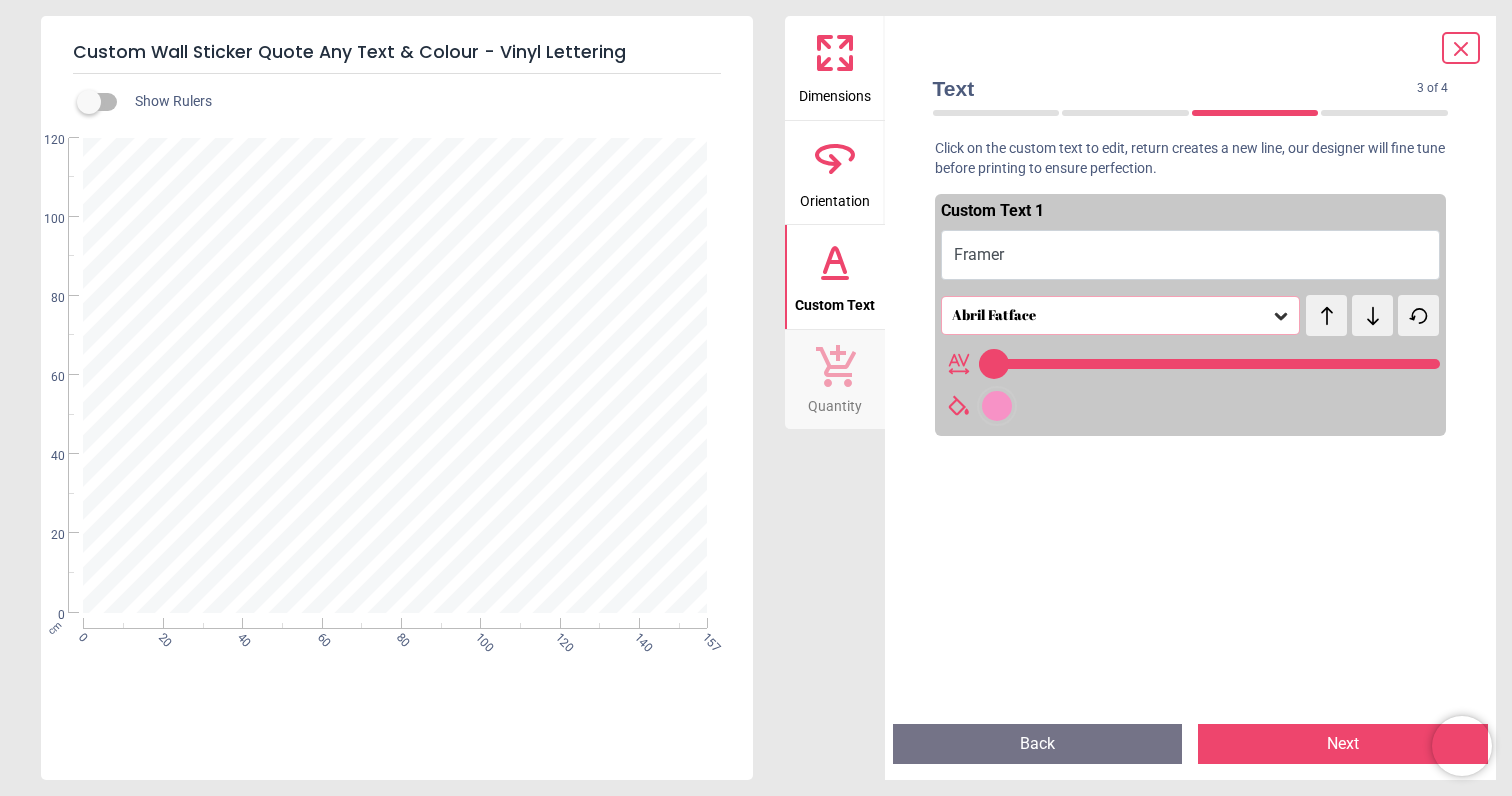 type on "****" 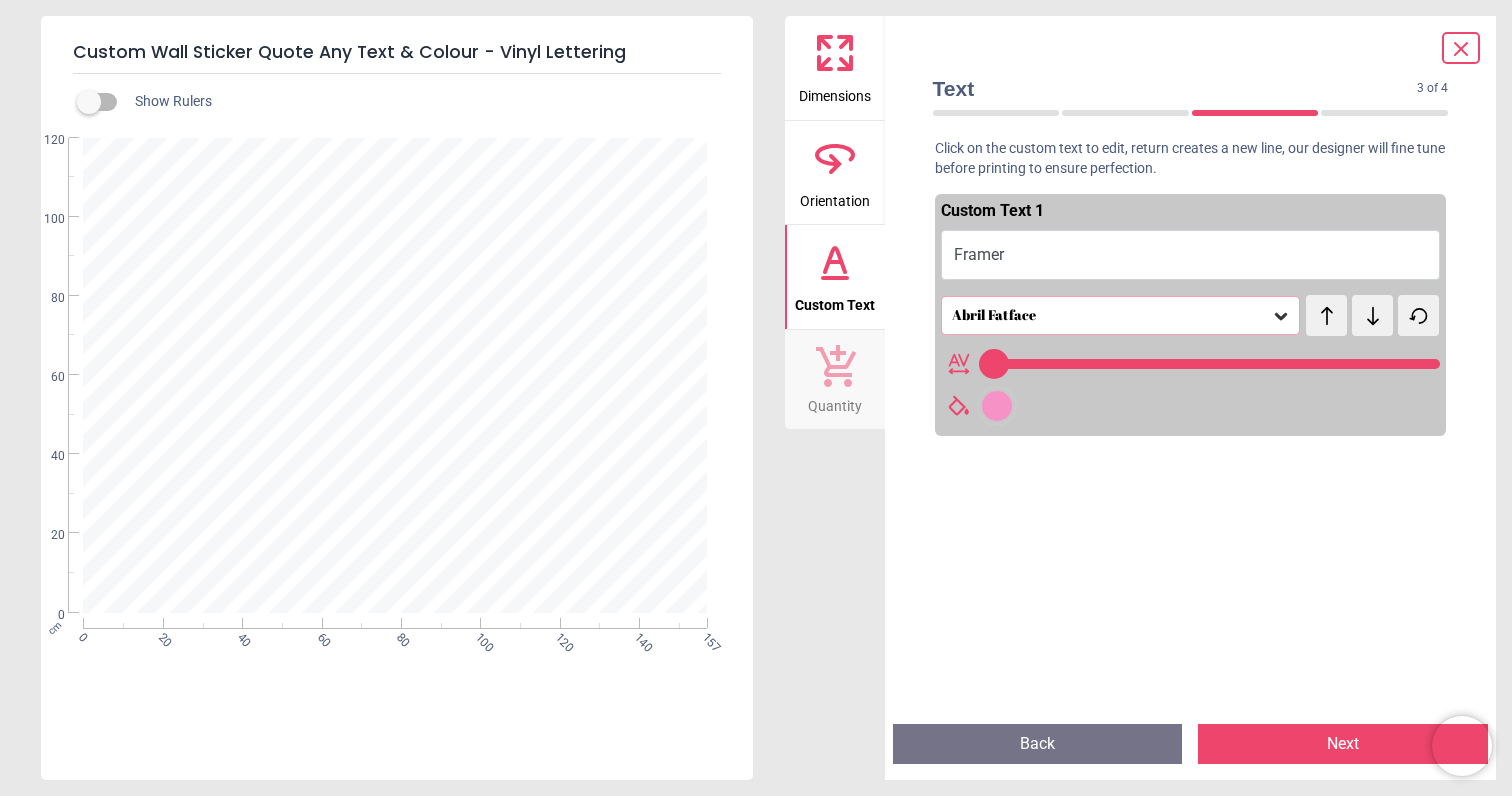 type on "***" 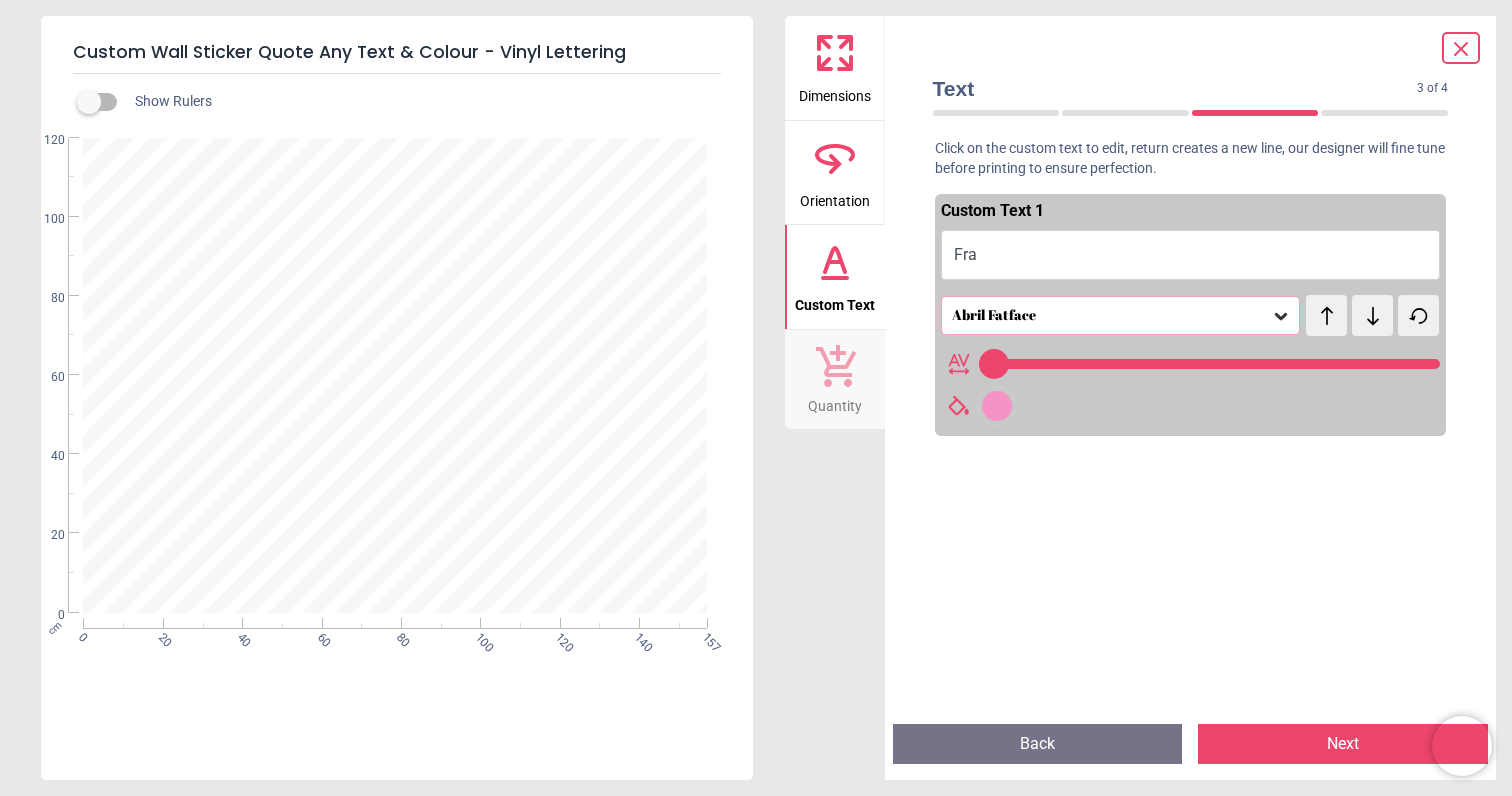 type on "**" 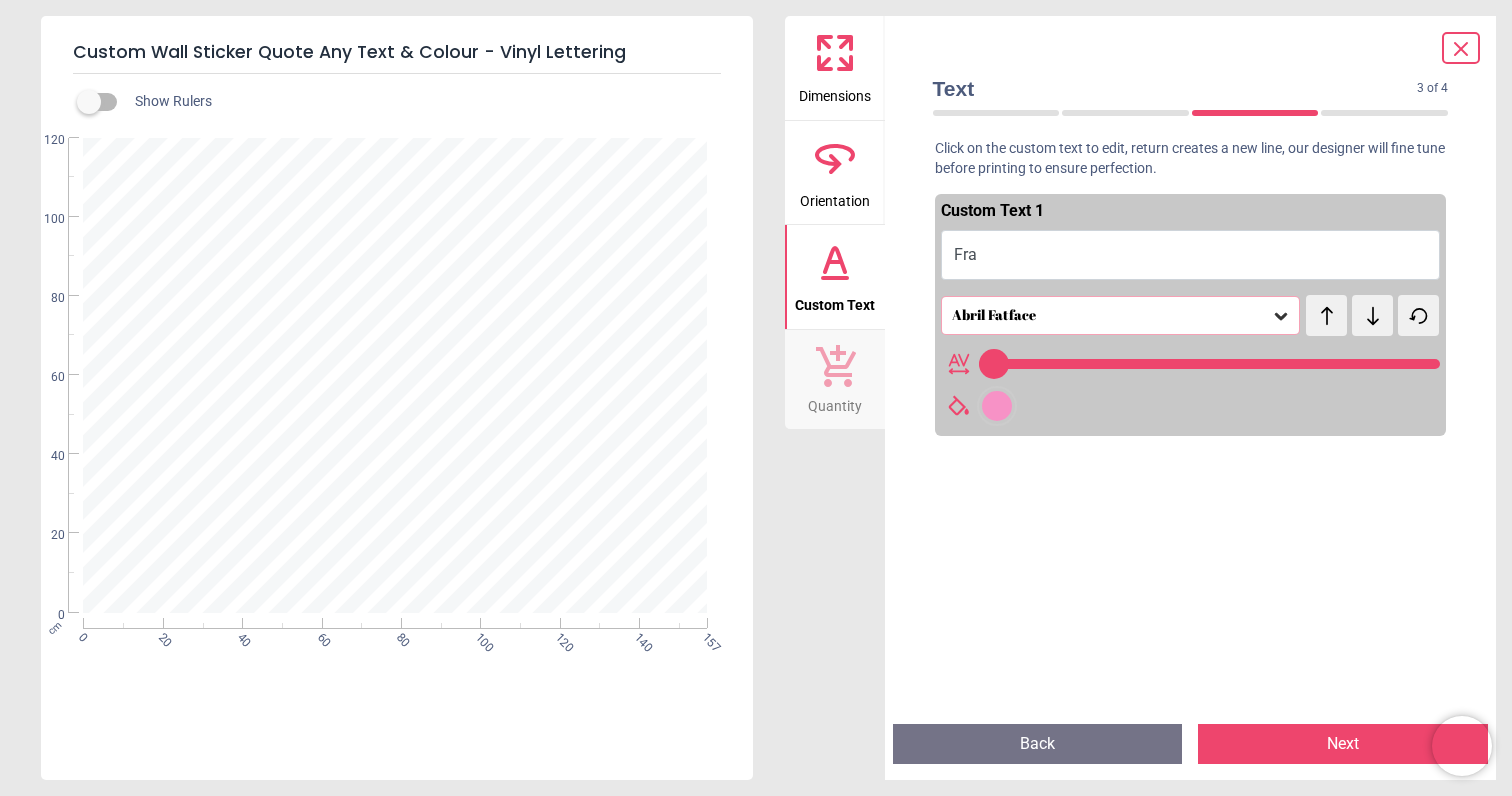 type on "*" 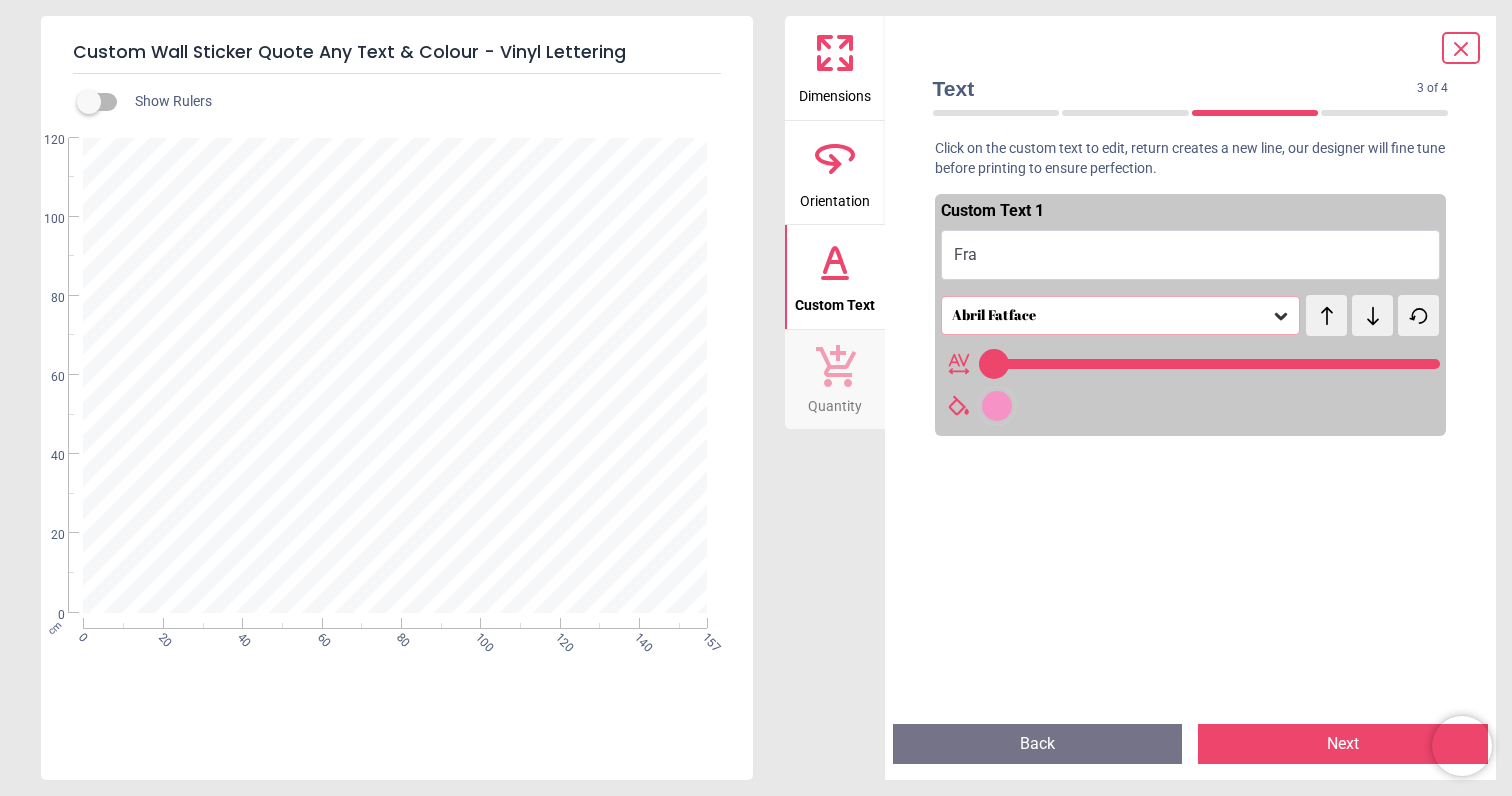 type 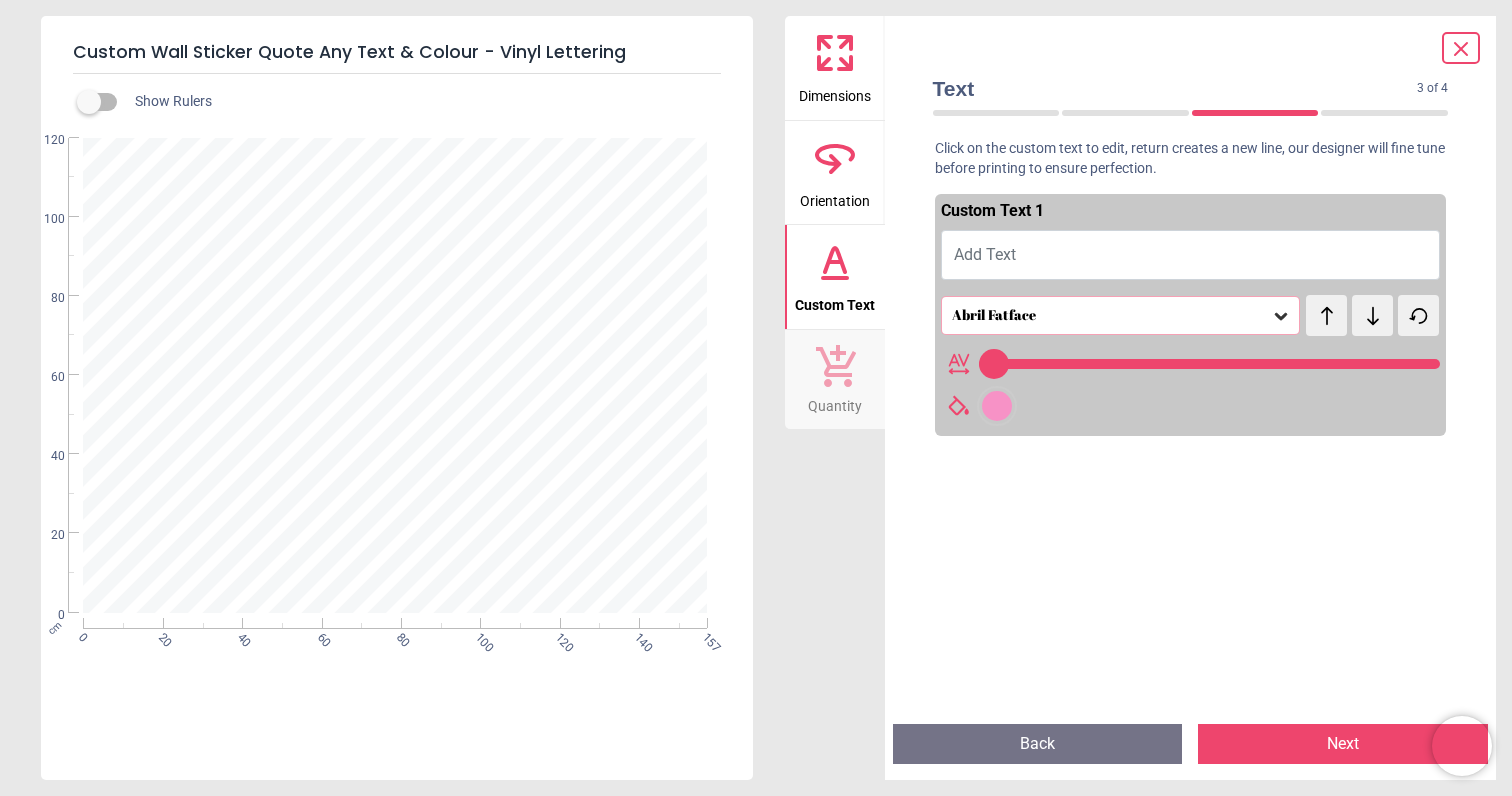 type on "***" 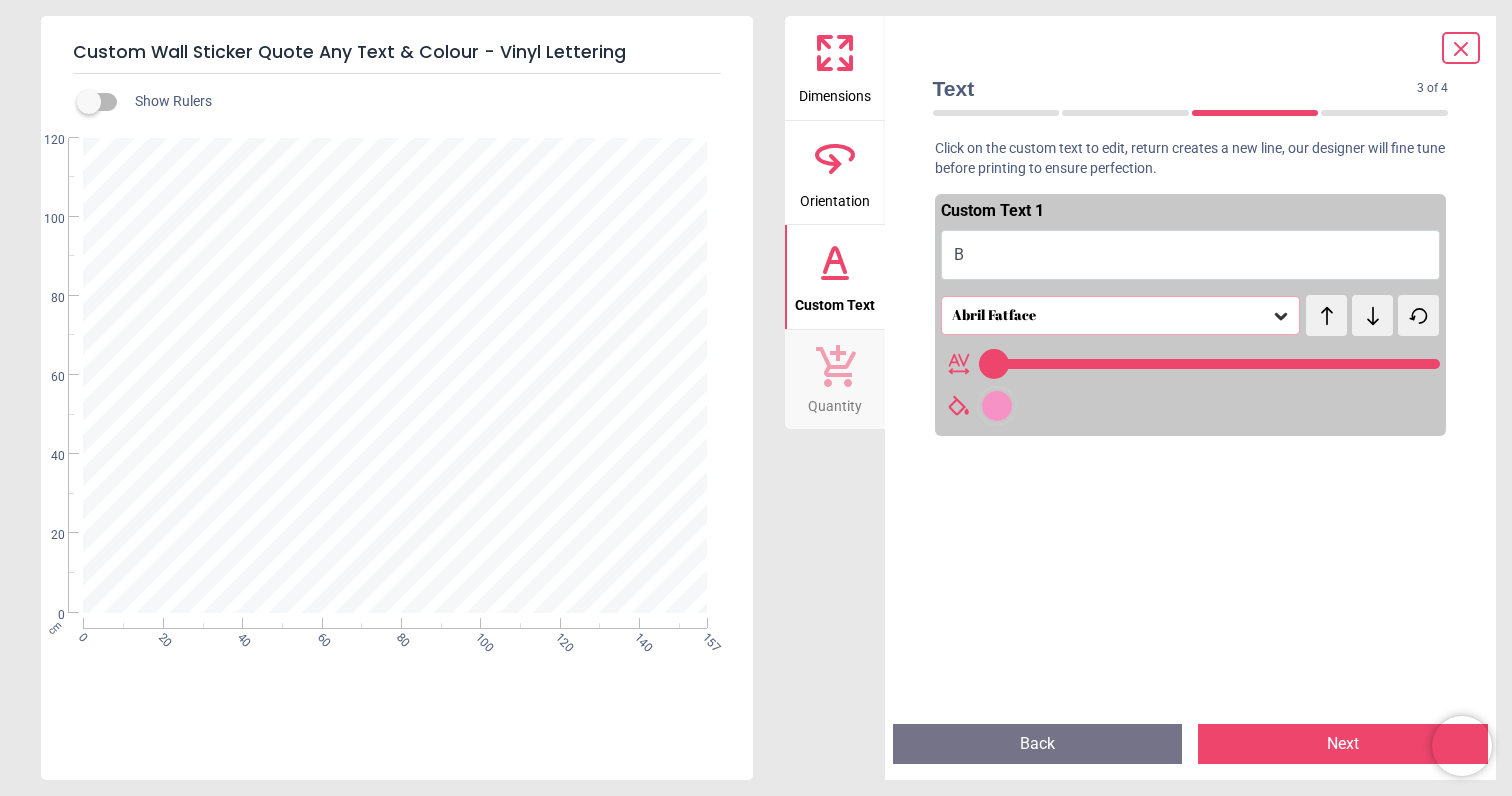 type on "***" 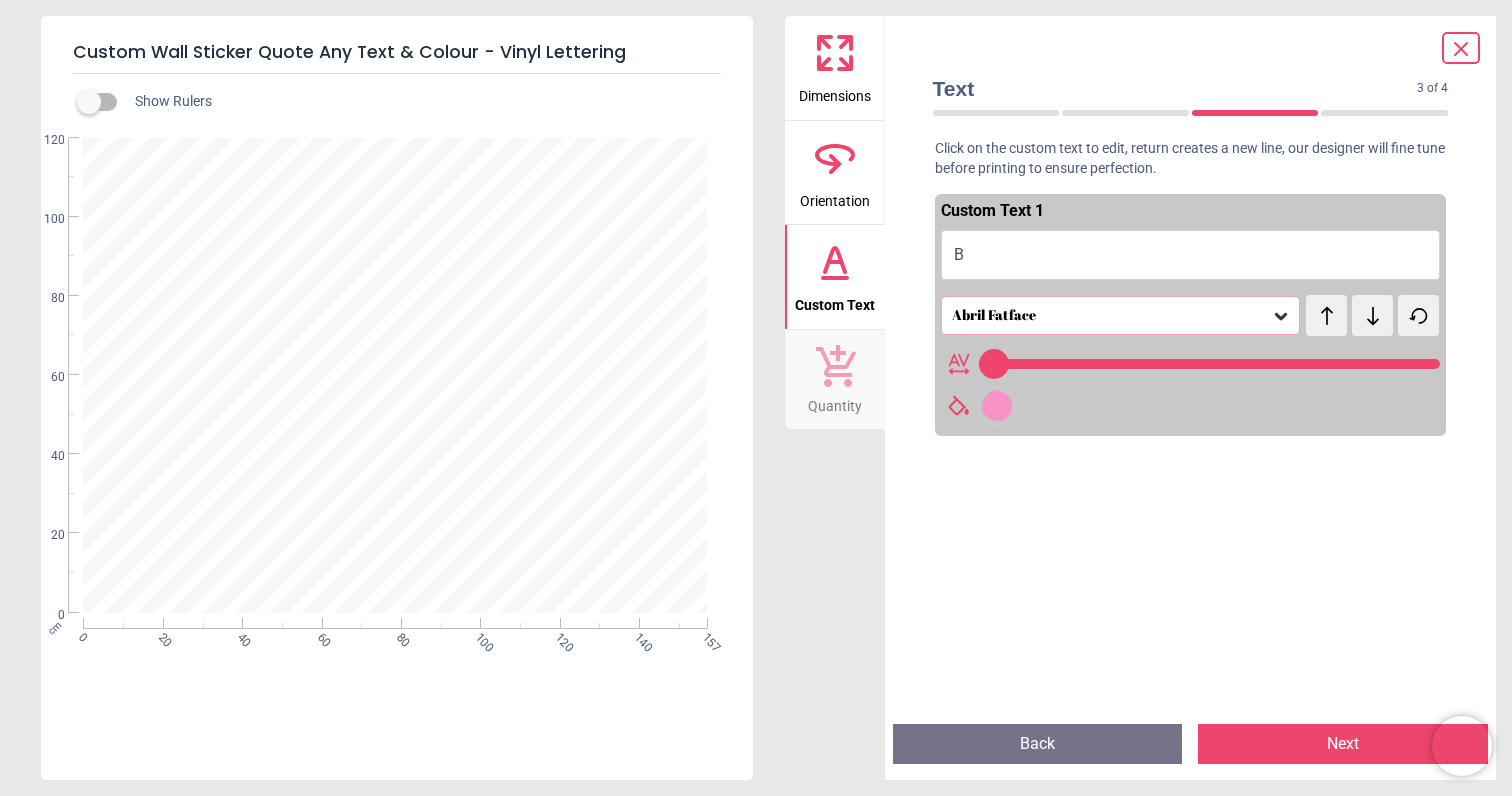 type on "**" 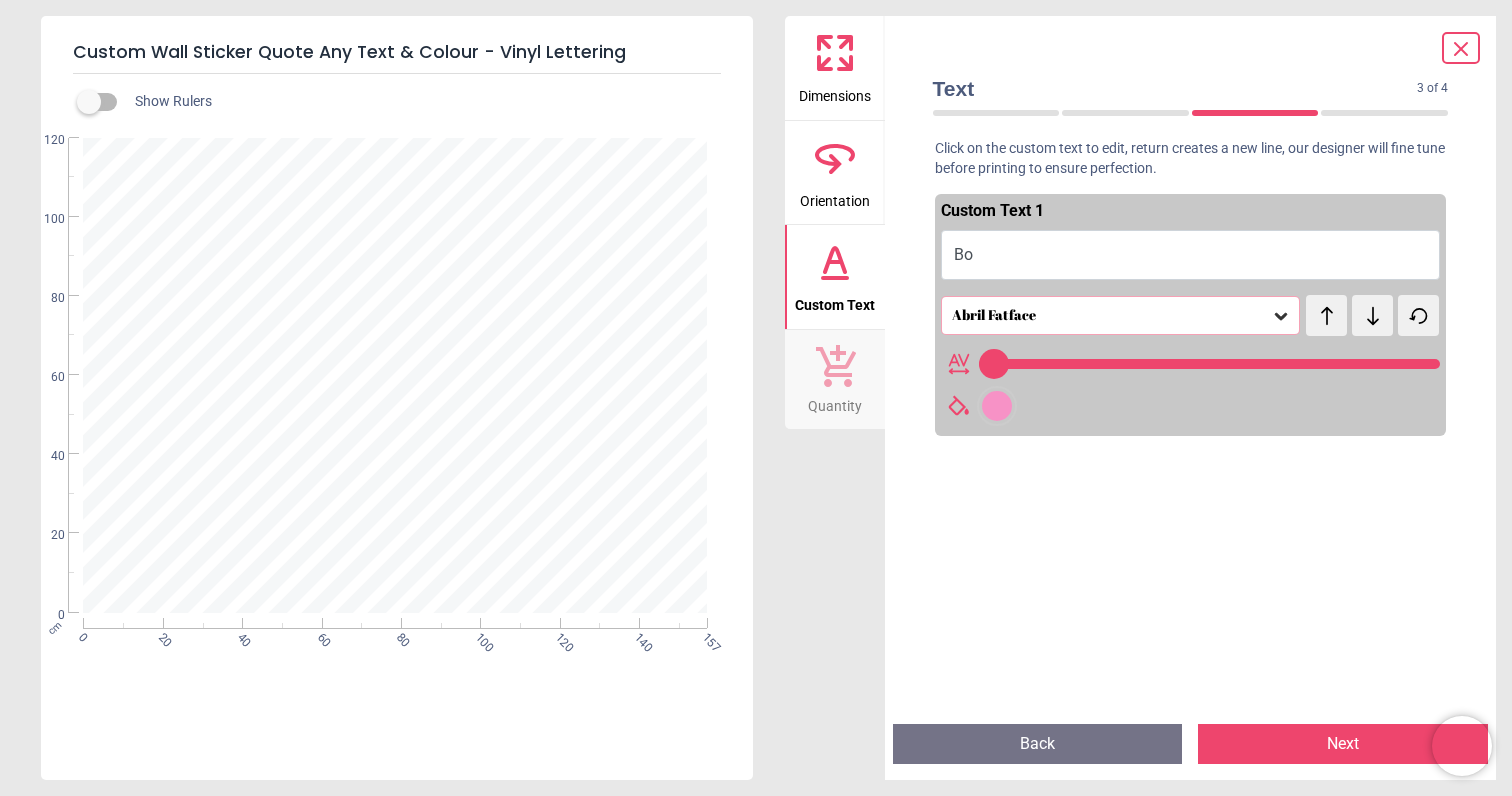 type on "***" 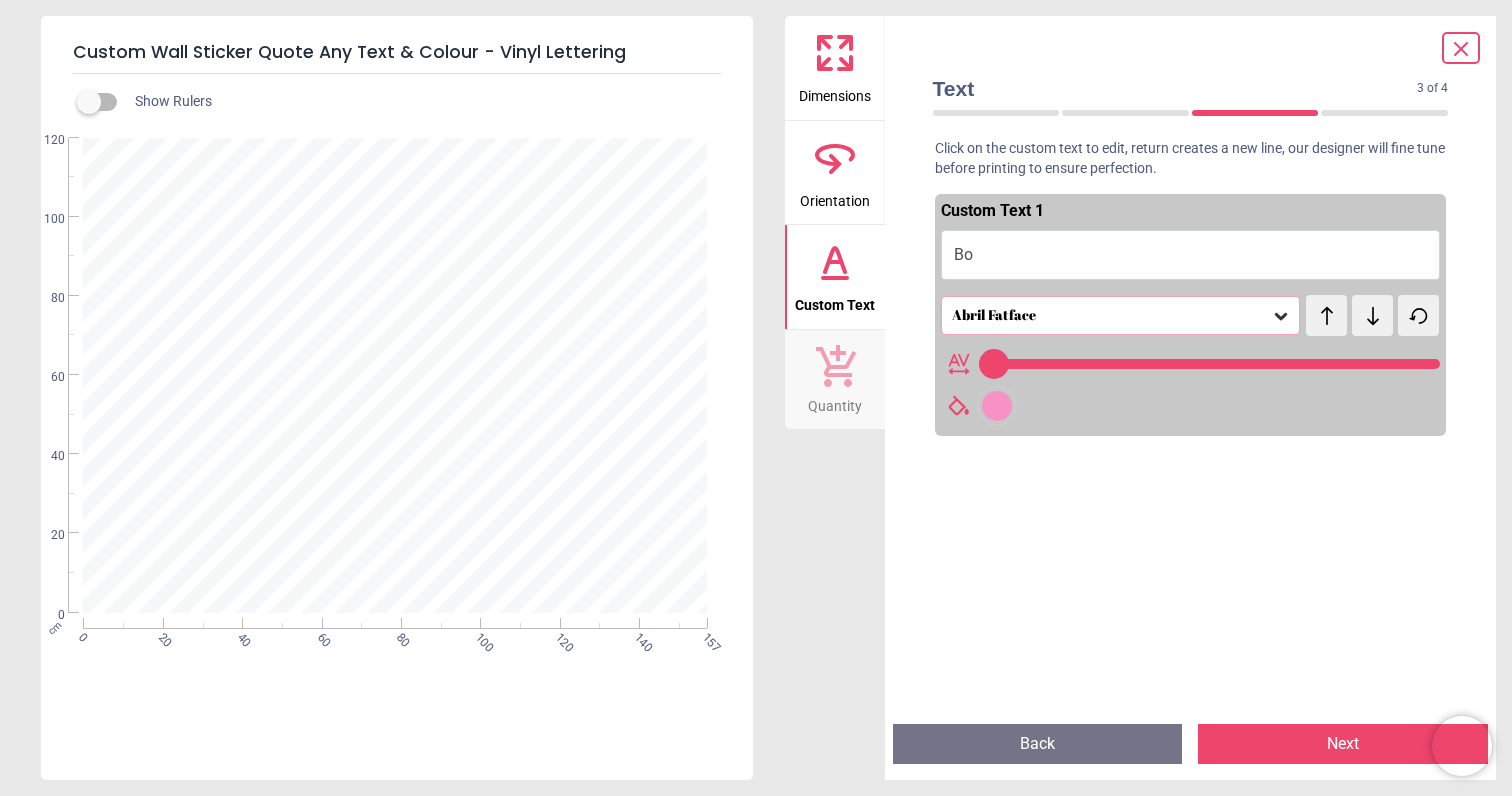 type on "****" 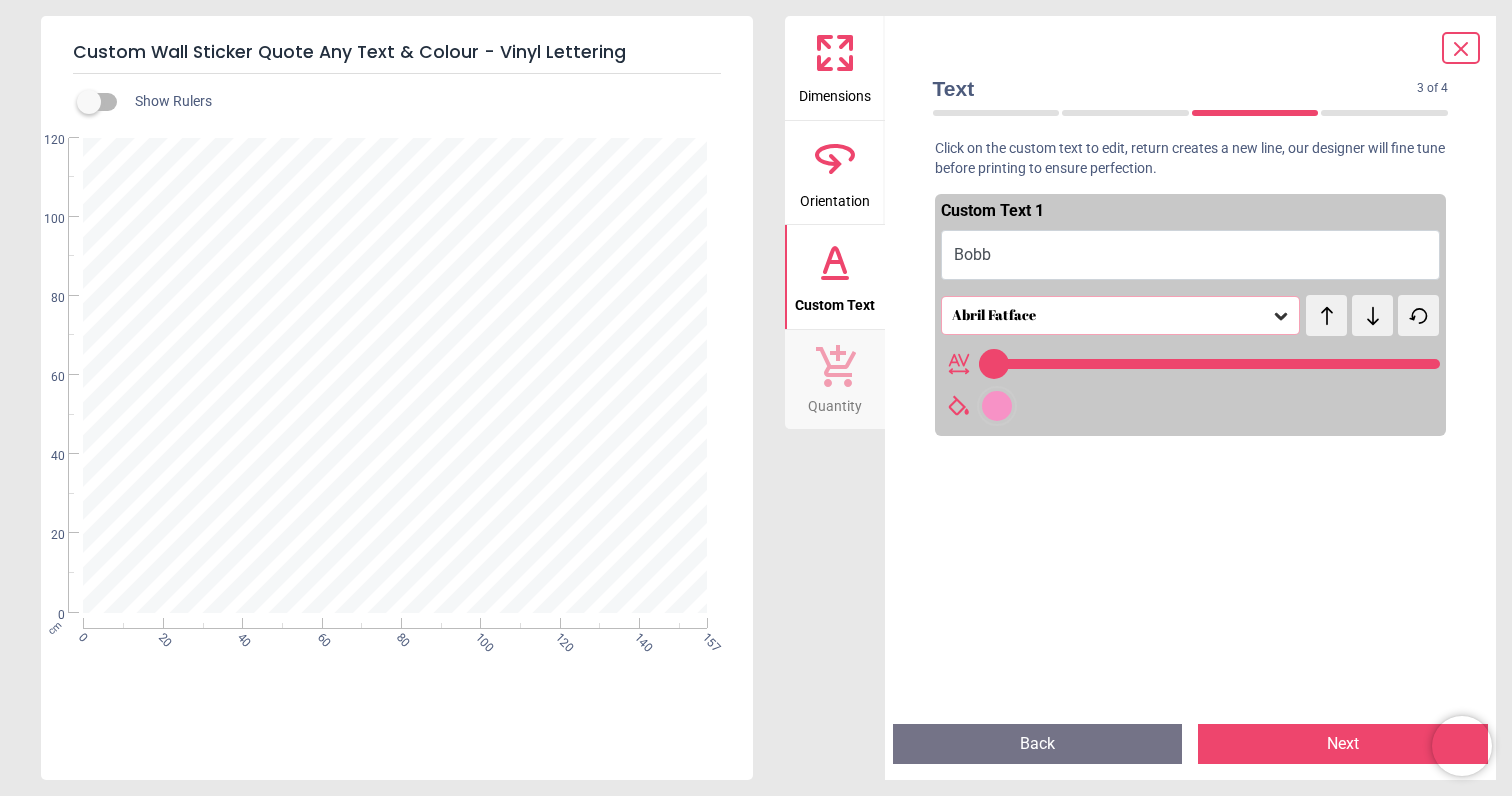 type on "*****" 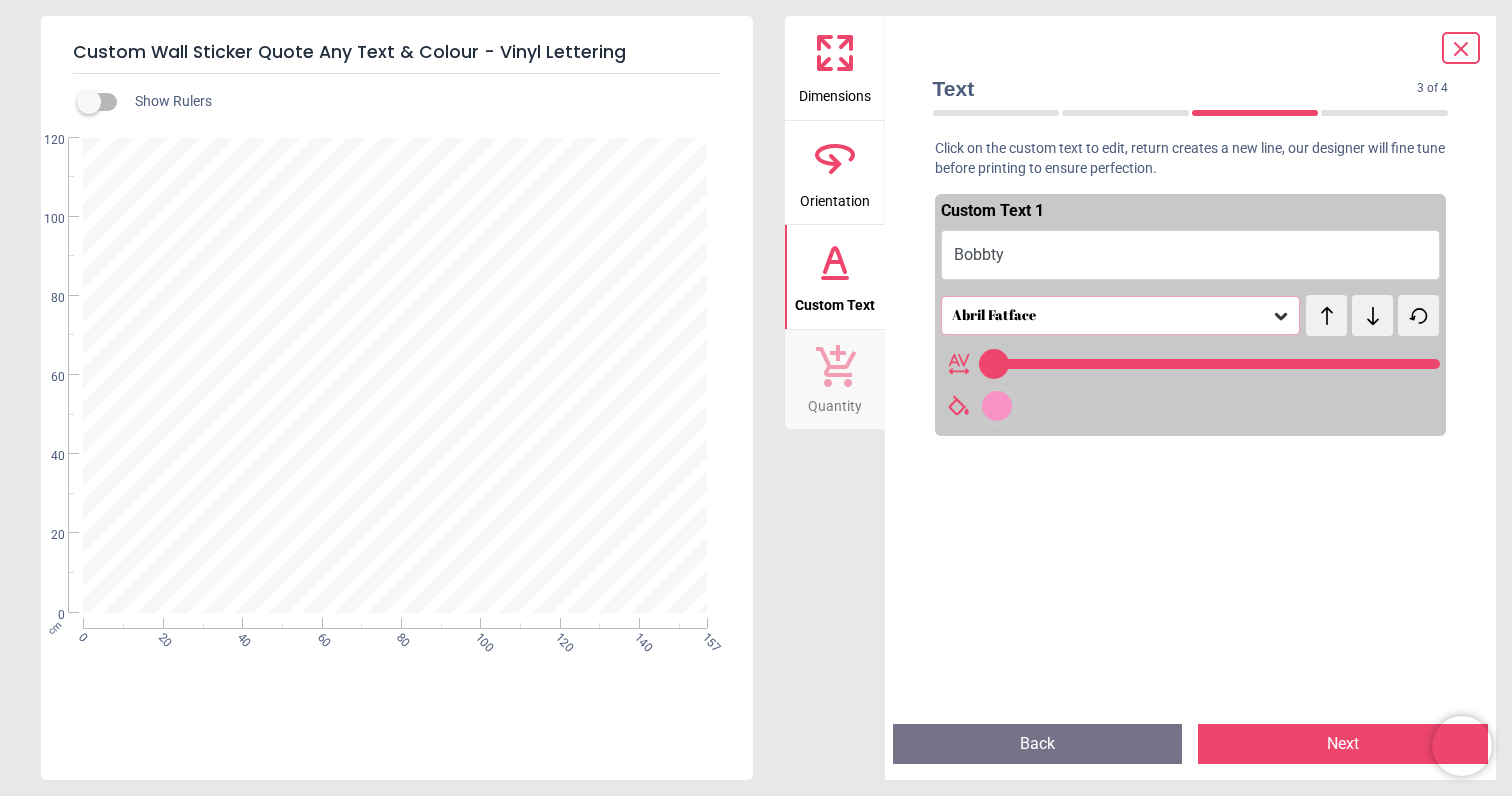 type on "*****" 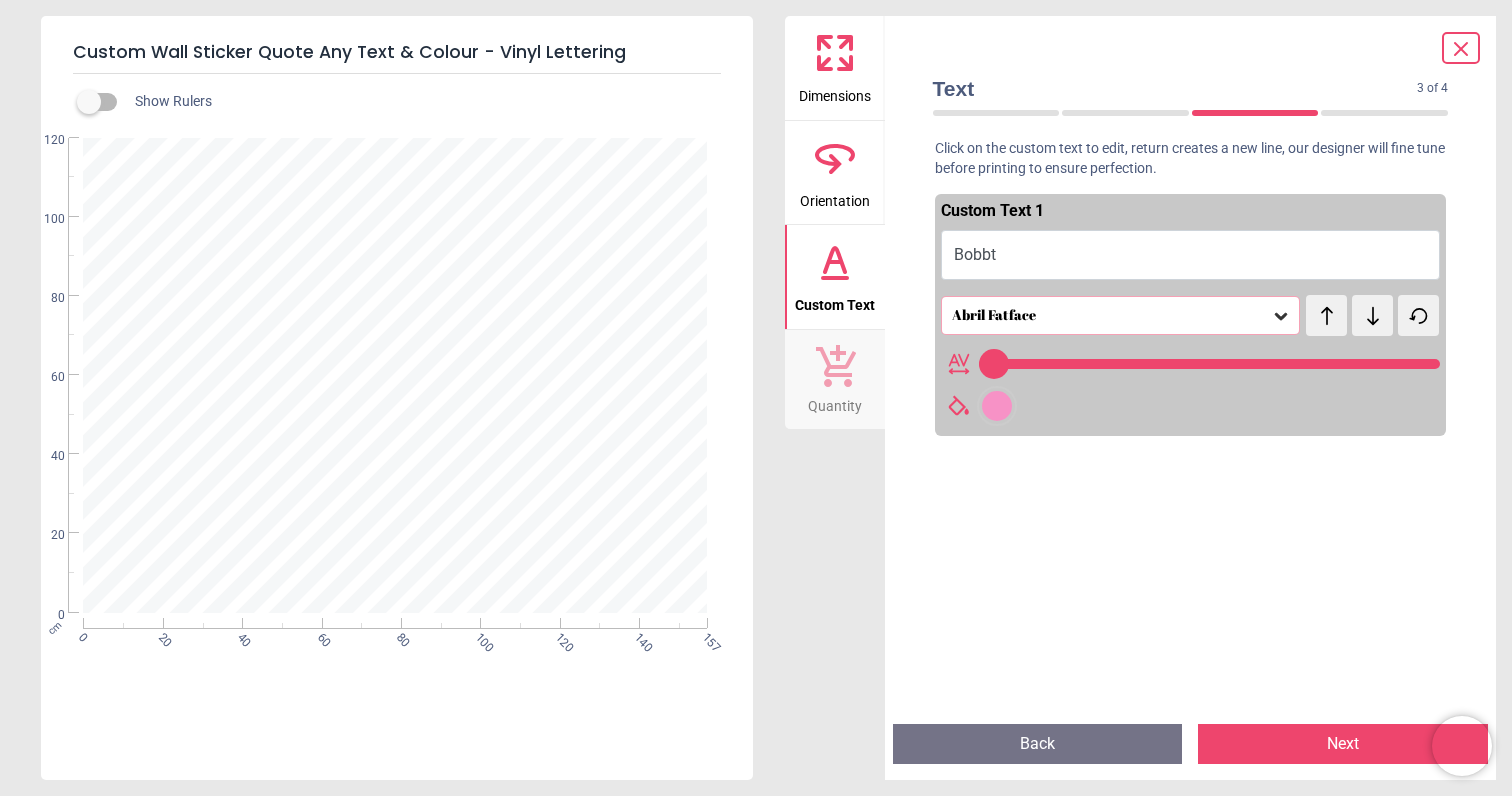type on "****" 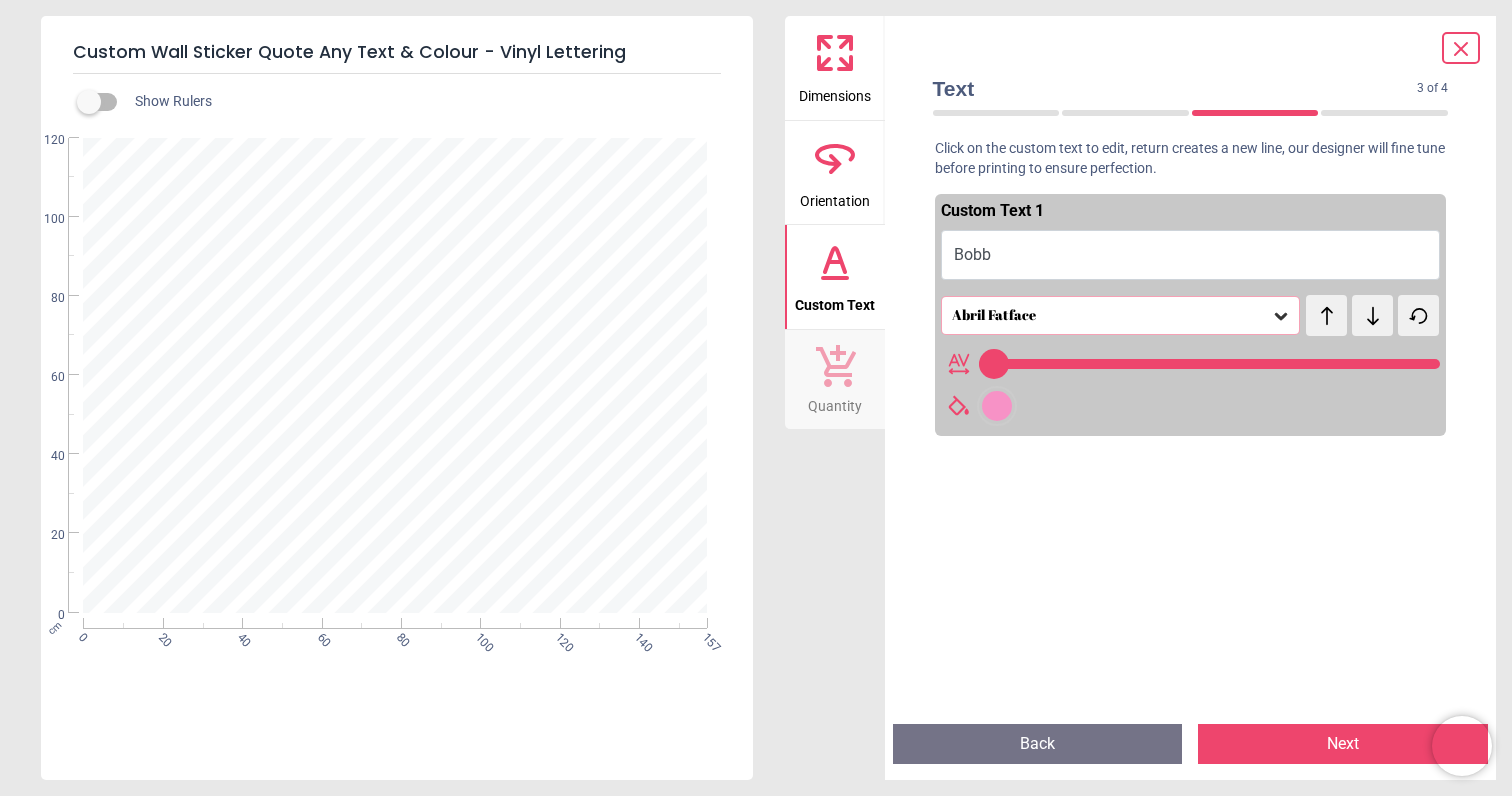 type on "*****" 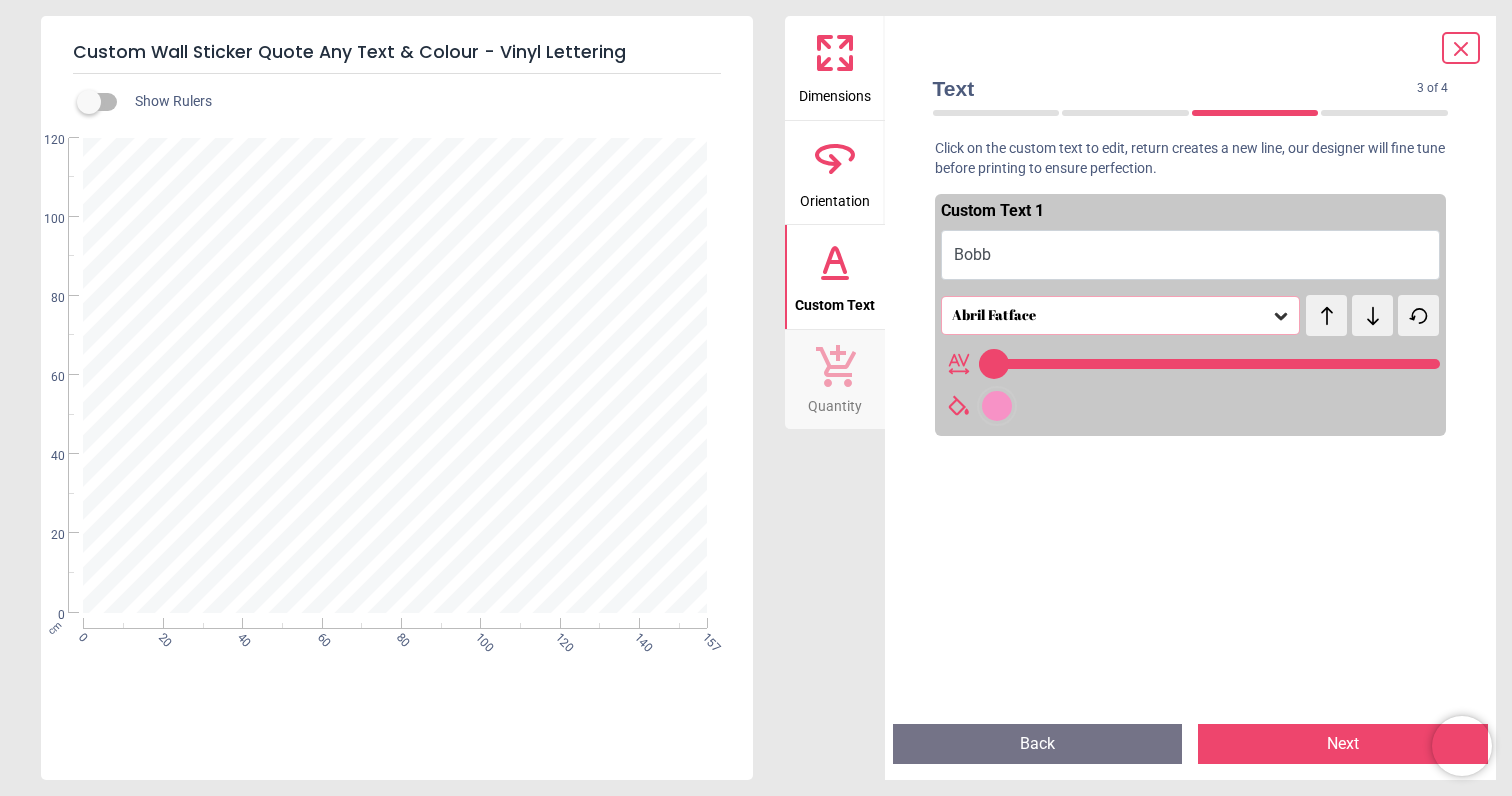 scroll, scrollTop: 0, scrollLeft: 0, axis: both 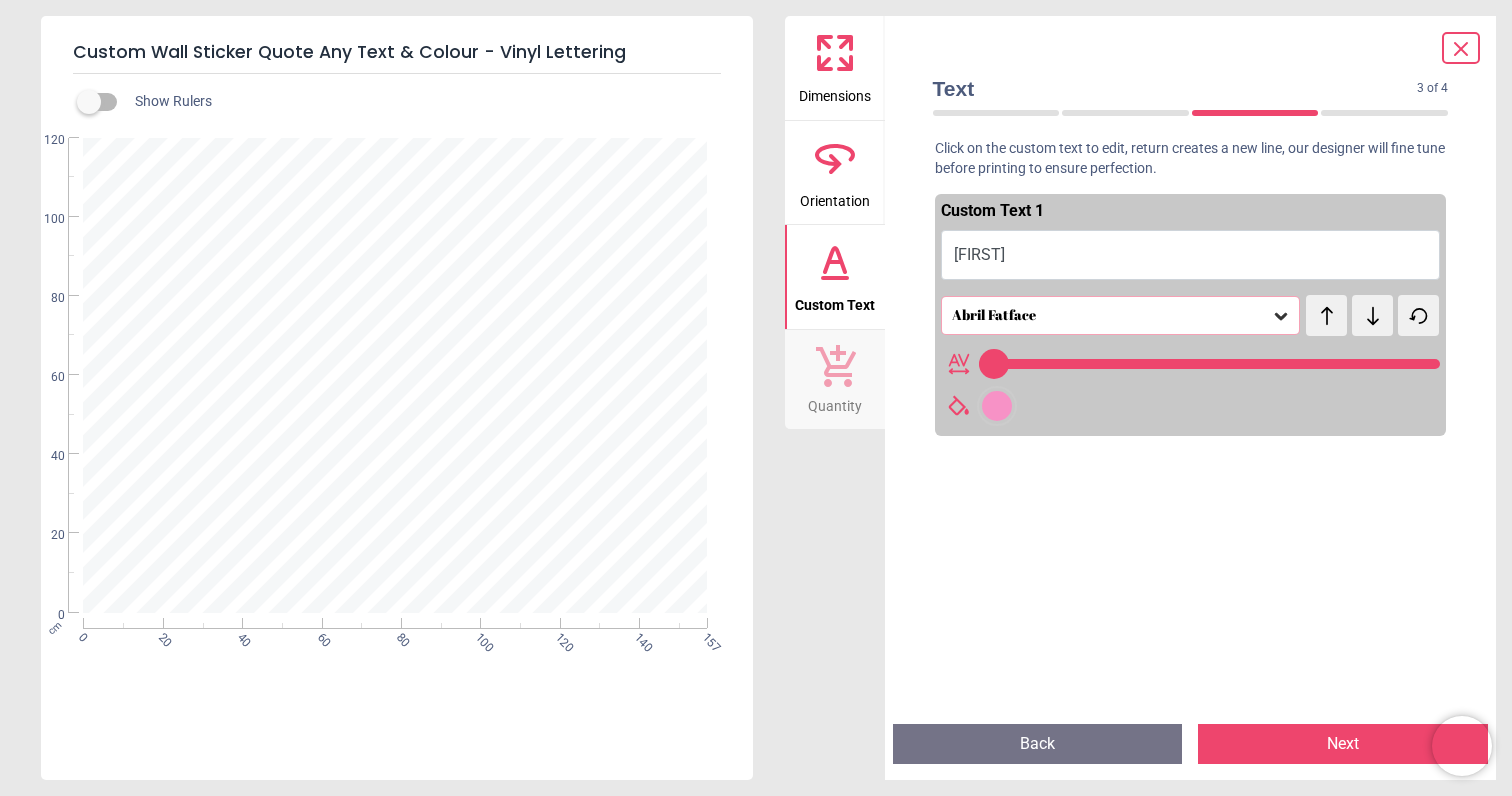 type on "******" 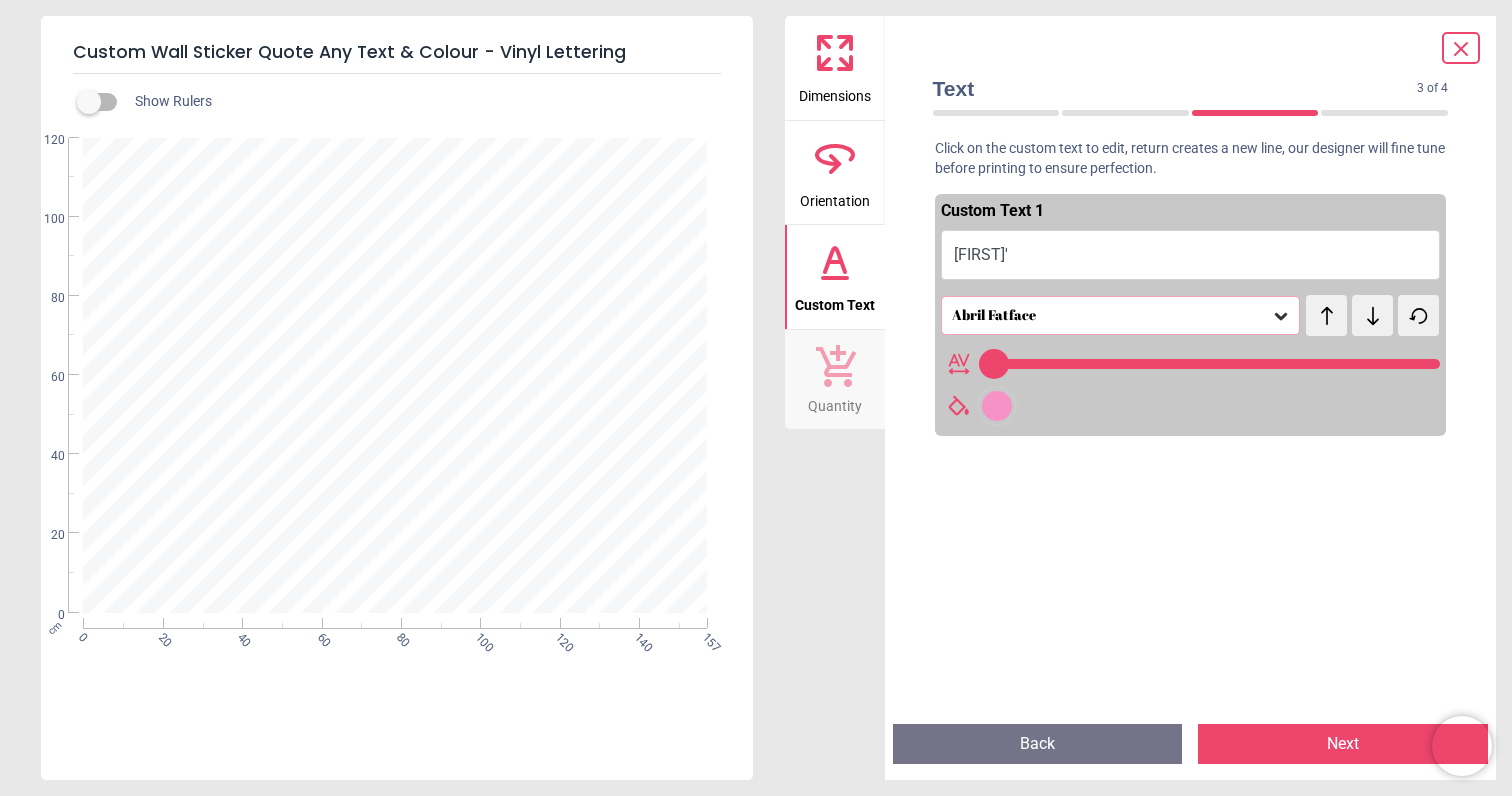type on "*******" 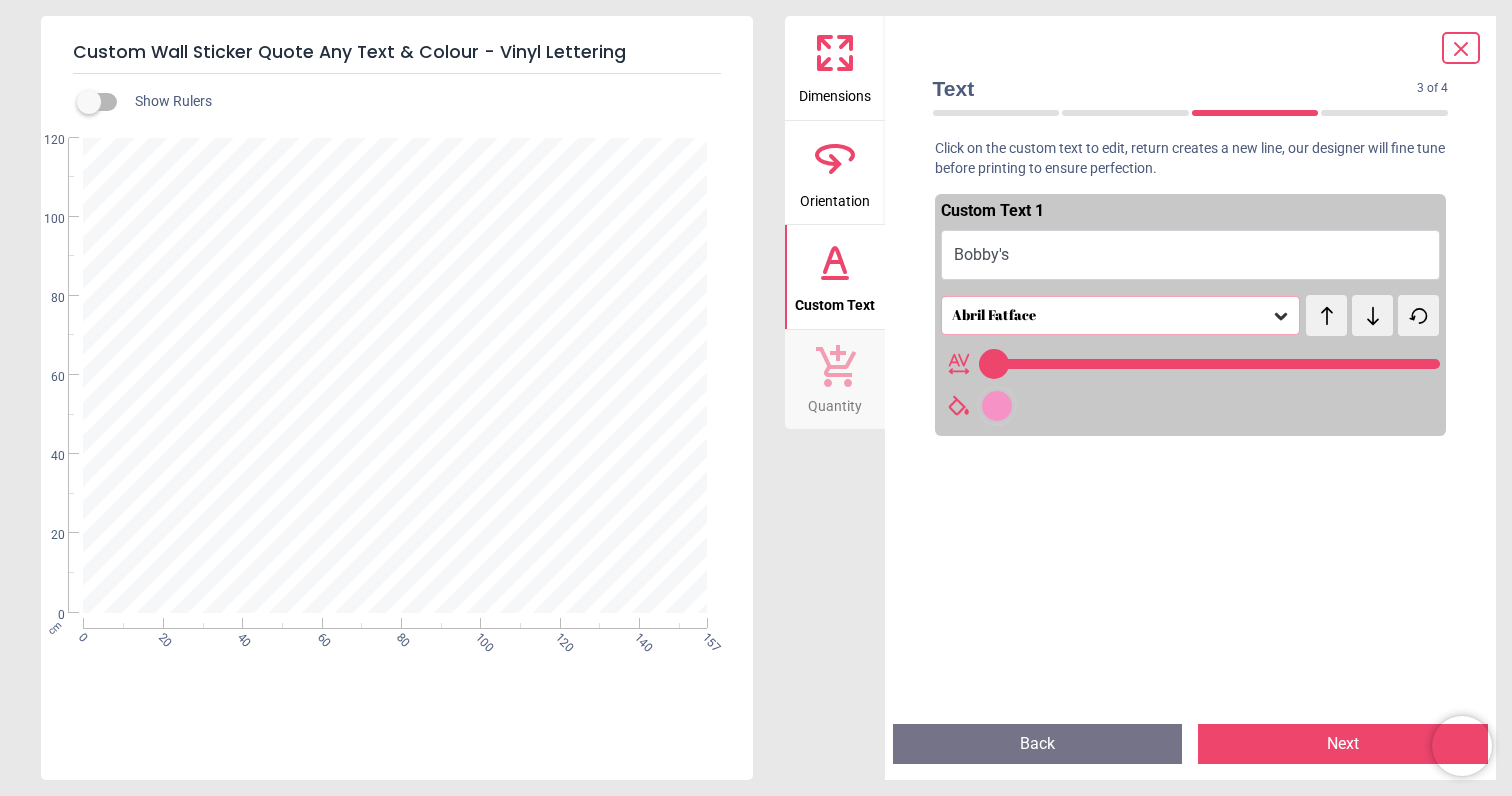 type on "*******" 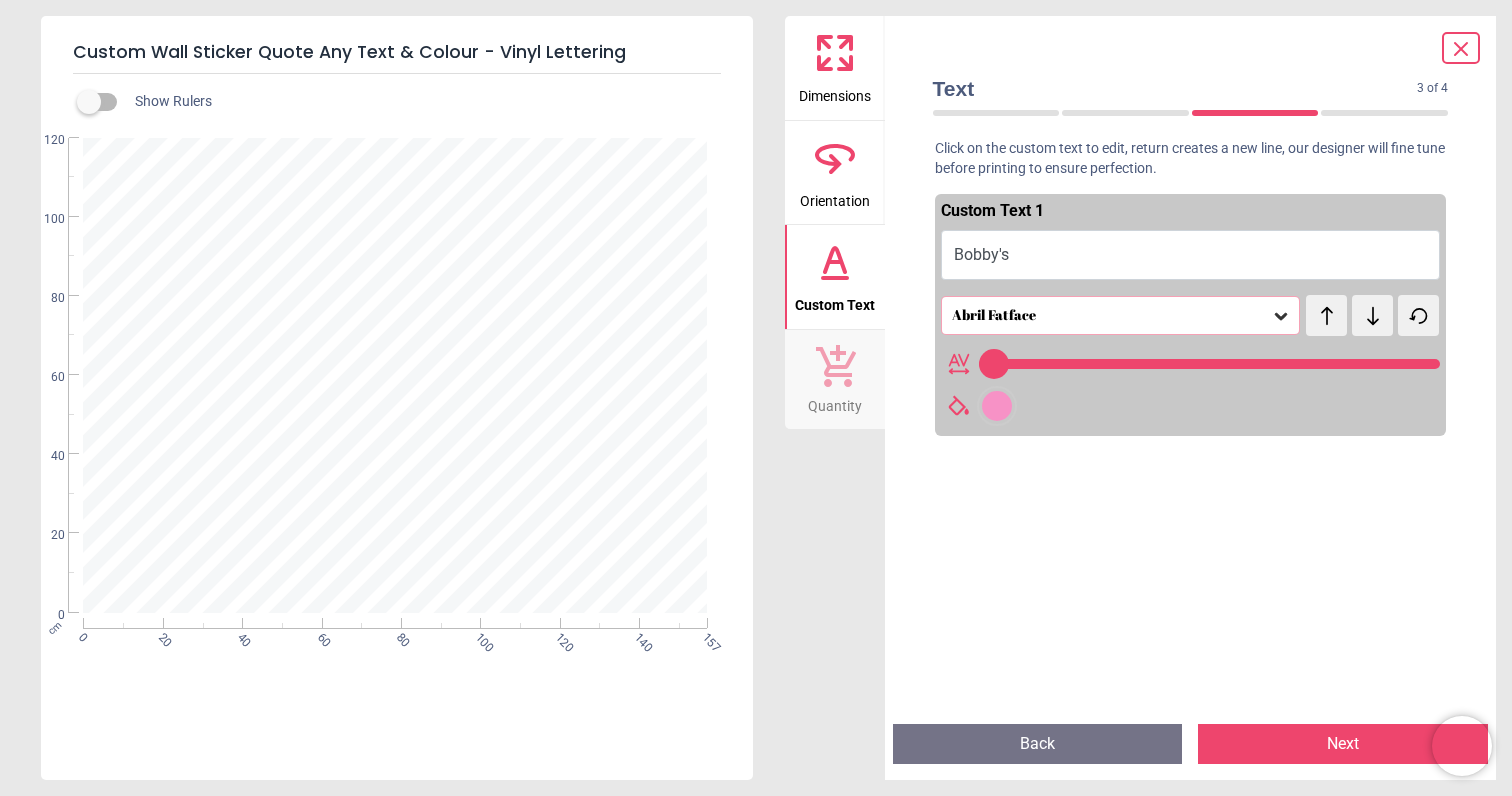 type on "*********" 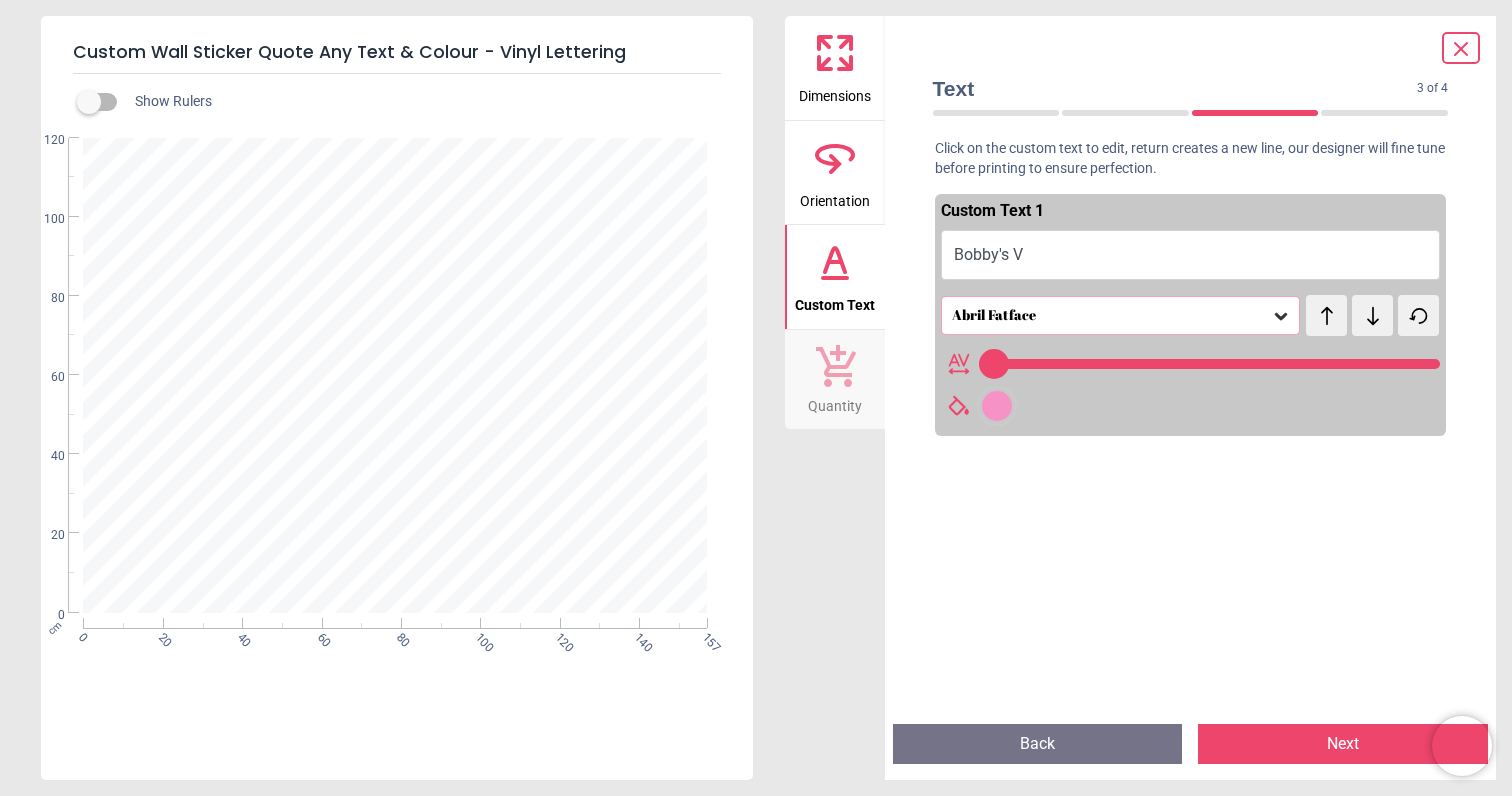type on "***" 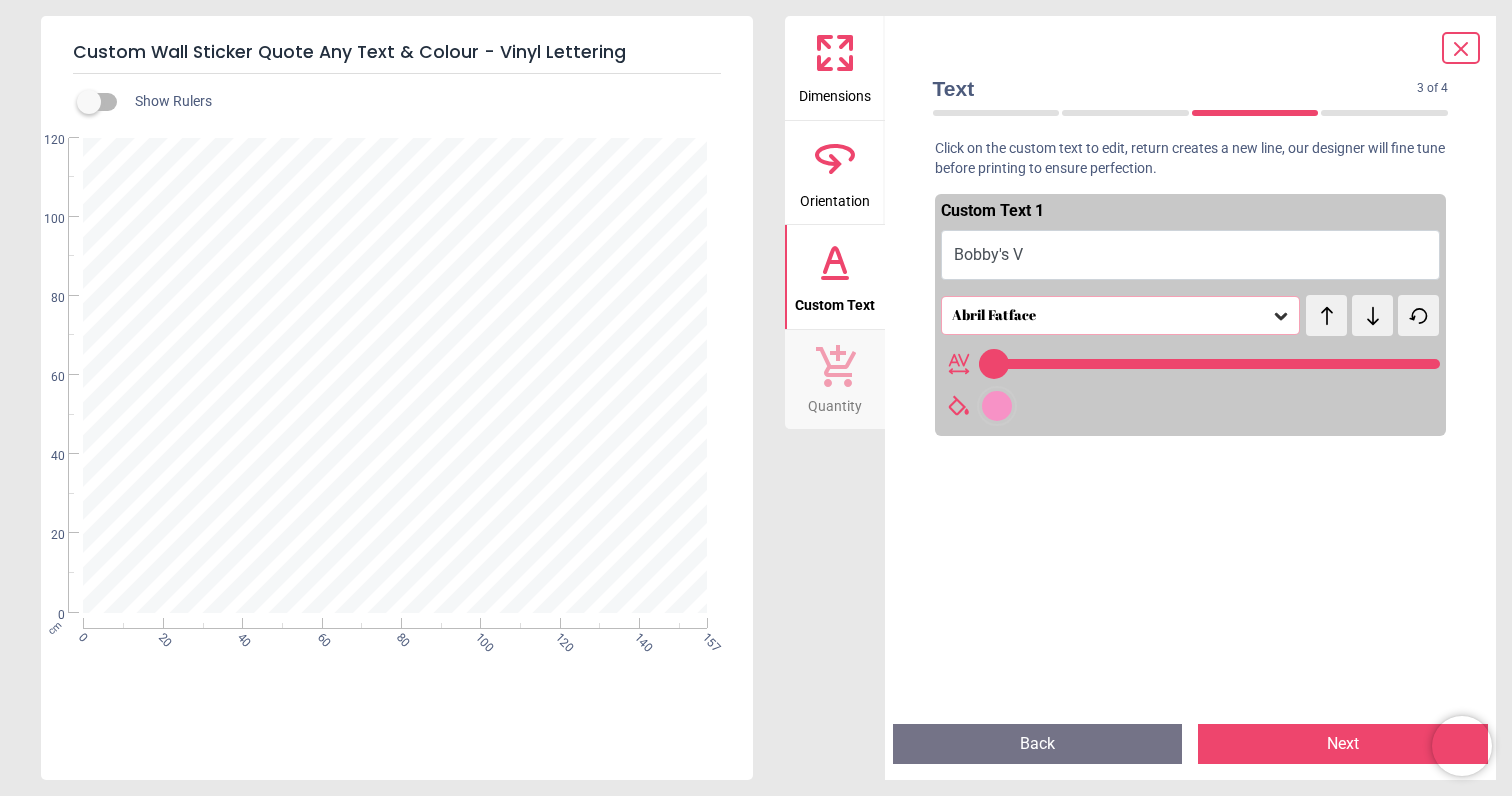 type on "**********" 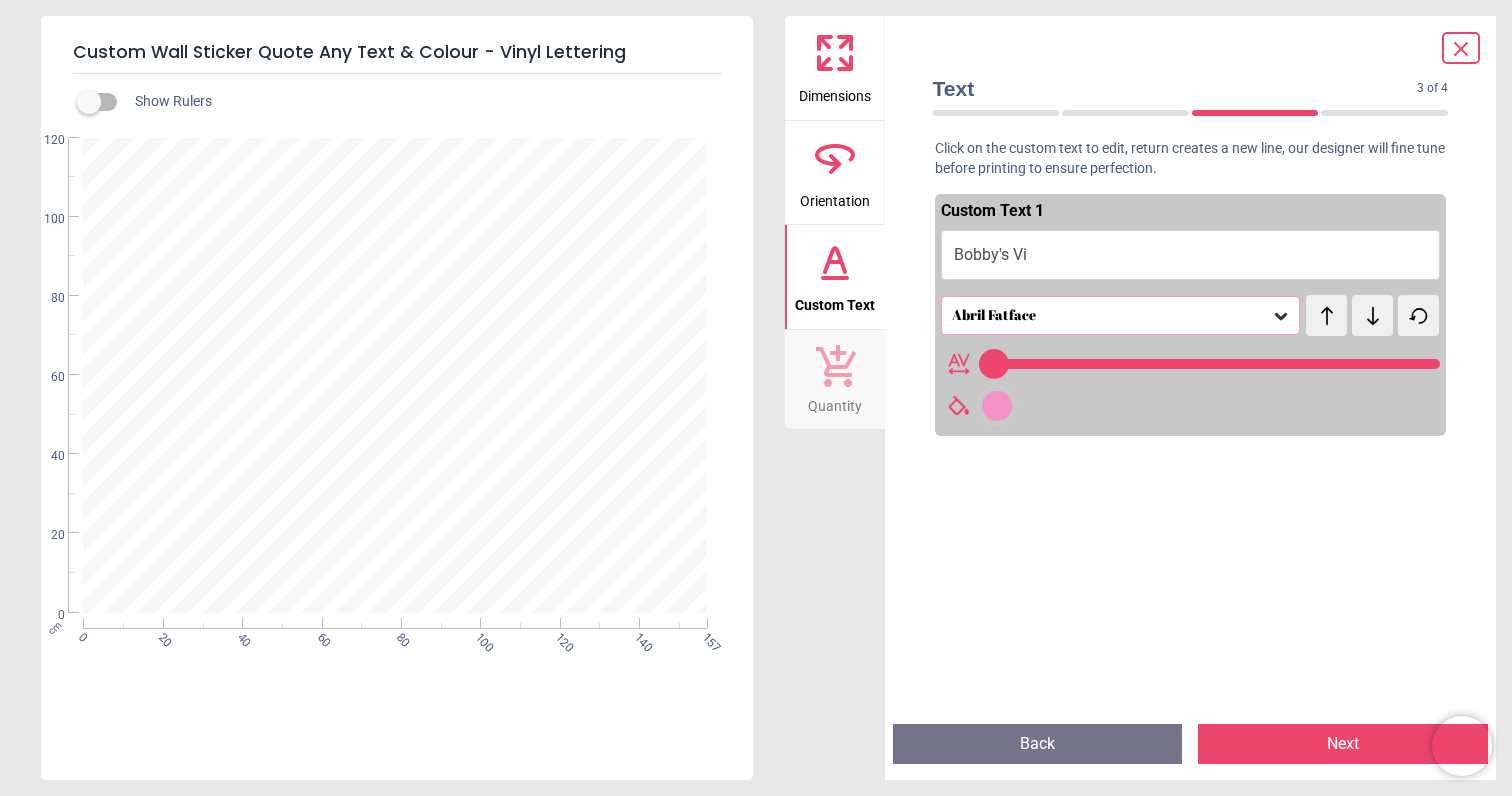 scroll, scrollTop: 0, scrollLeft: 0, axis: both 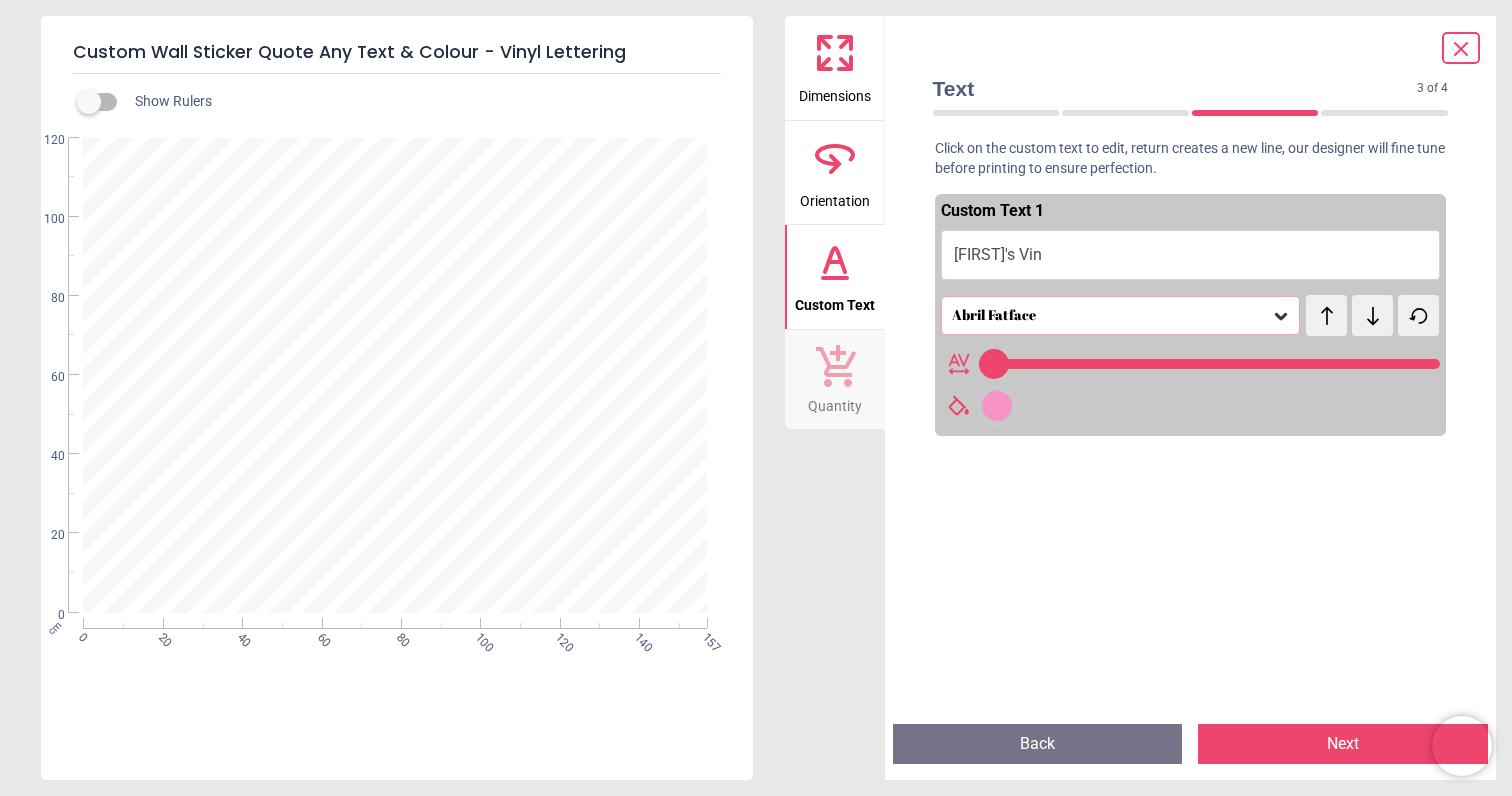 type on "**********" 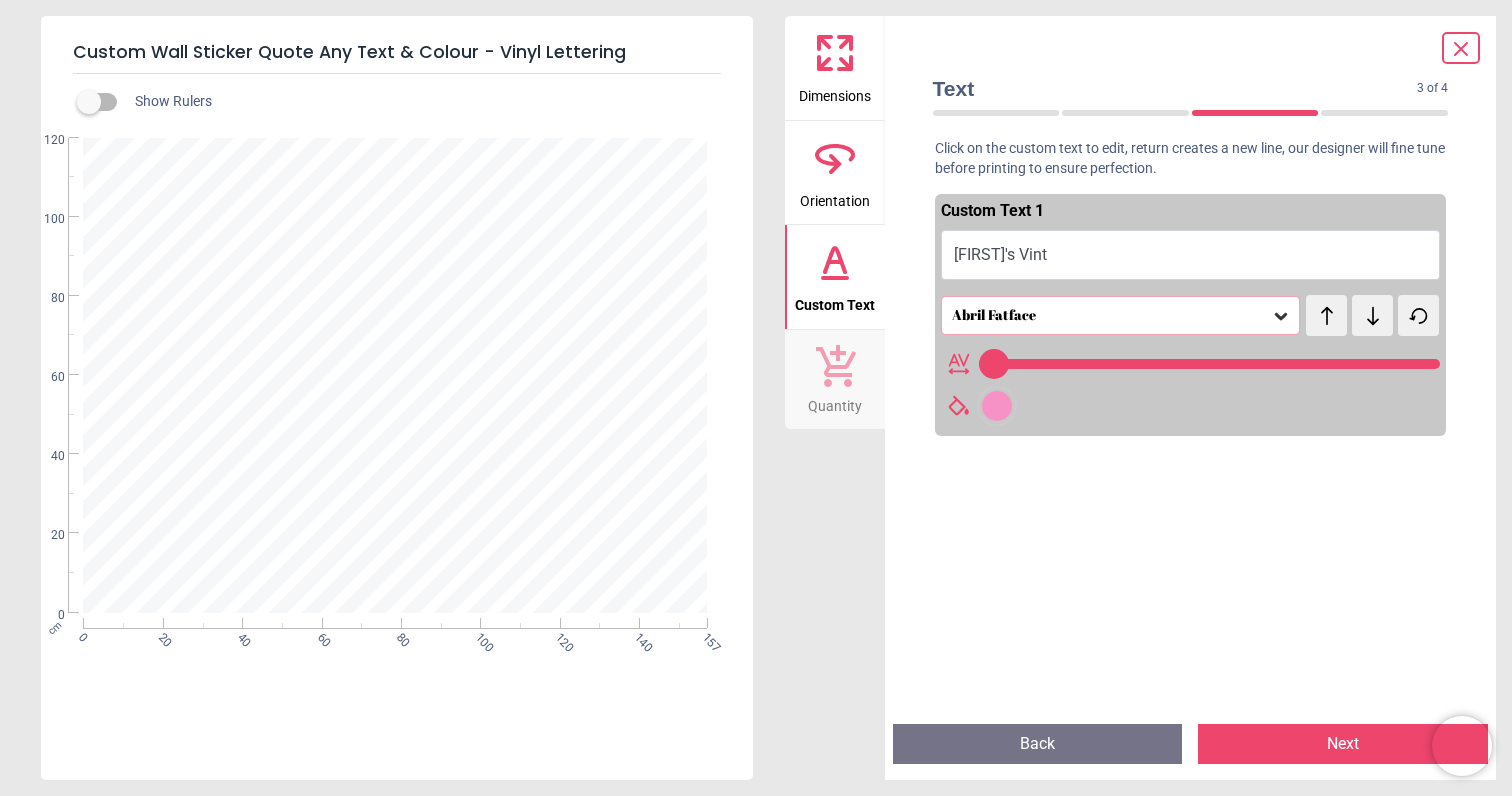 type on "**********" 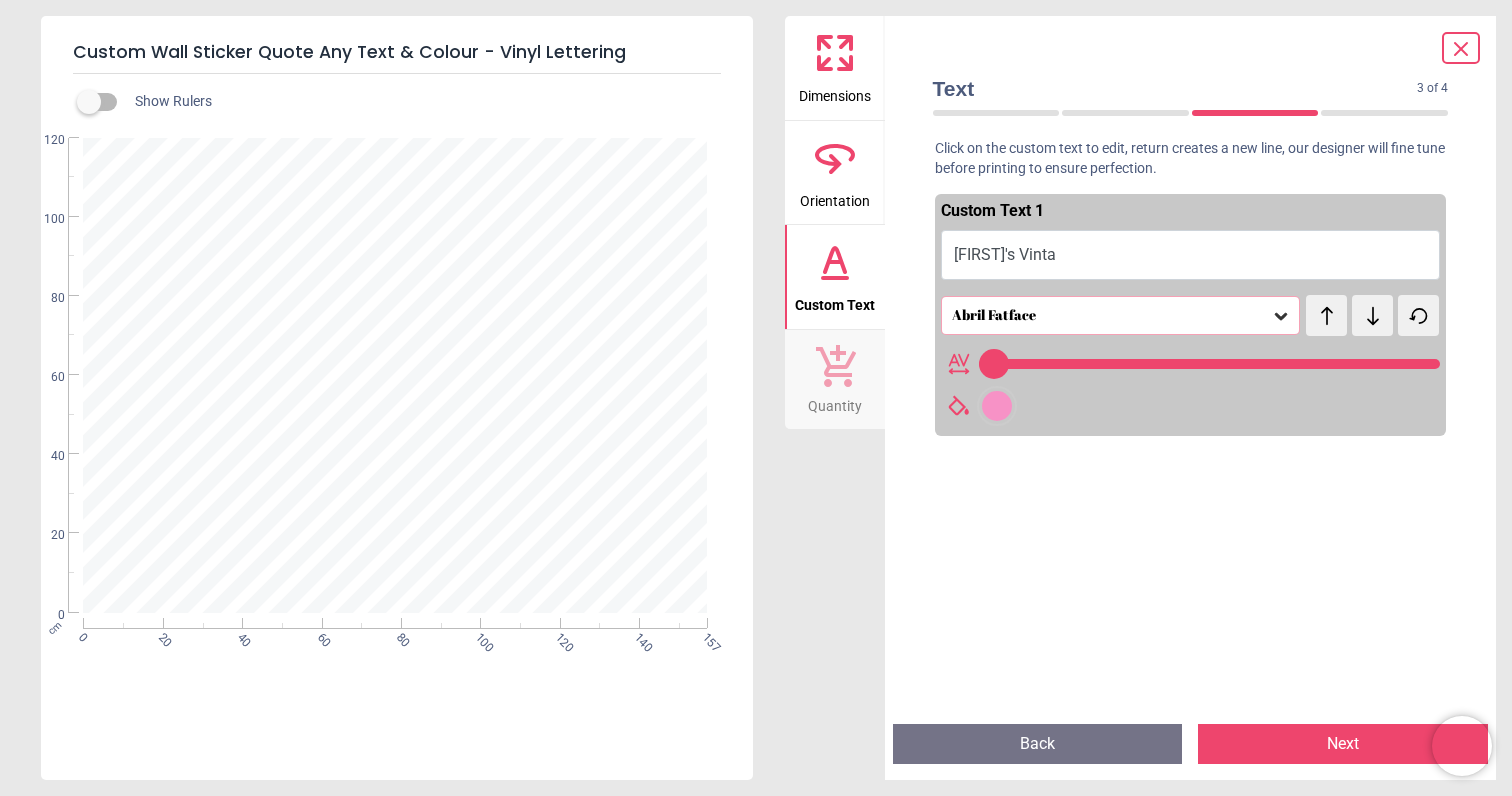 type on "**********" 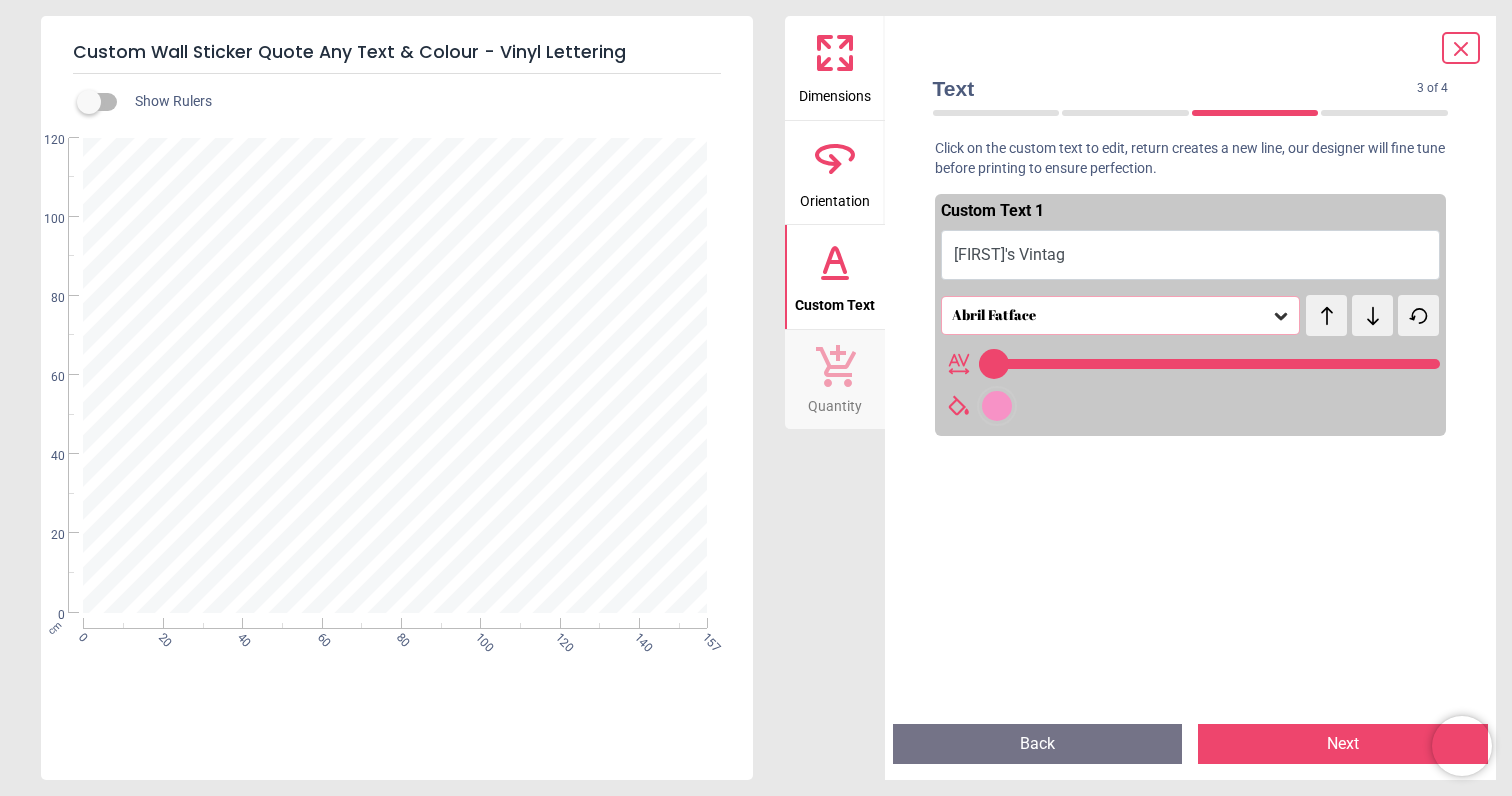 scroll, scrollTop: 96, scrollLeft: 0, axis: vertical 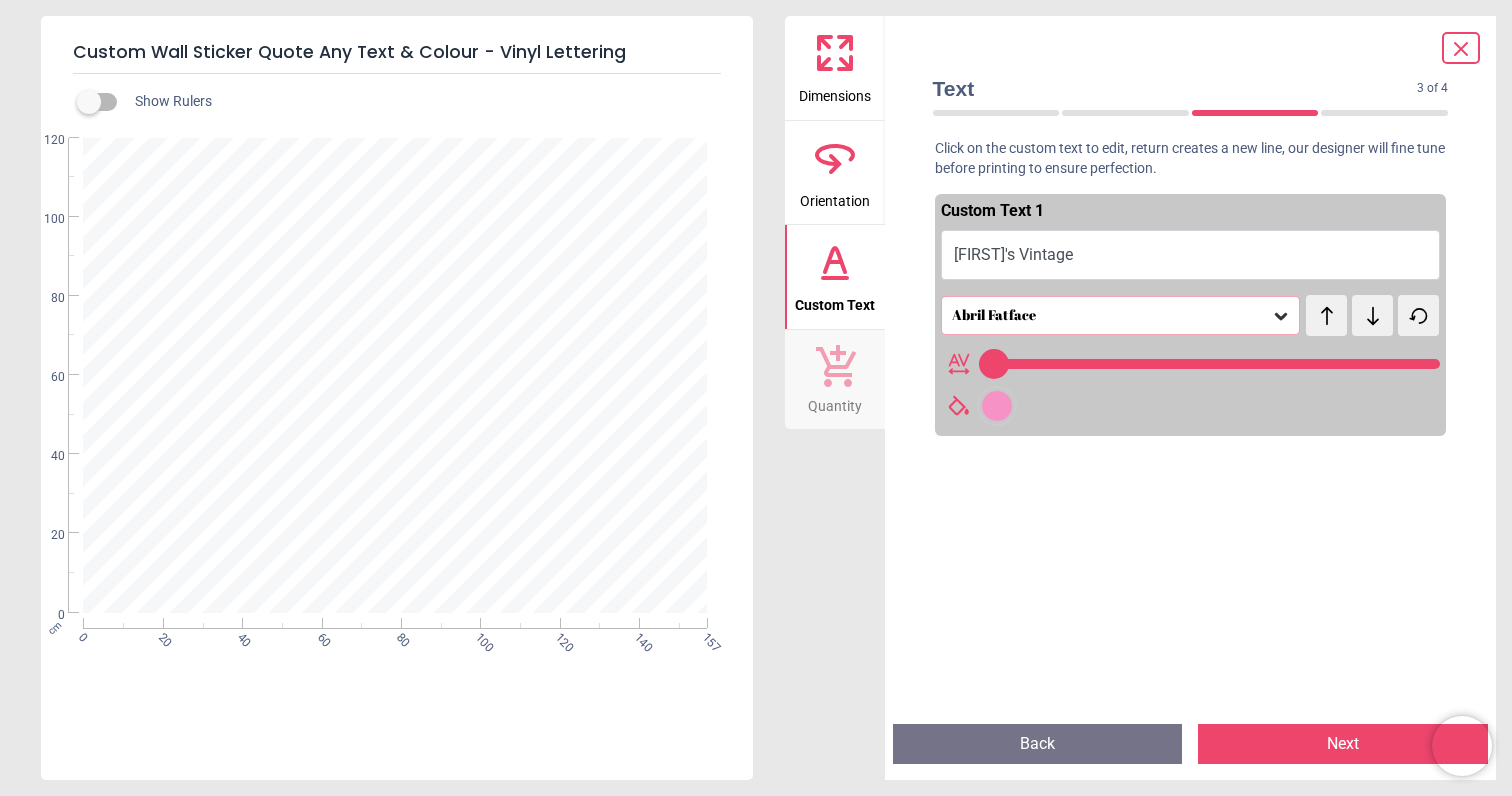 type on "**********" 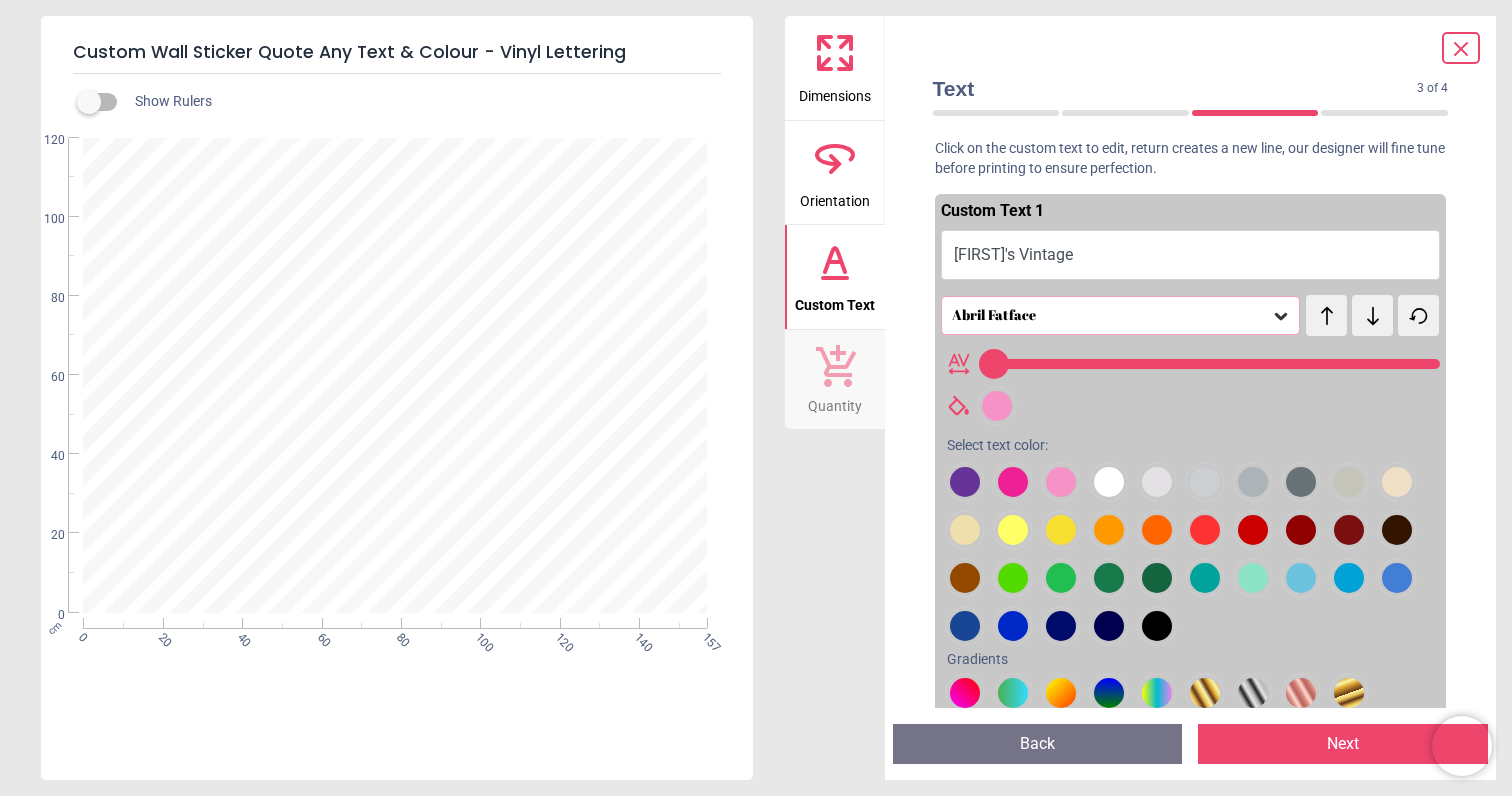 click at bounding box center [965, 482] 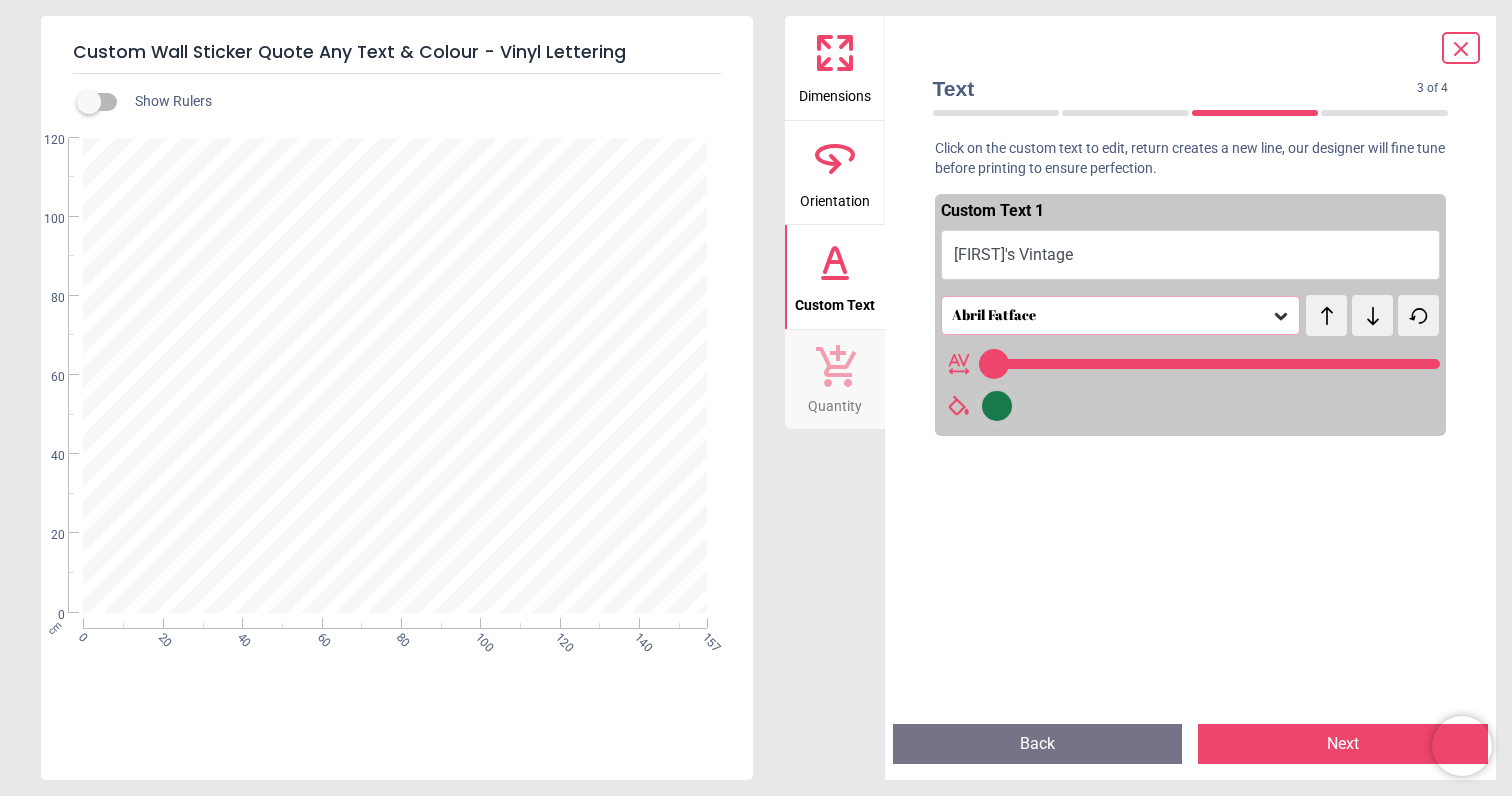 click on "Next" at bounding box center (1343, 744) 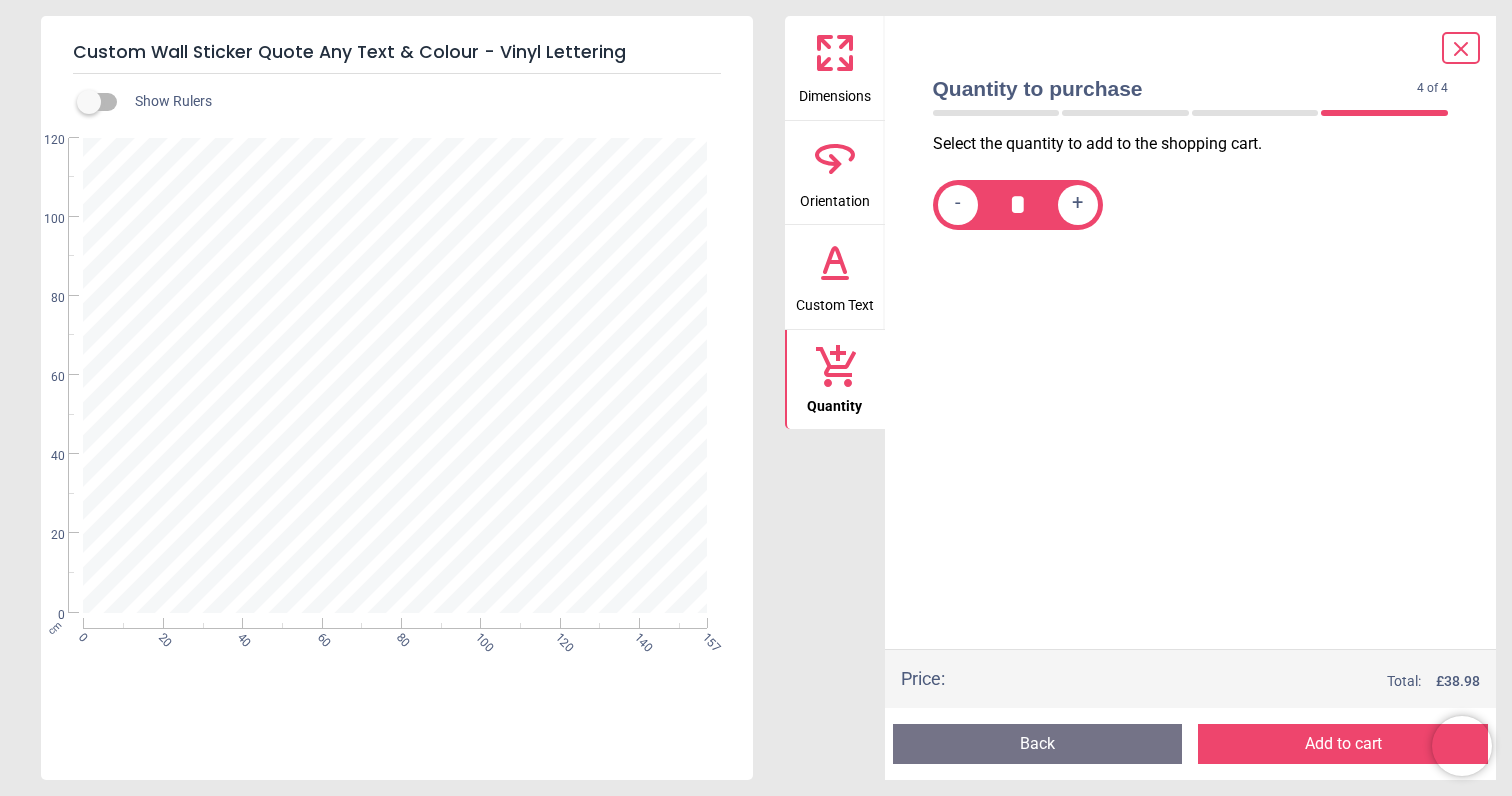 click on "Add to cart" at bounding box center (1343, 744) 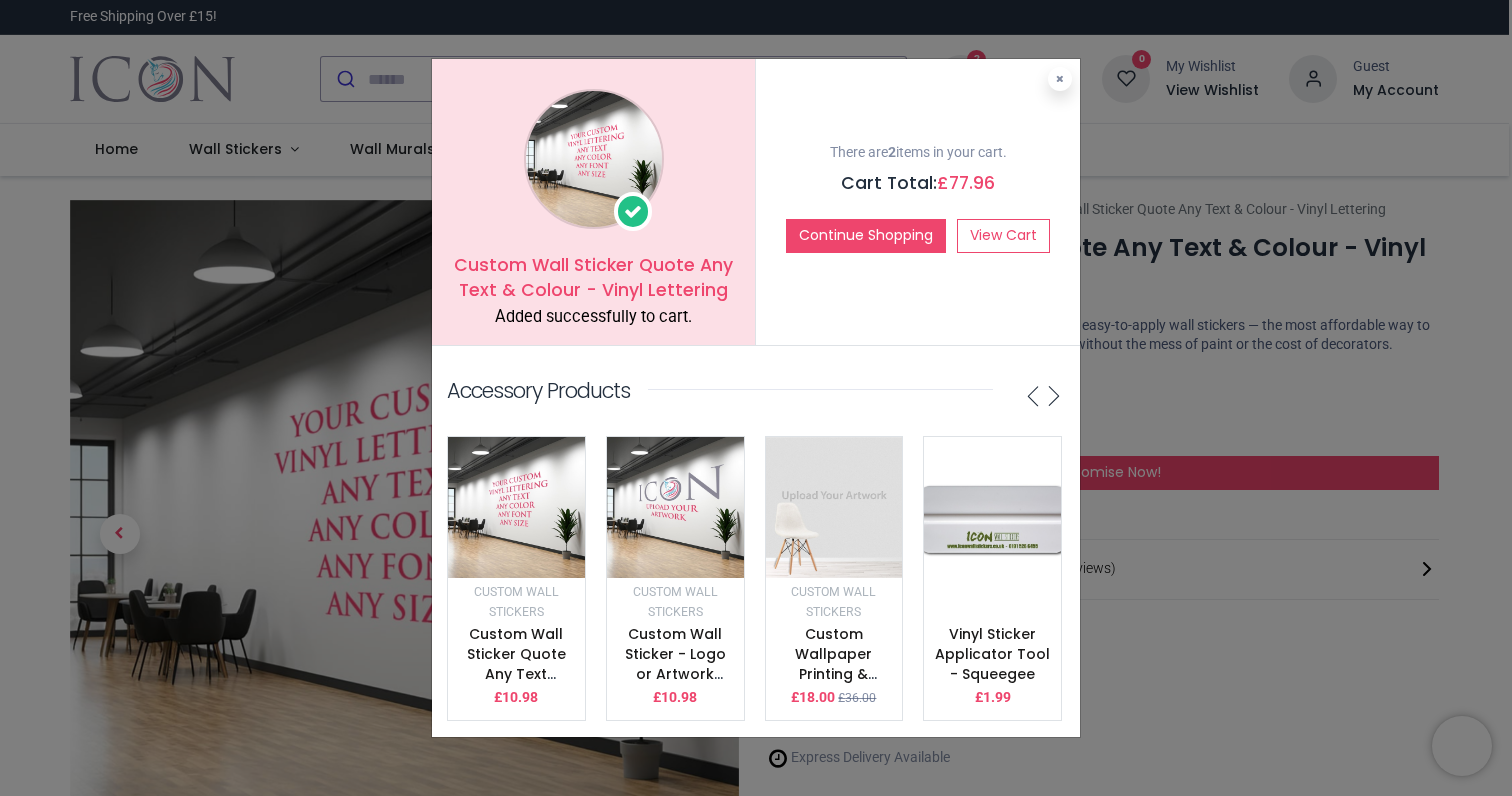 click on "Custom Wall Sticker Quote Any Text & Colour - Vinyl Lettering
Added successfully to cart.
There are  2  items in your cart.
Cart Total:   £  77.96
Continue Shopping
View Cart
Accessory Products" at bounding box center [756, 398] 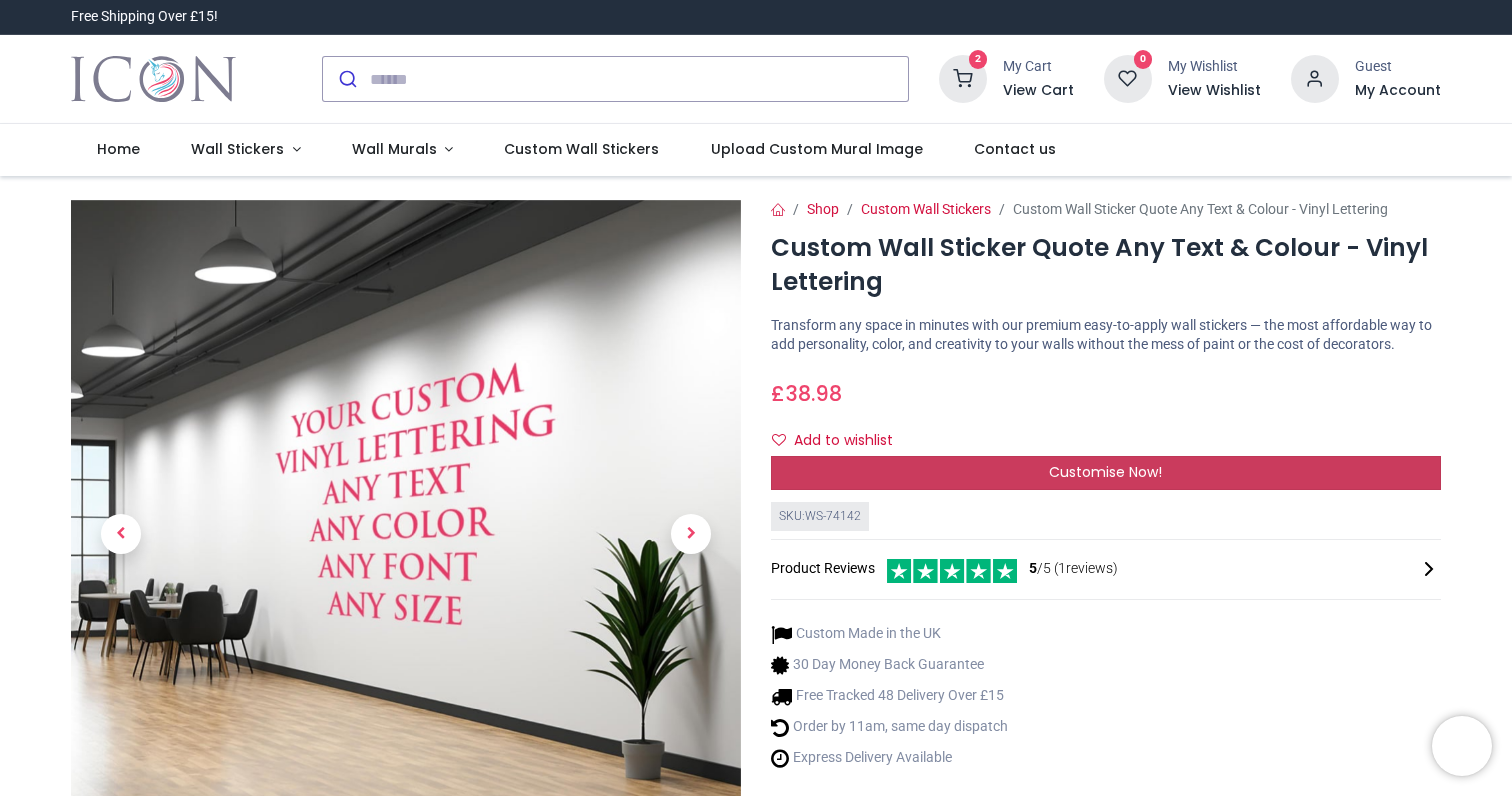 click on "Customise Now!" at bounding box center (1105, 472) 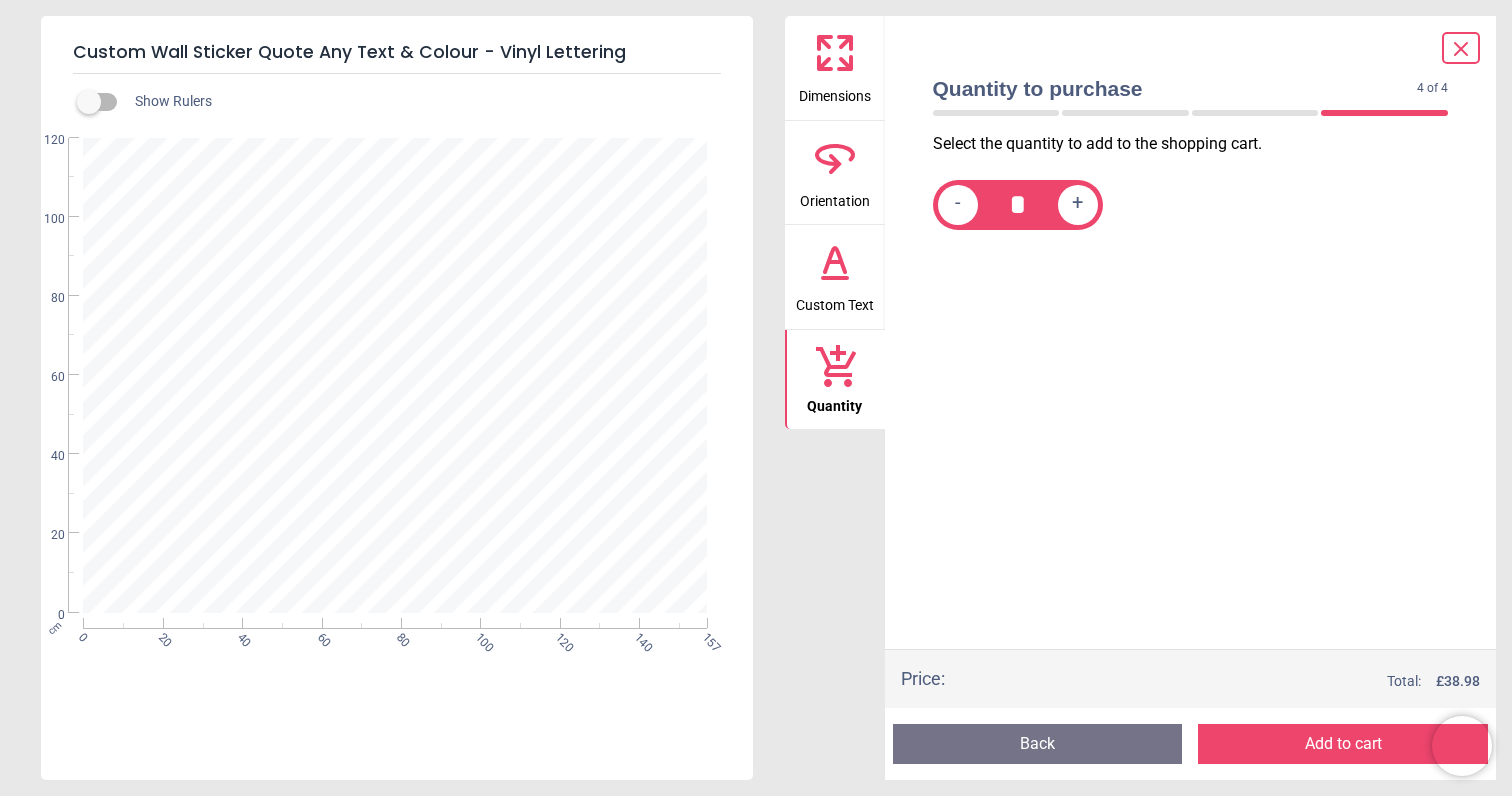 click 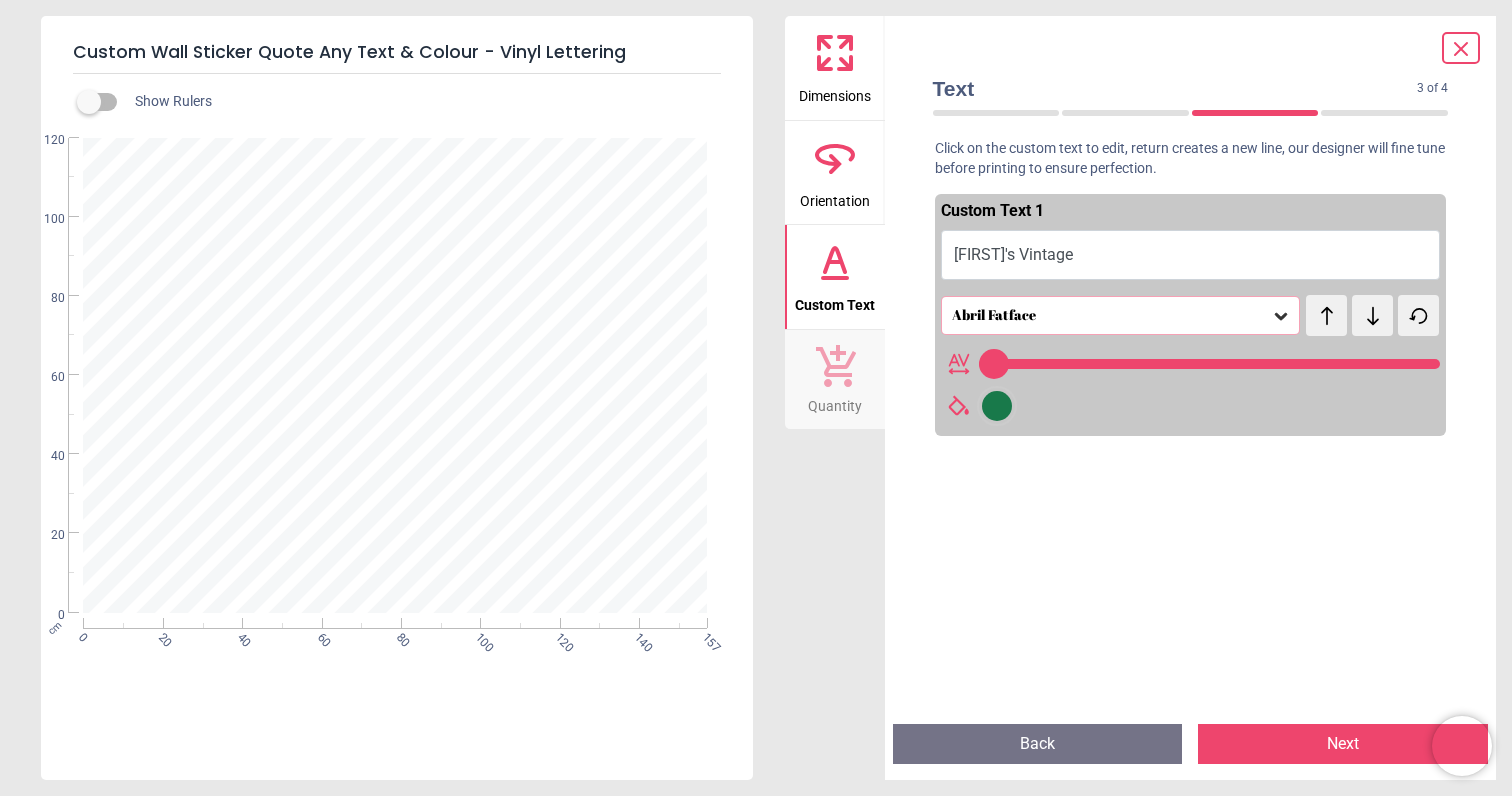 type on "**" 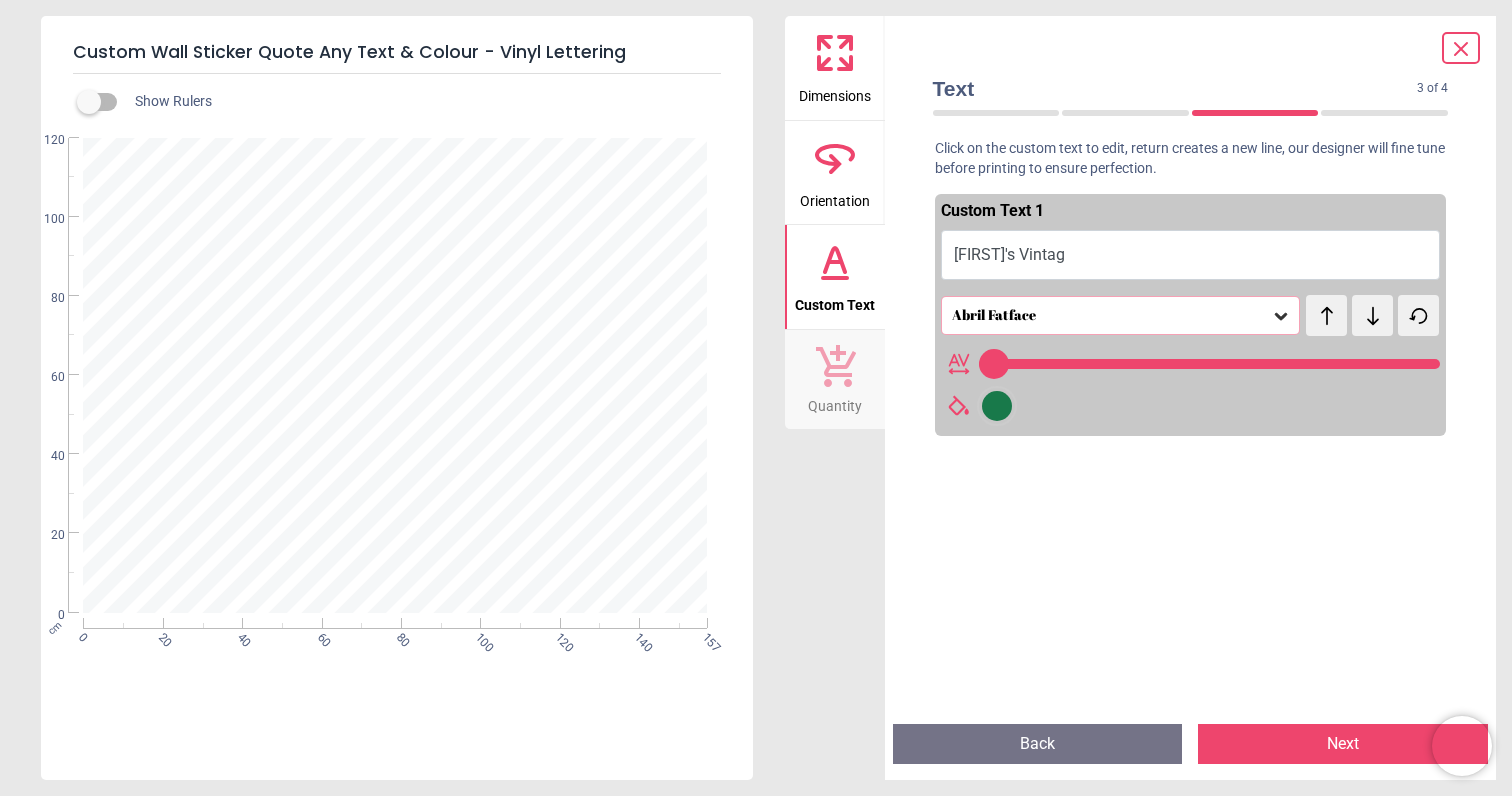 type on "**********" 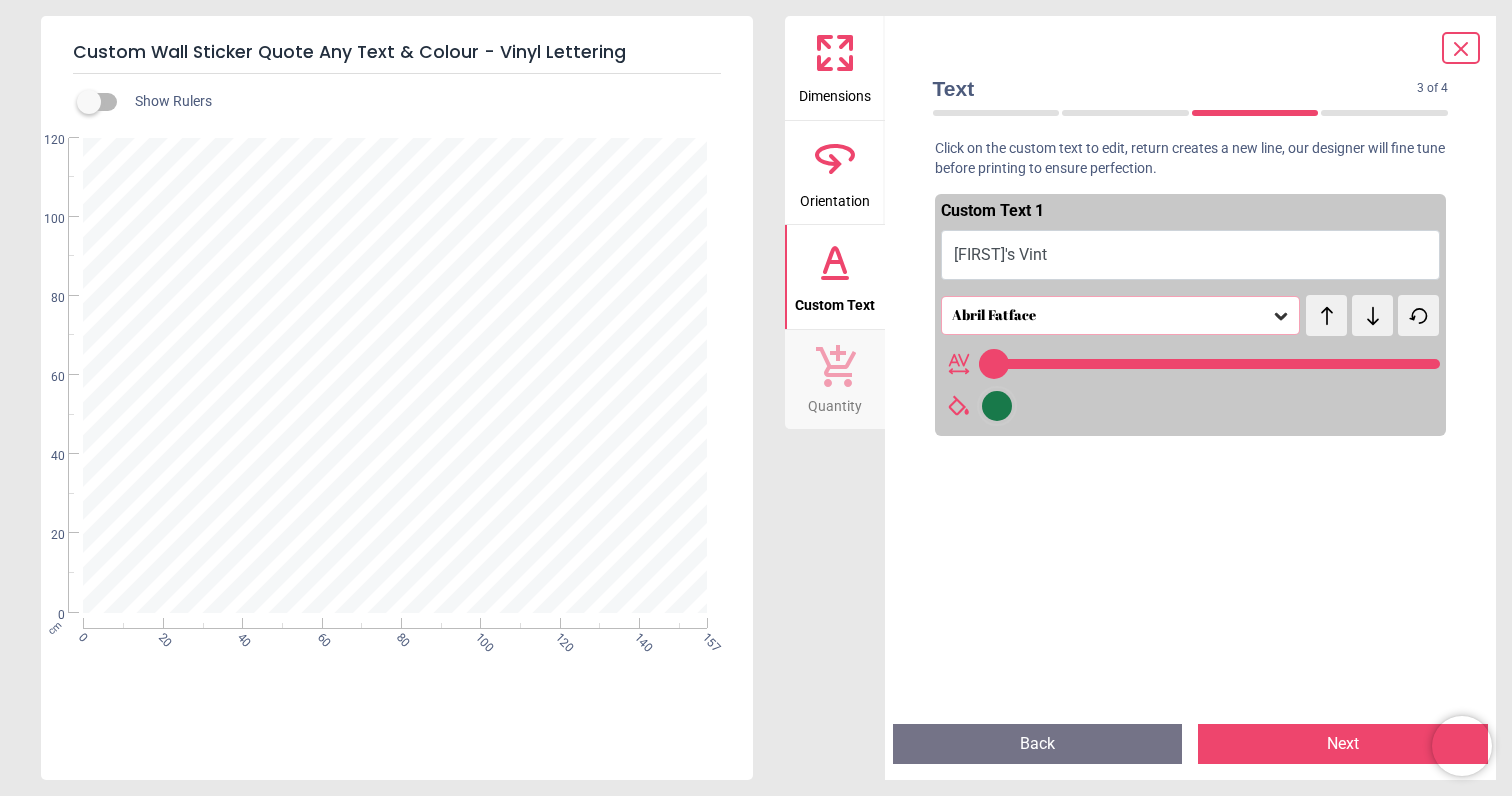 type on "**********" 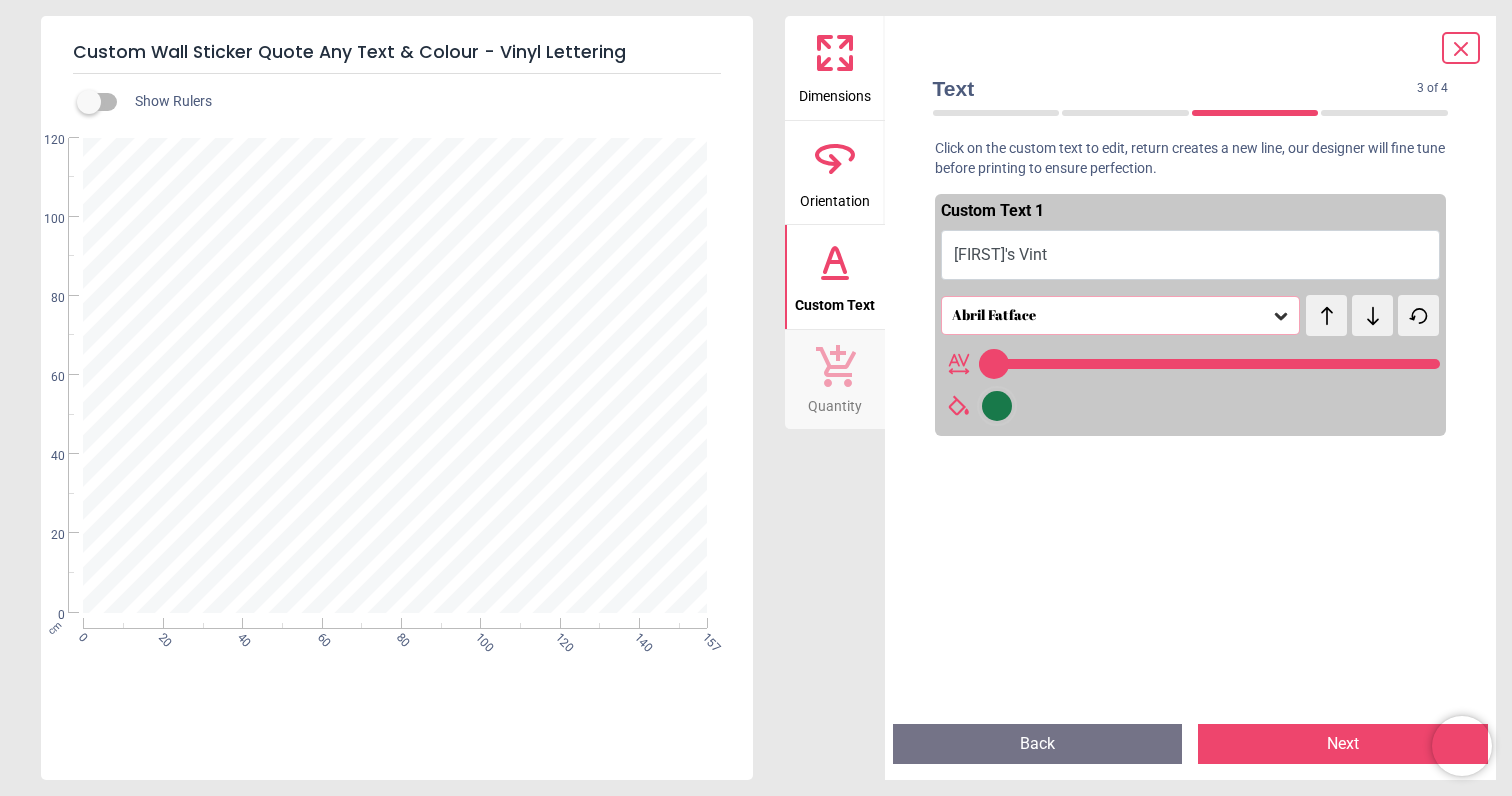 type on "**********" 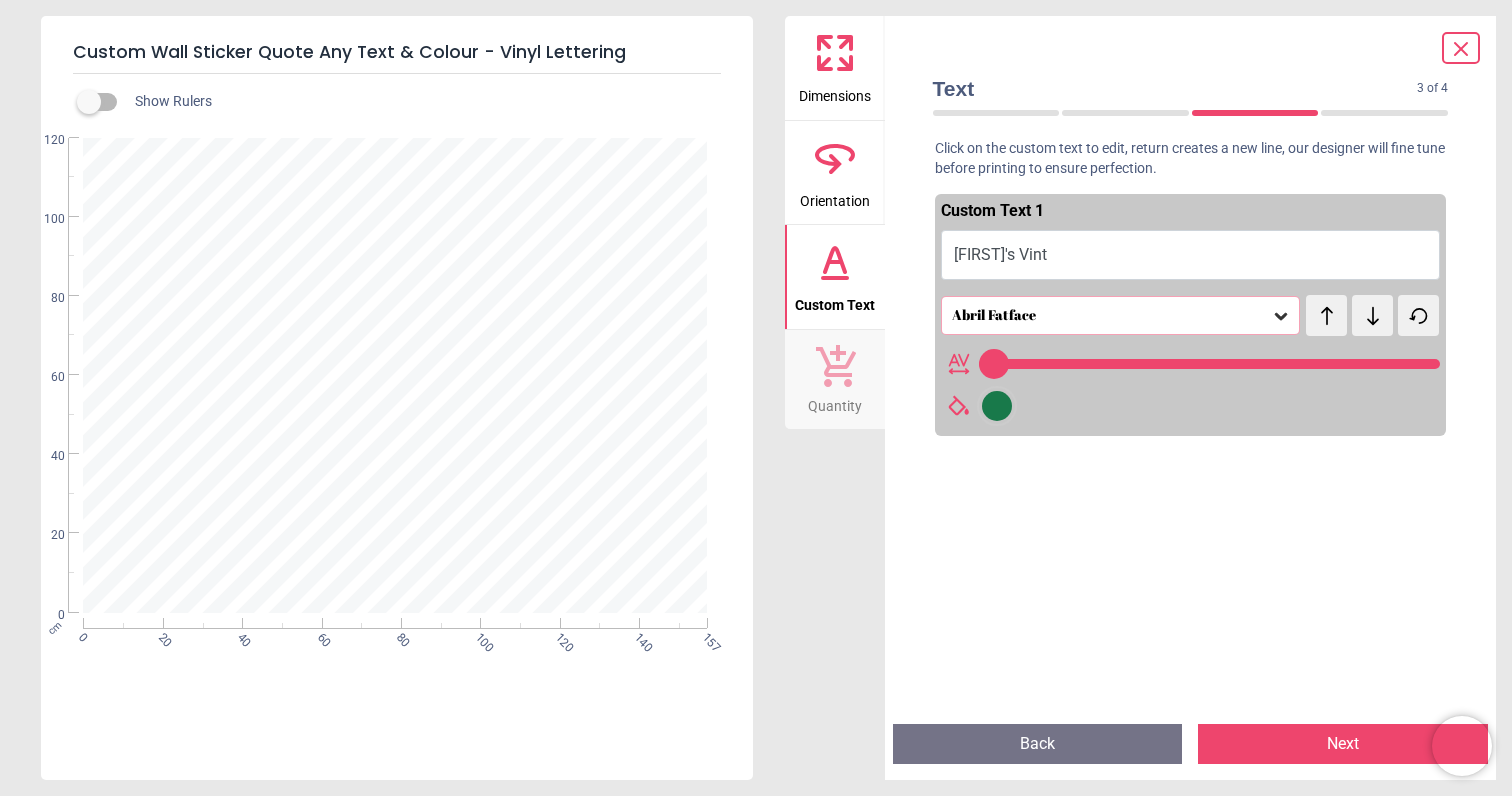 type on "*********" 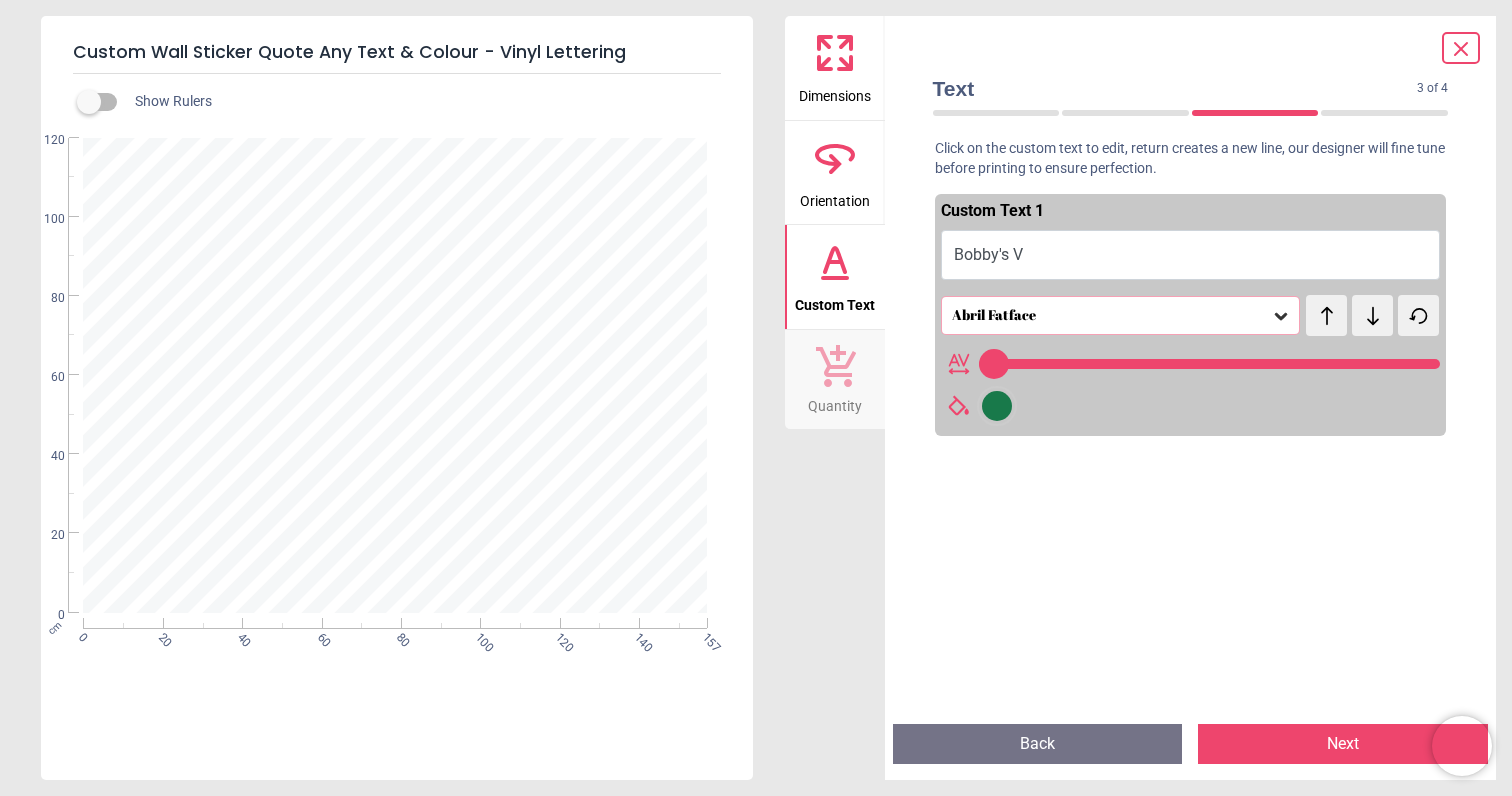 type on "*******" 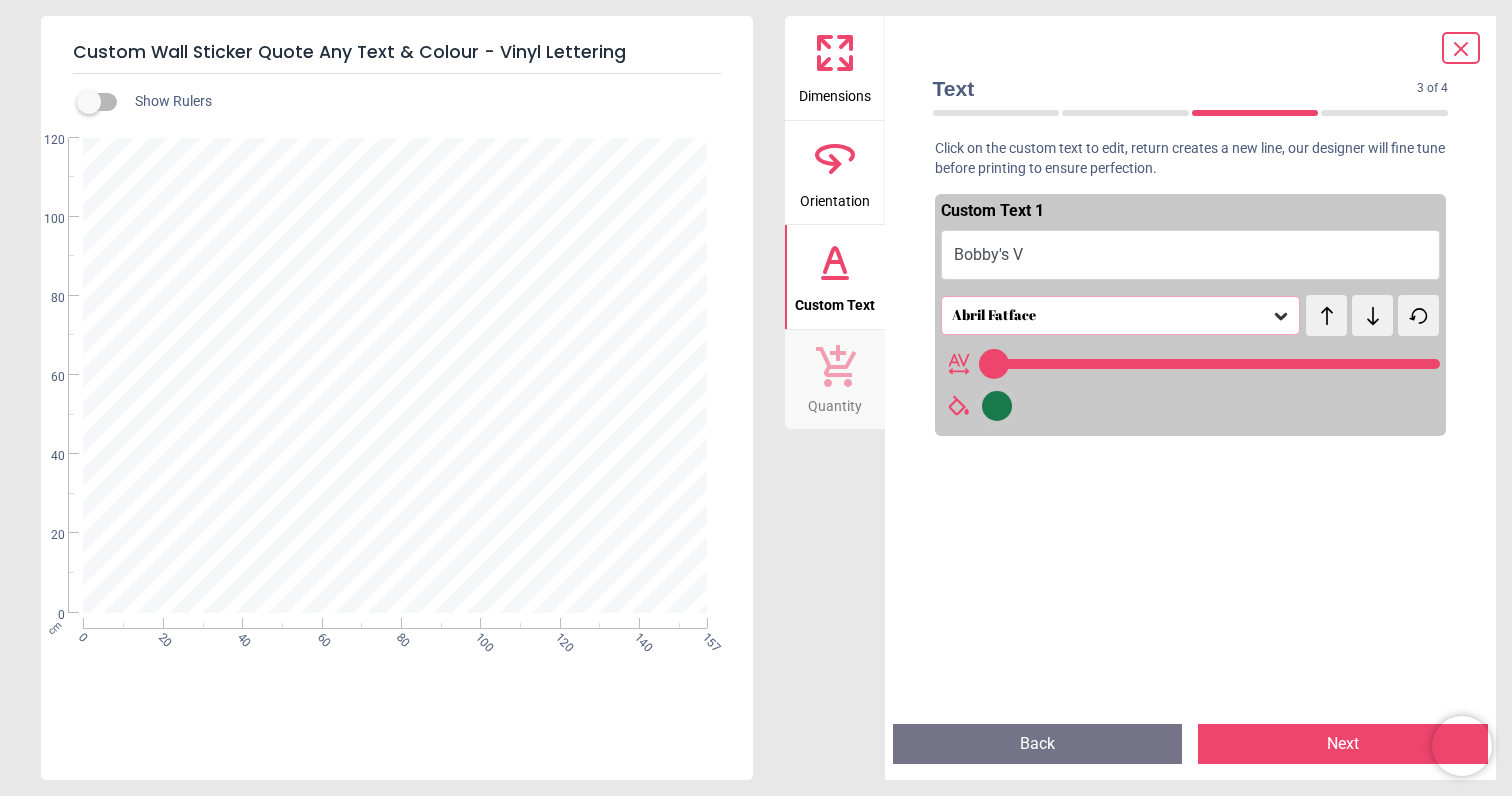 type on "*******" 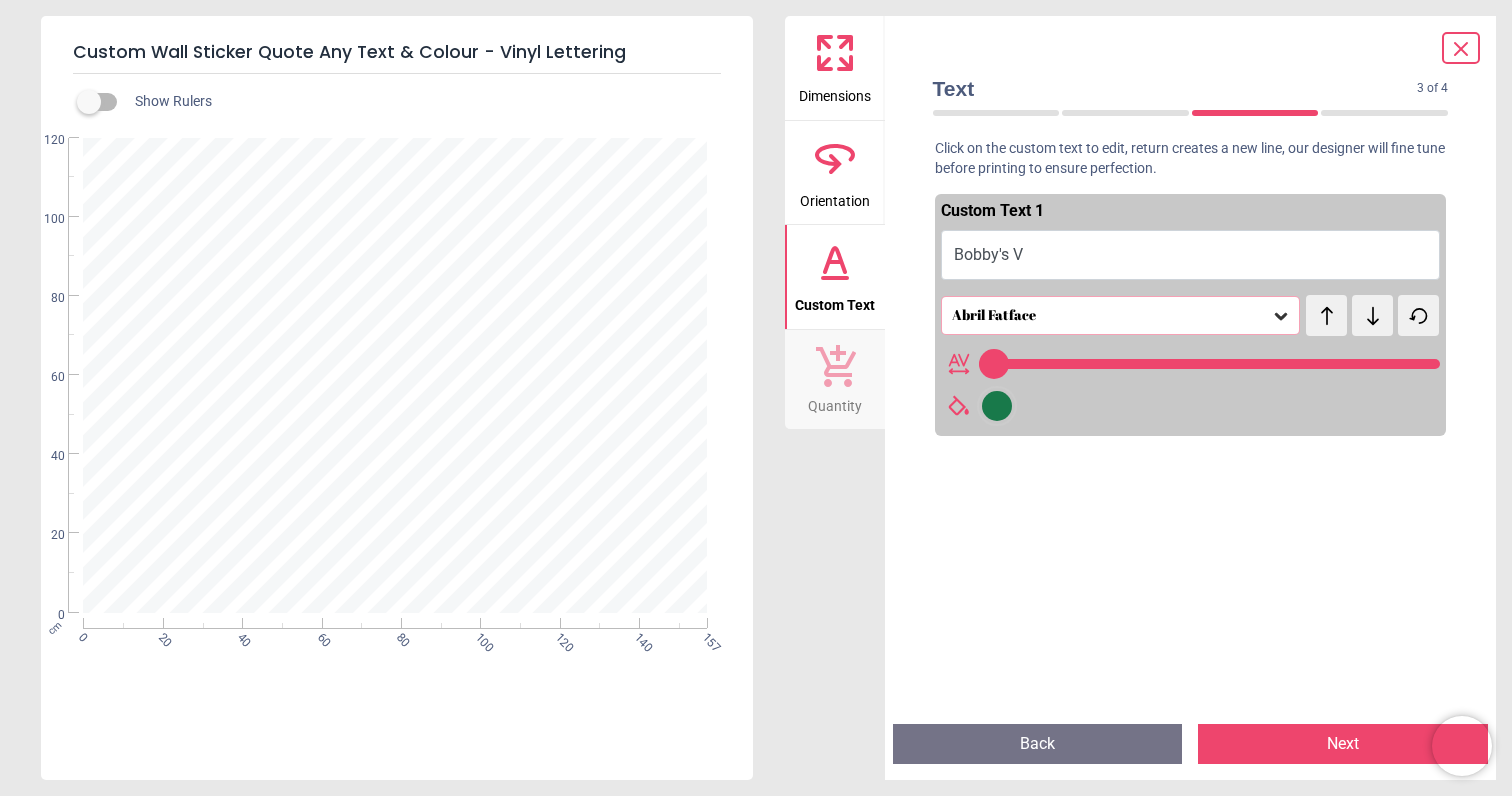 type on "******" 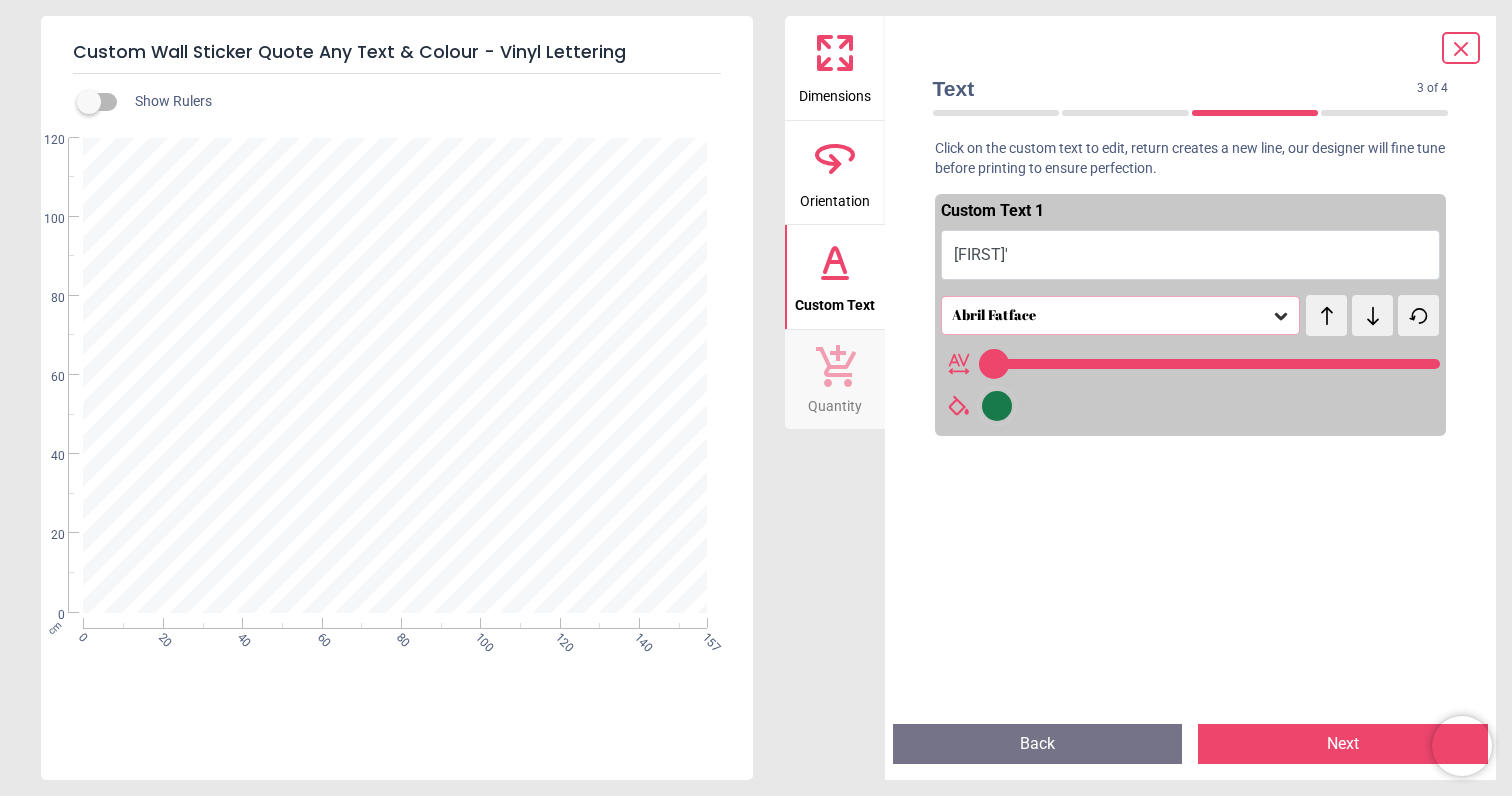 type on "*****" 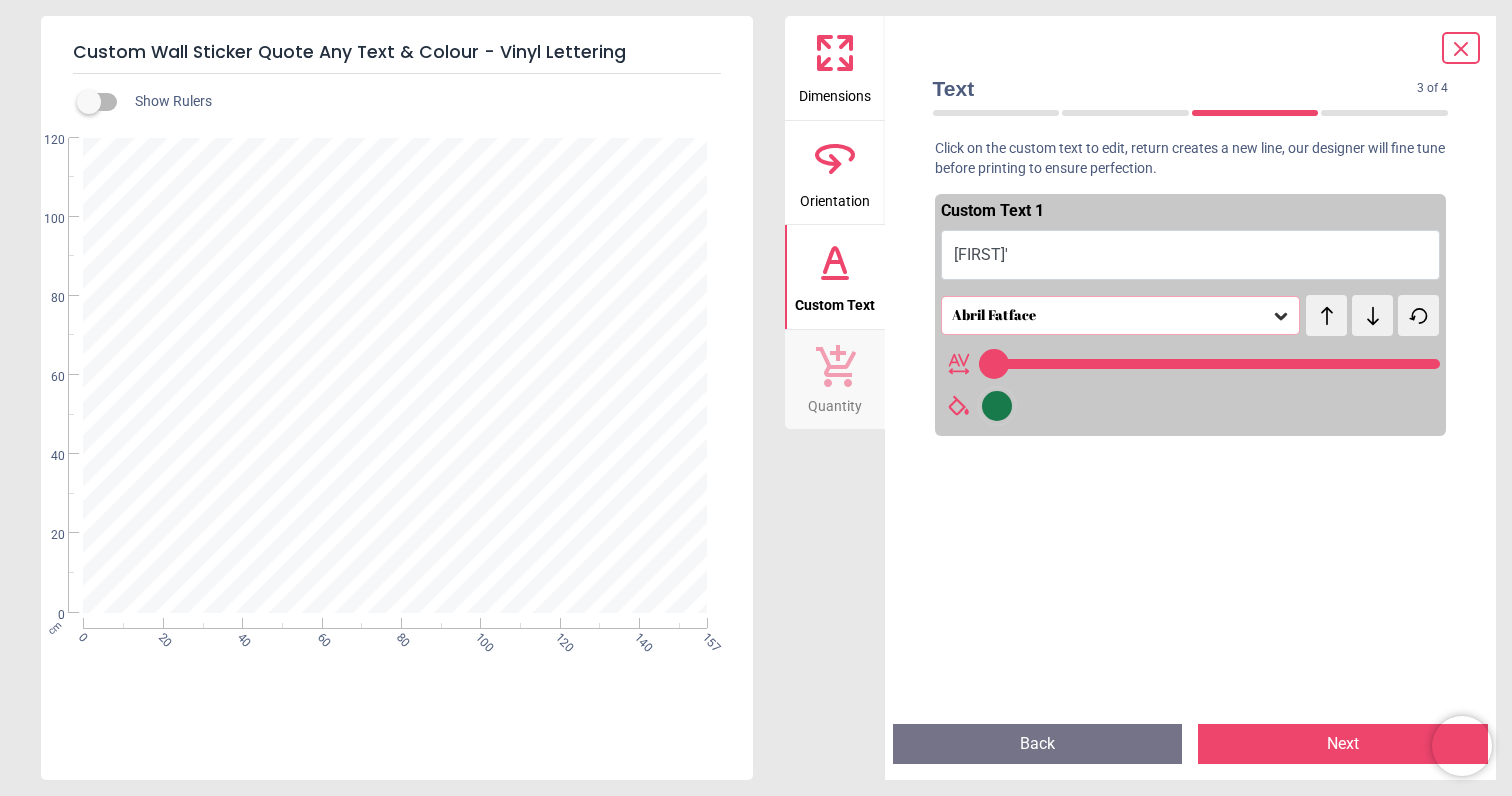 type on "****" 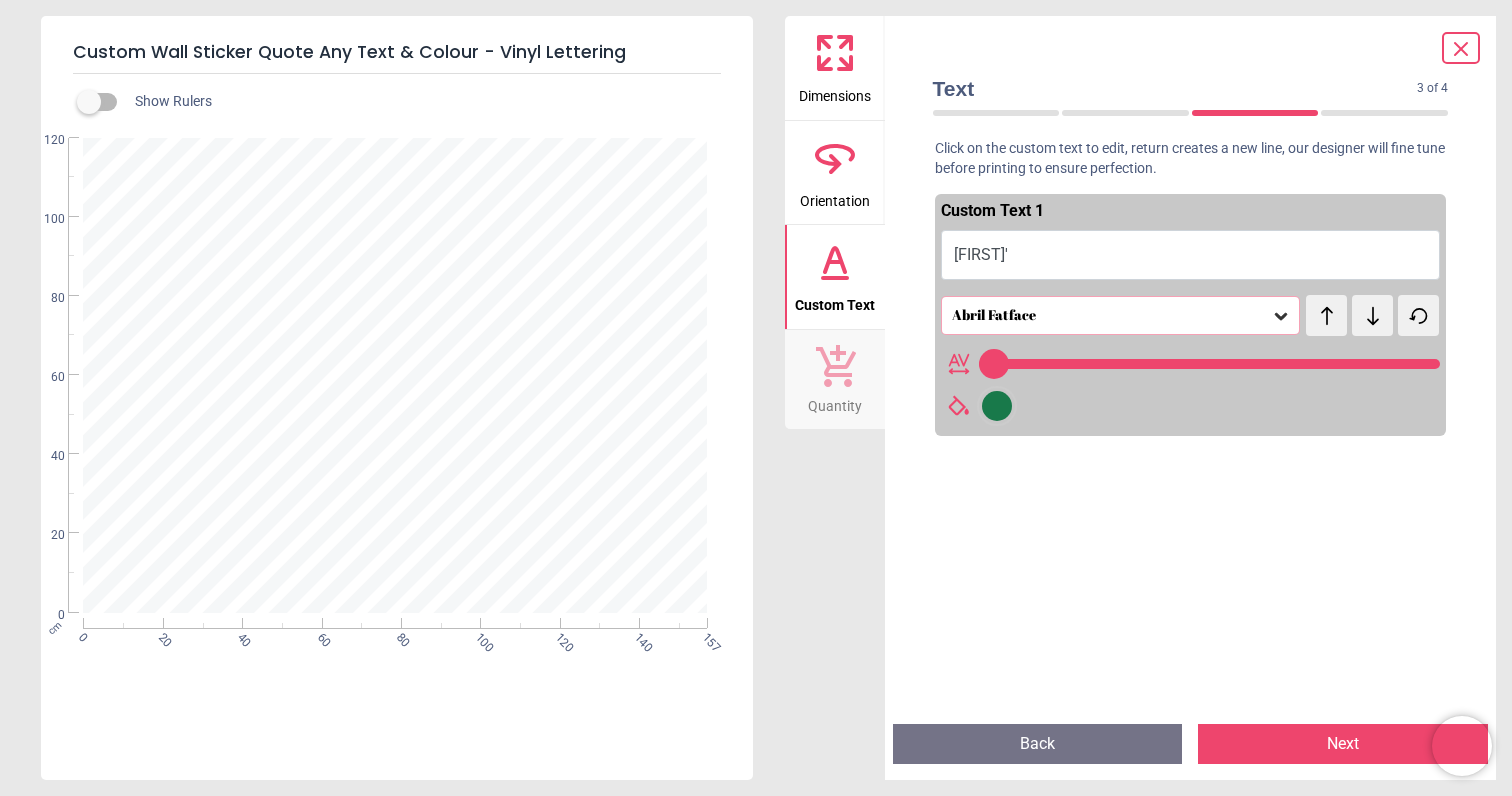 type on "***" 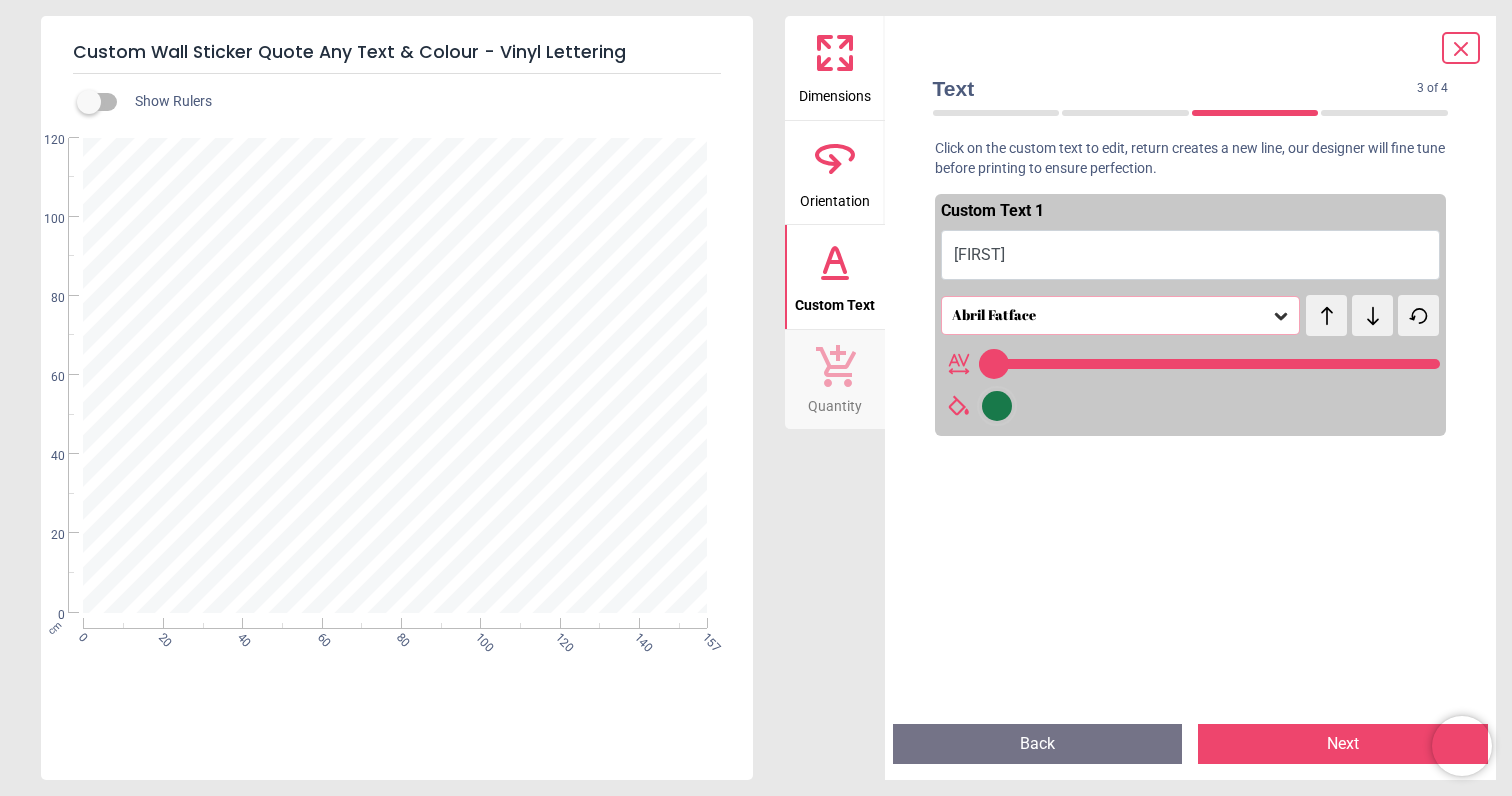 type on "**" 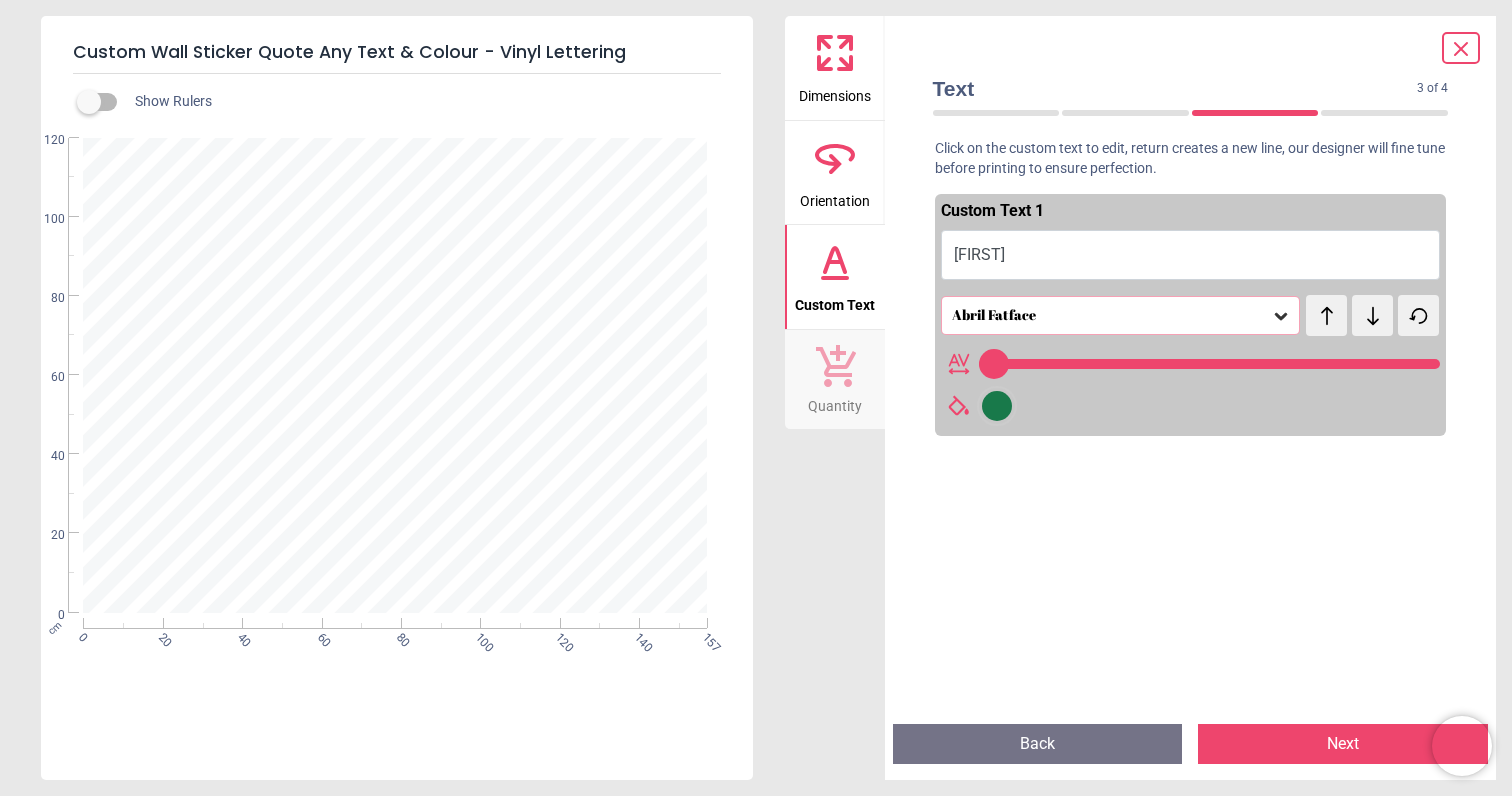 type on "*" 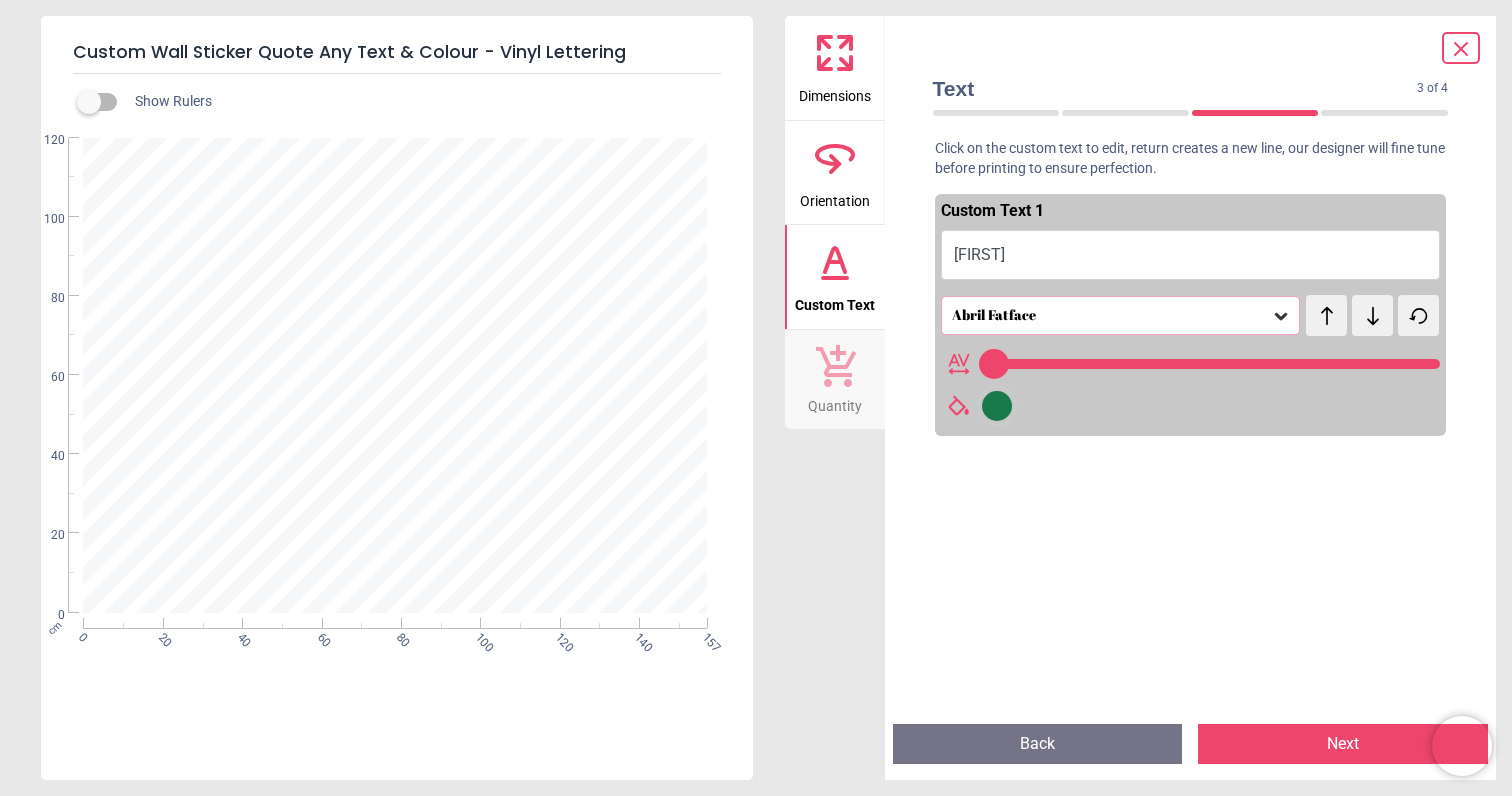 type 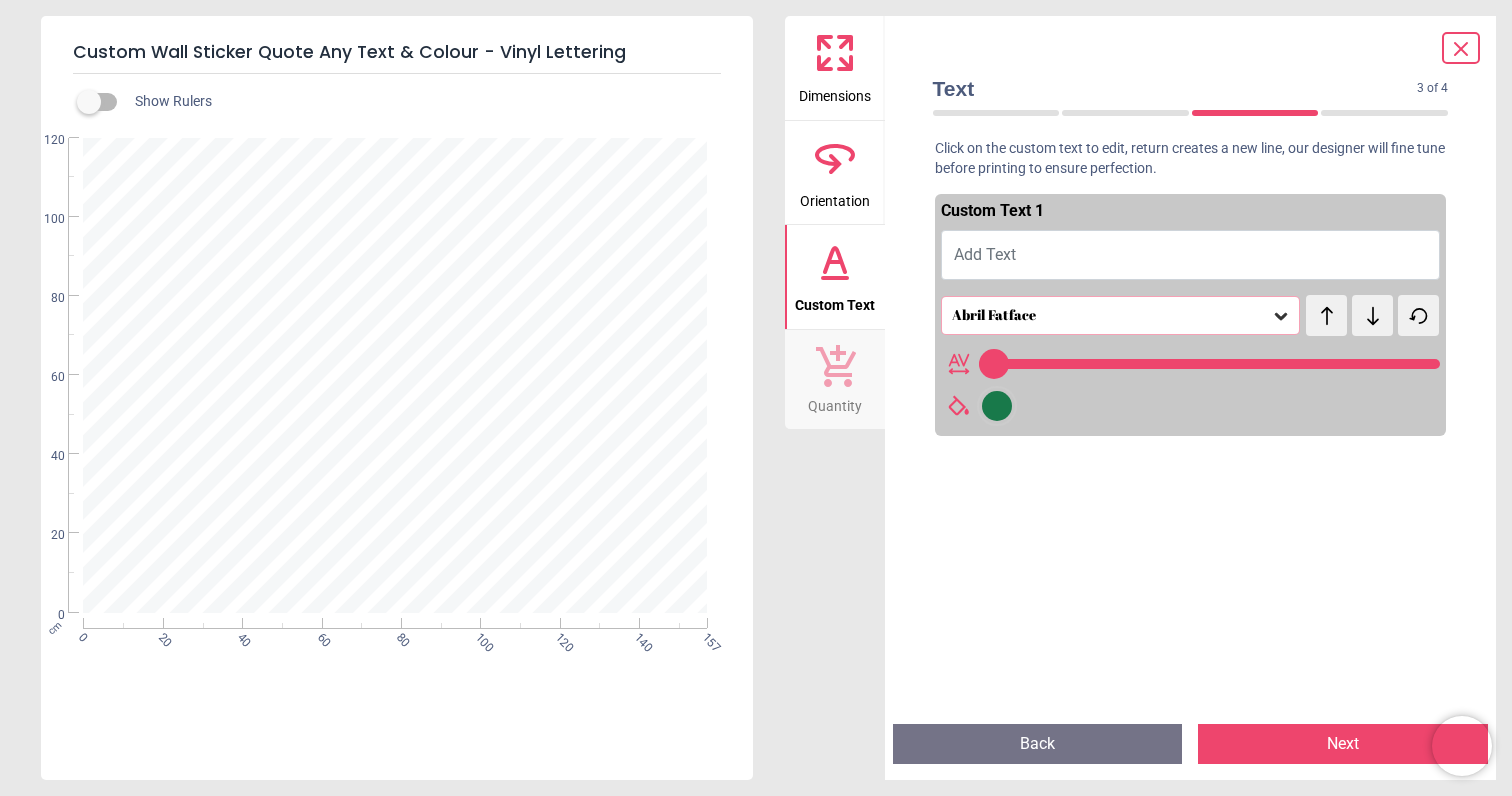 type on "***" 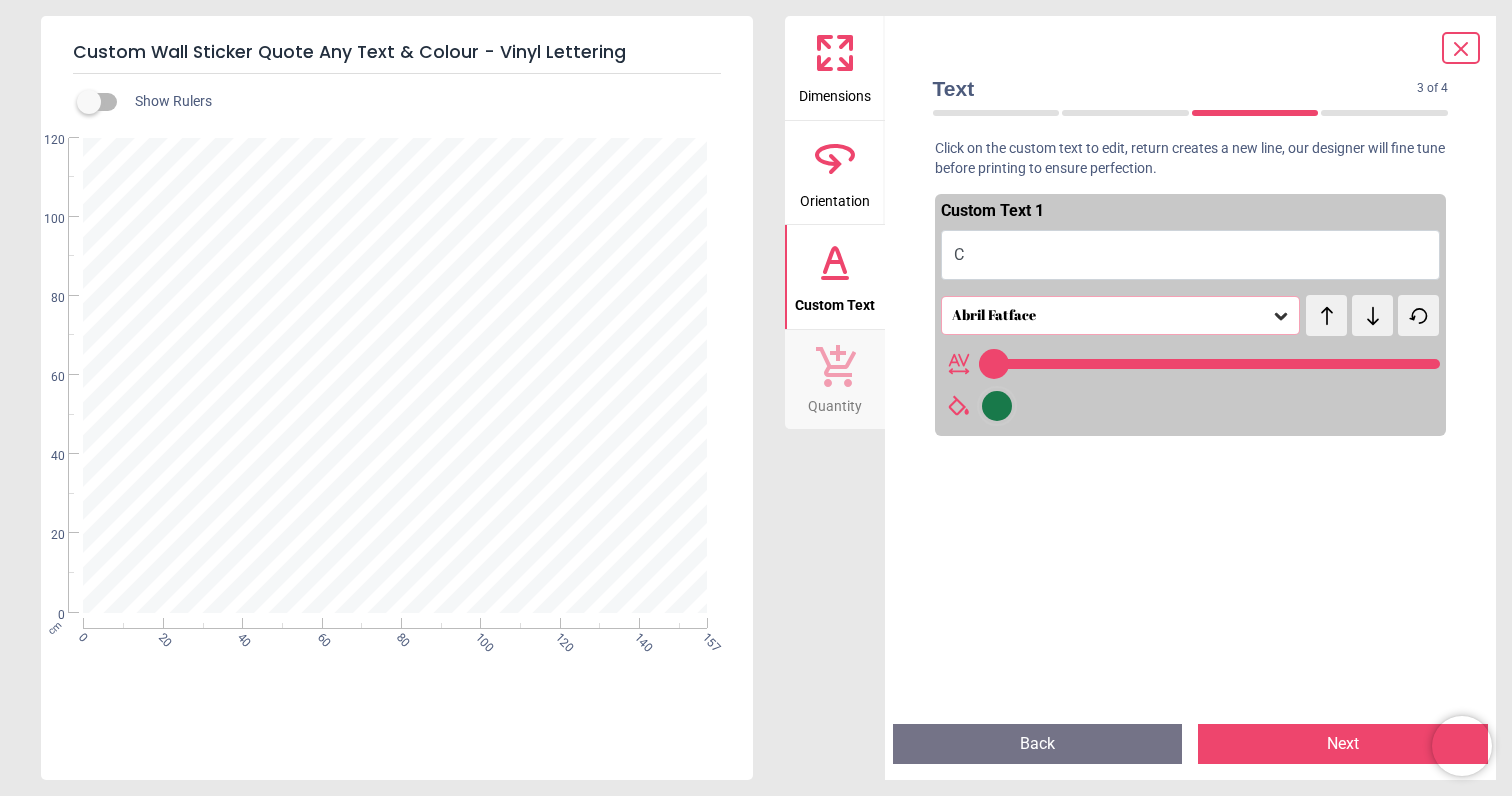 type 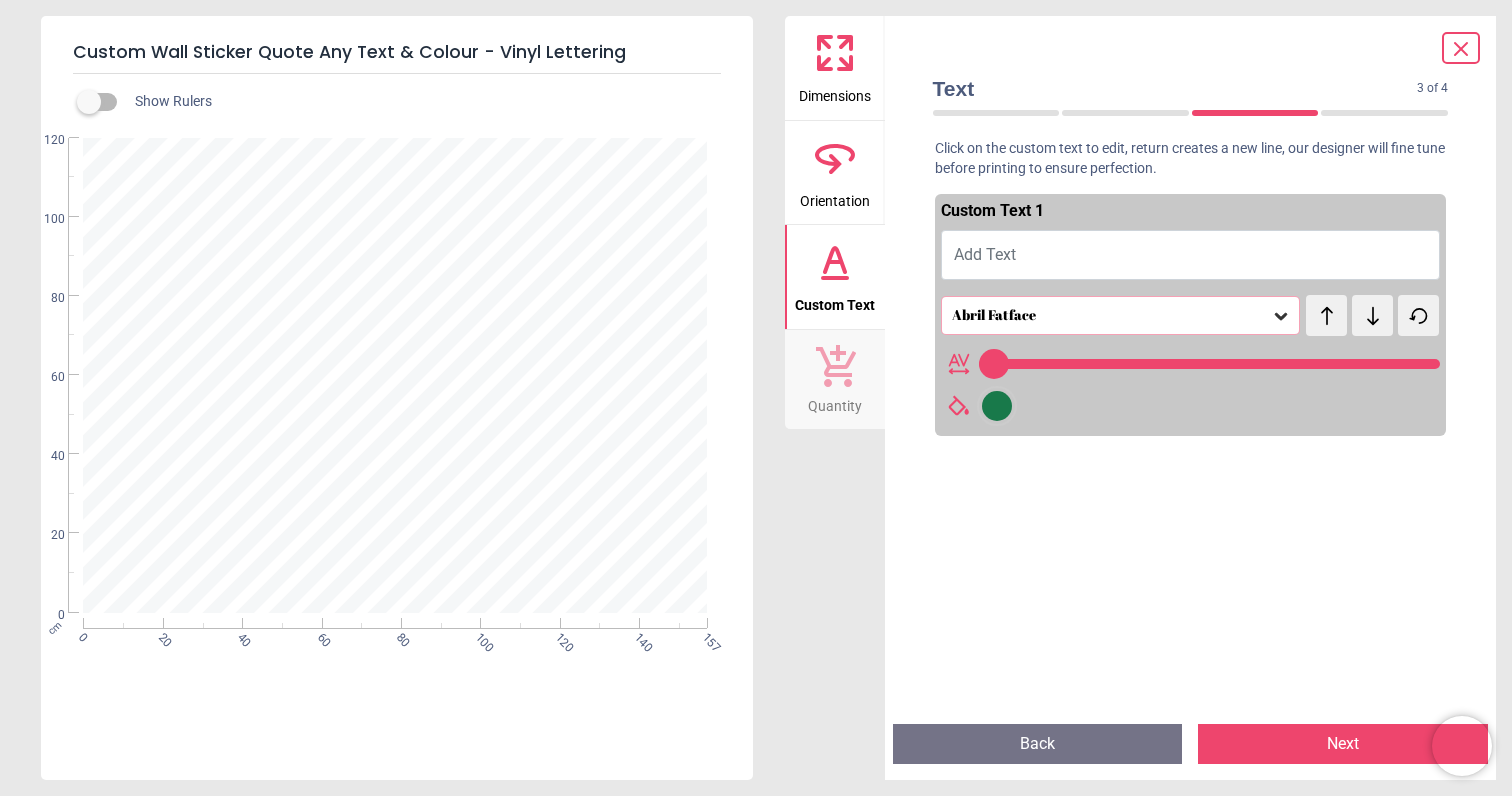 type on "***" 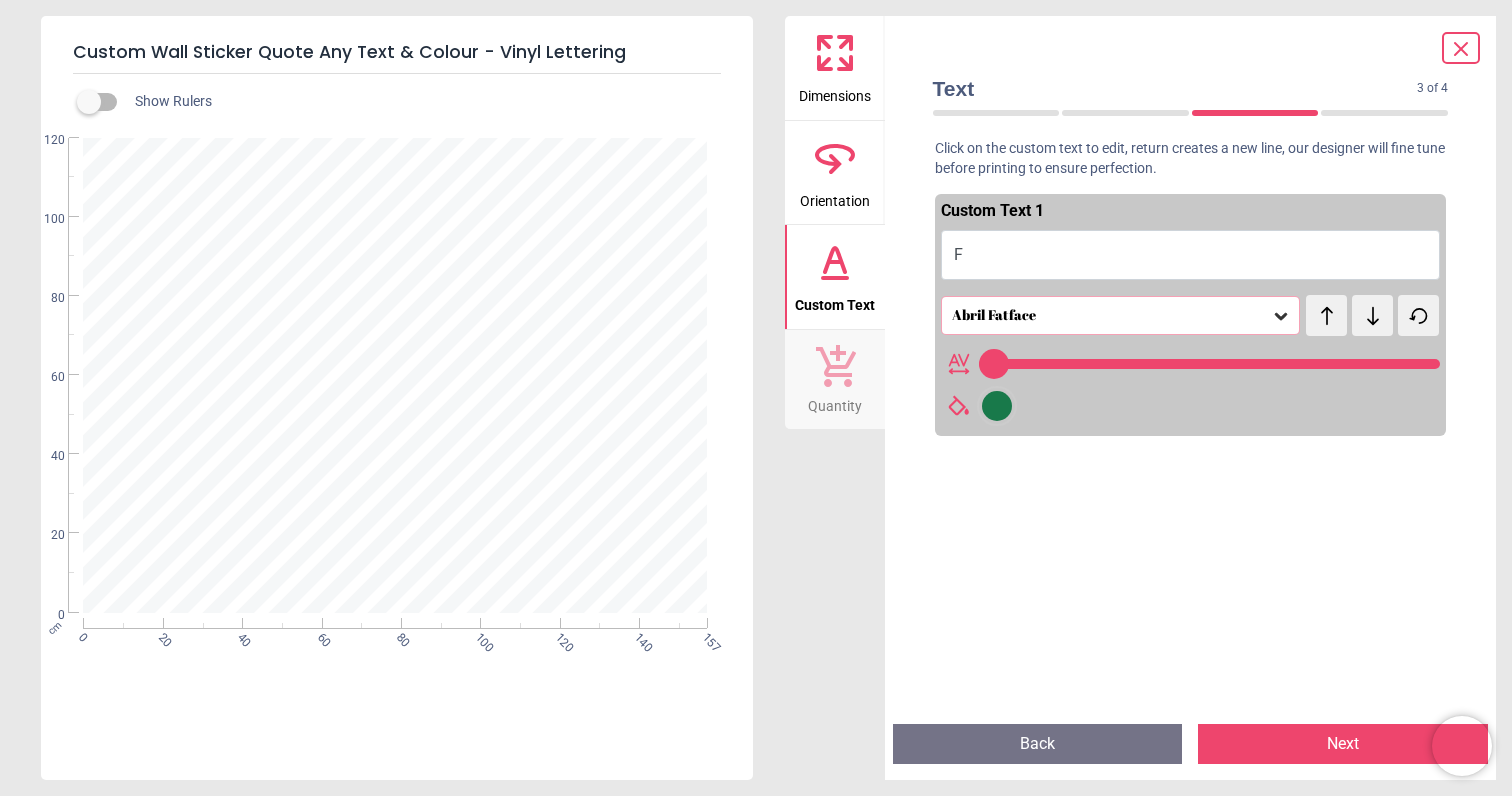 type on "**" 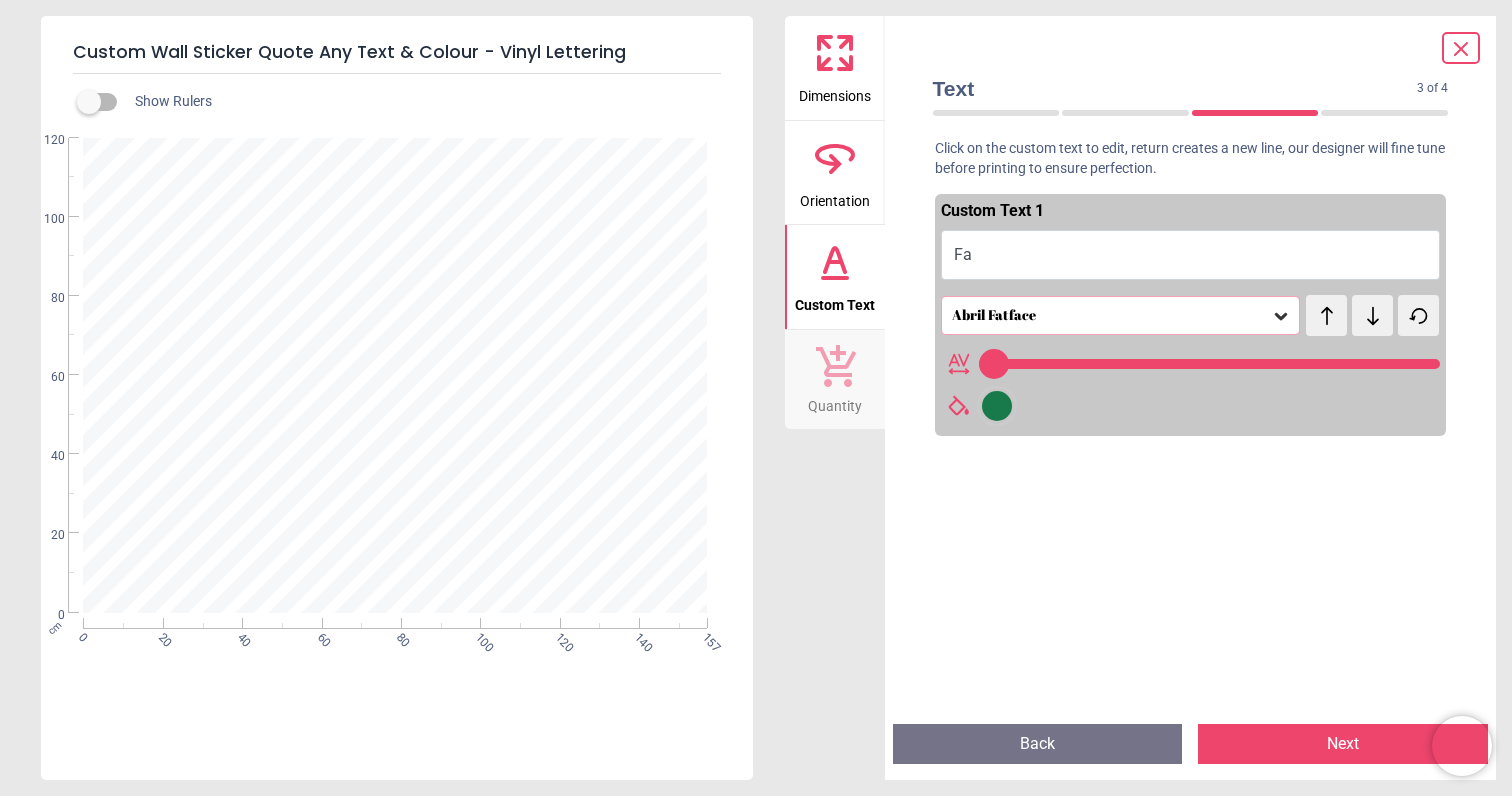 type 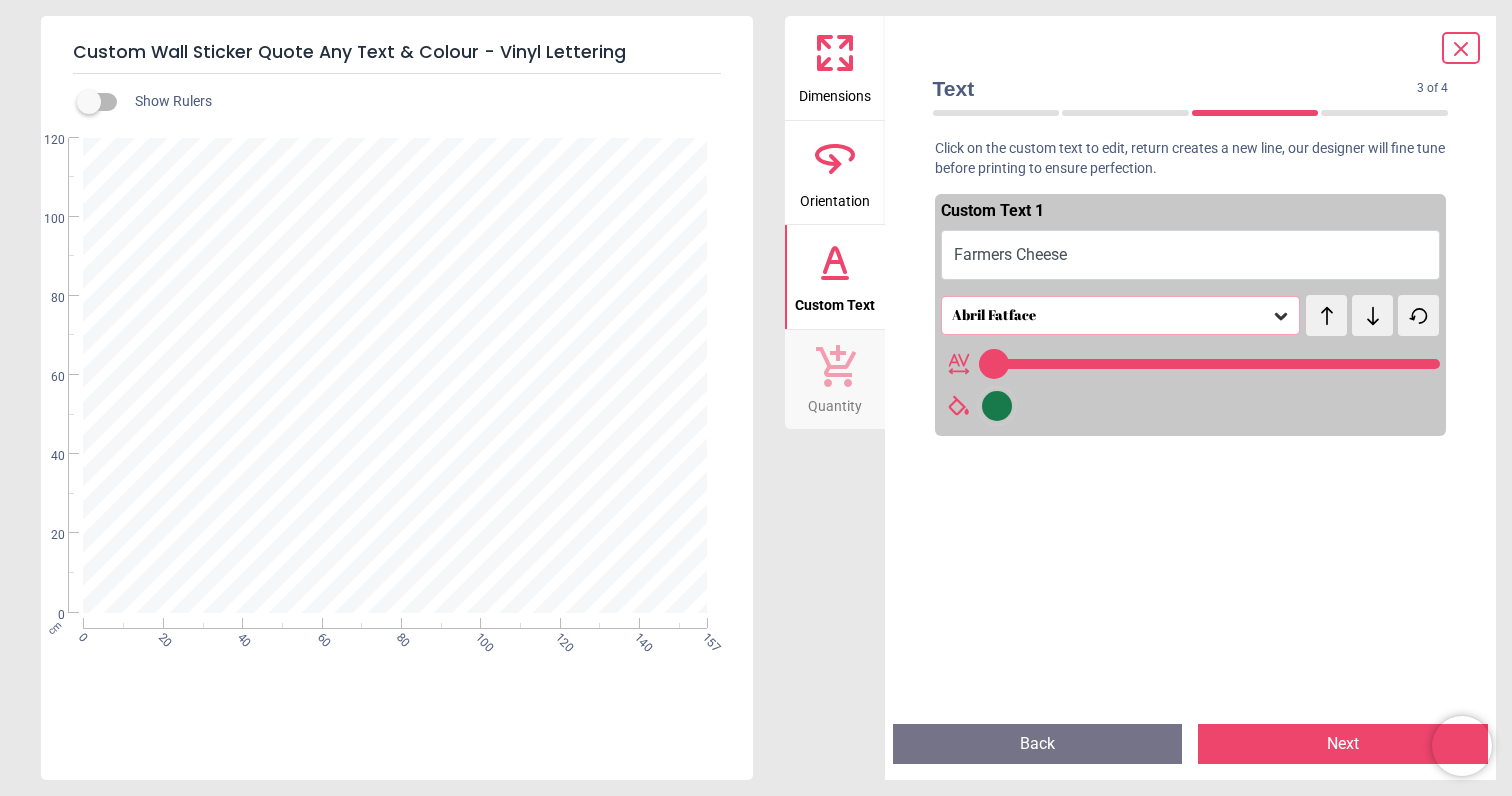 scroll, scrollTop: 0, scrollLeft: 0, axis: both 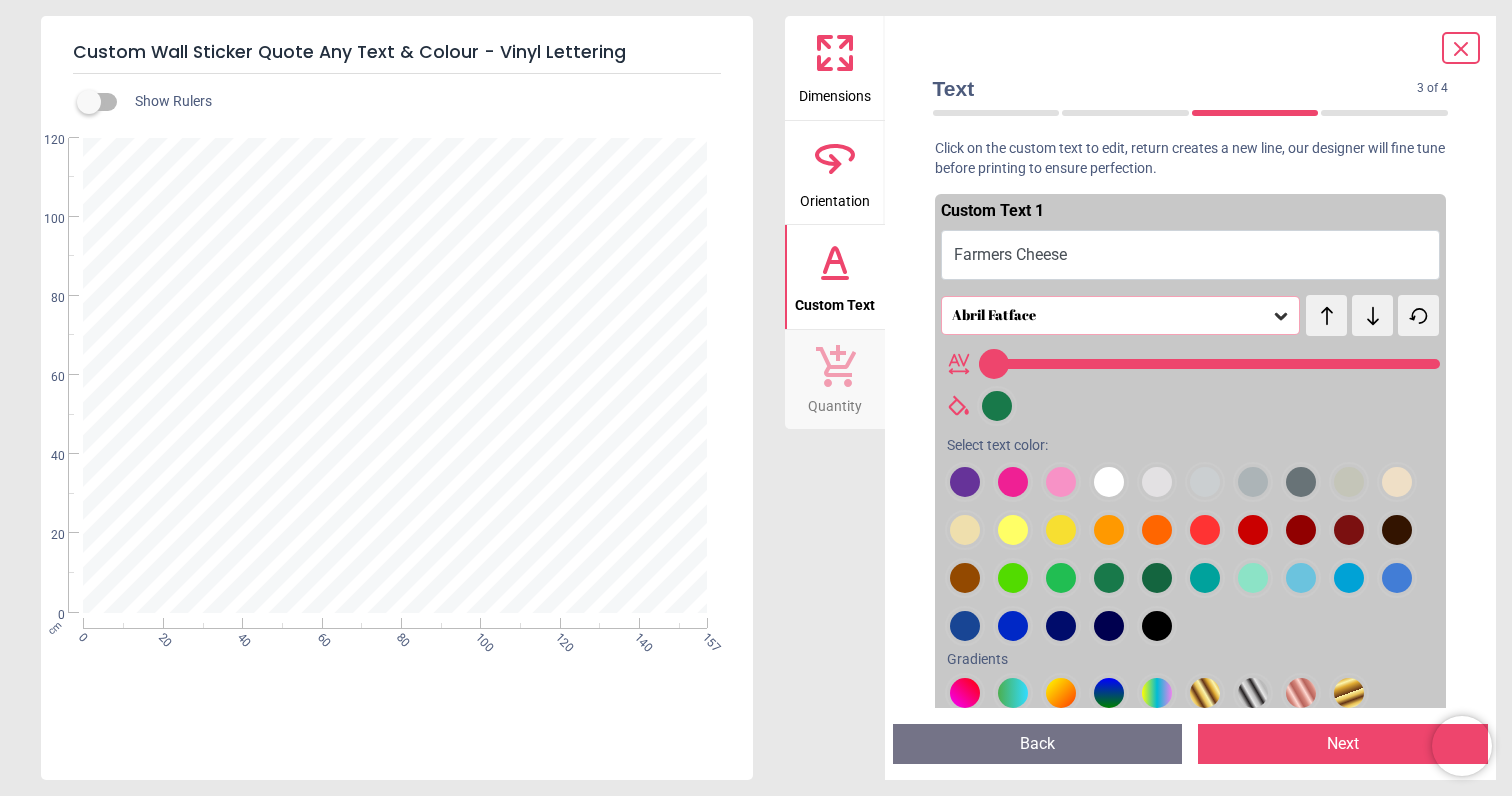 click at bounding box center (965, 482) 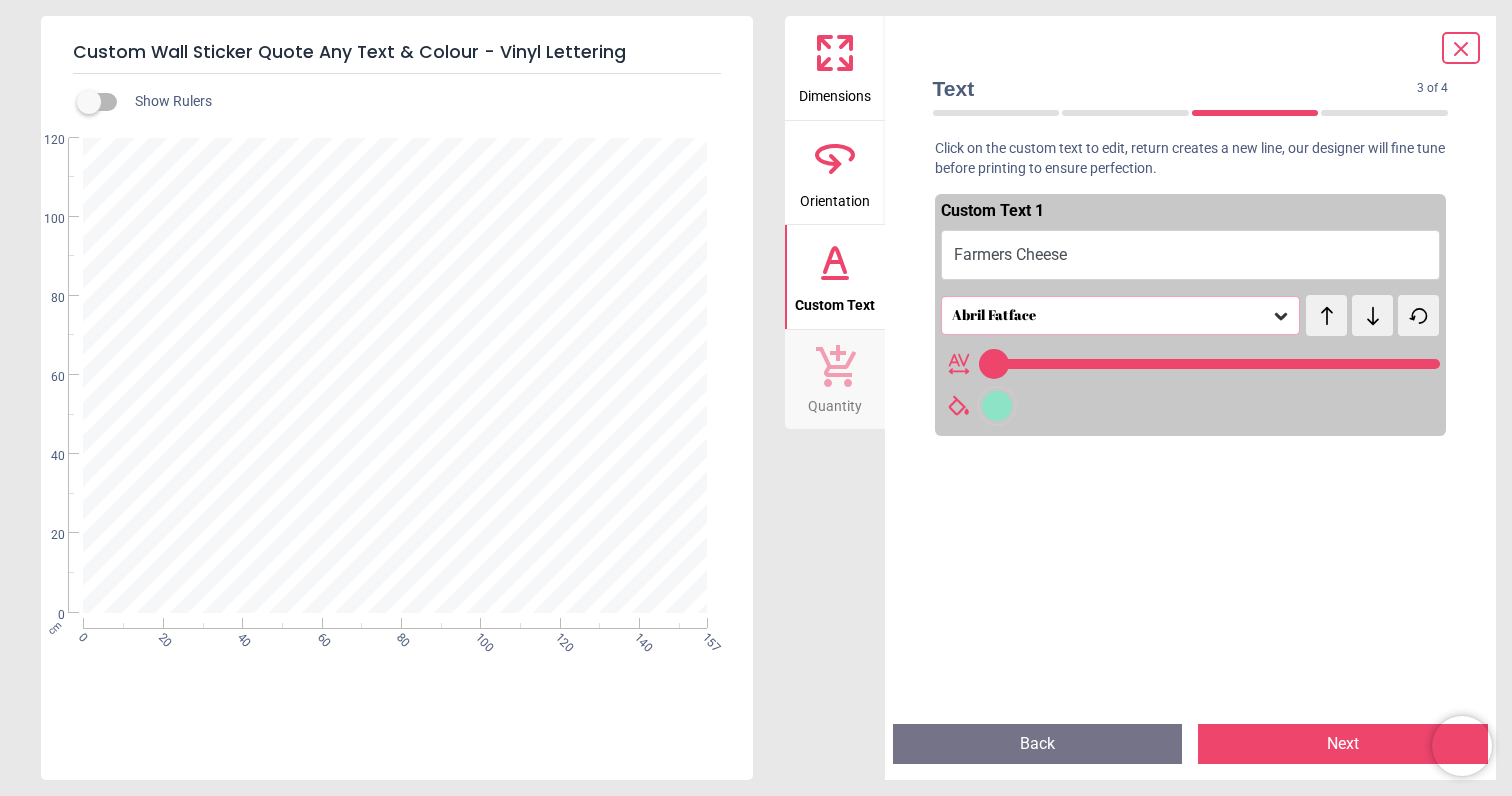 click at bounding box center (997, 406) 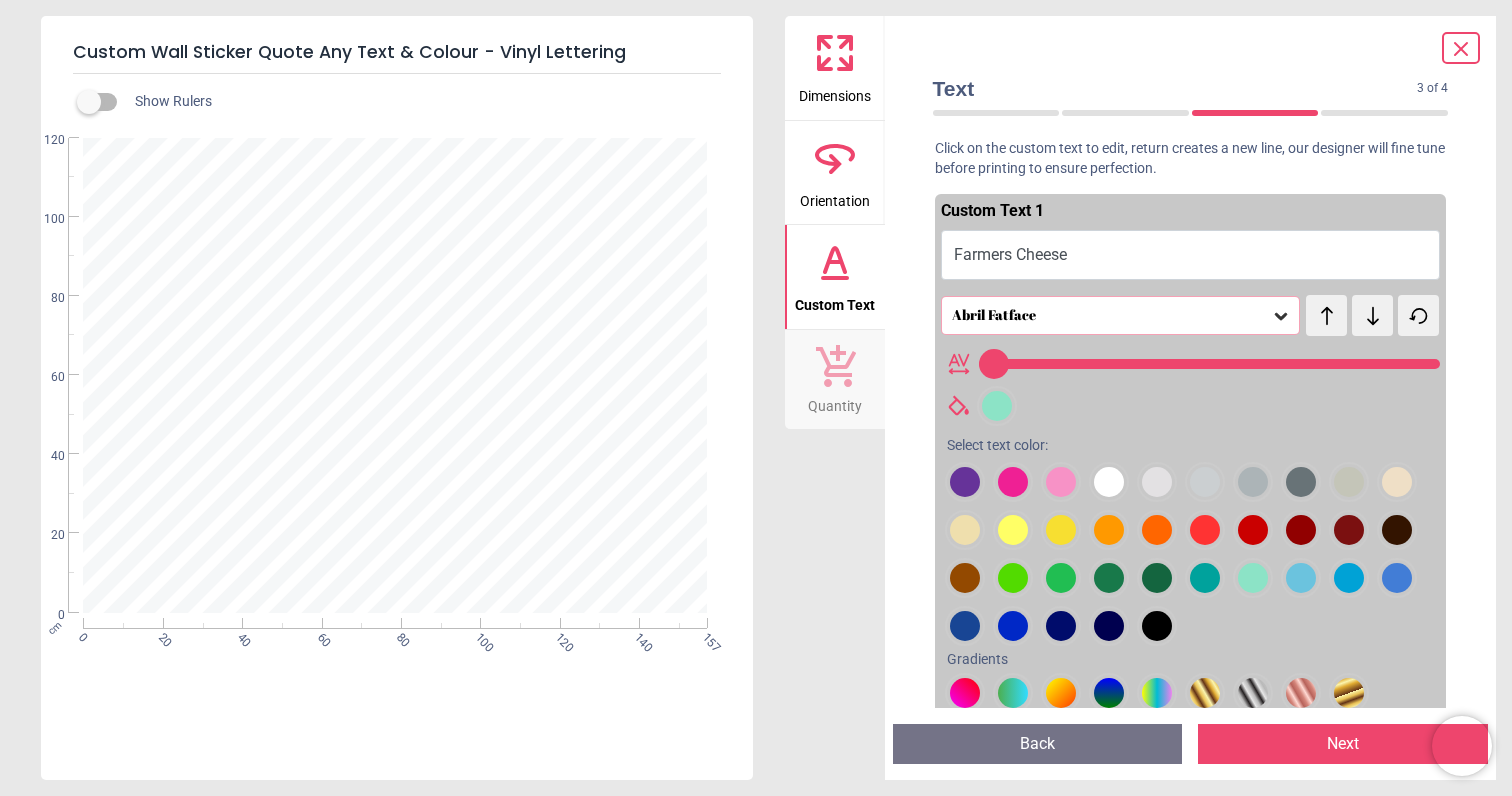 click at bounding box center [965, 482] 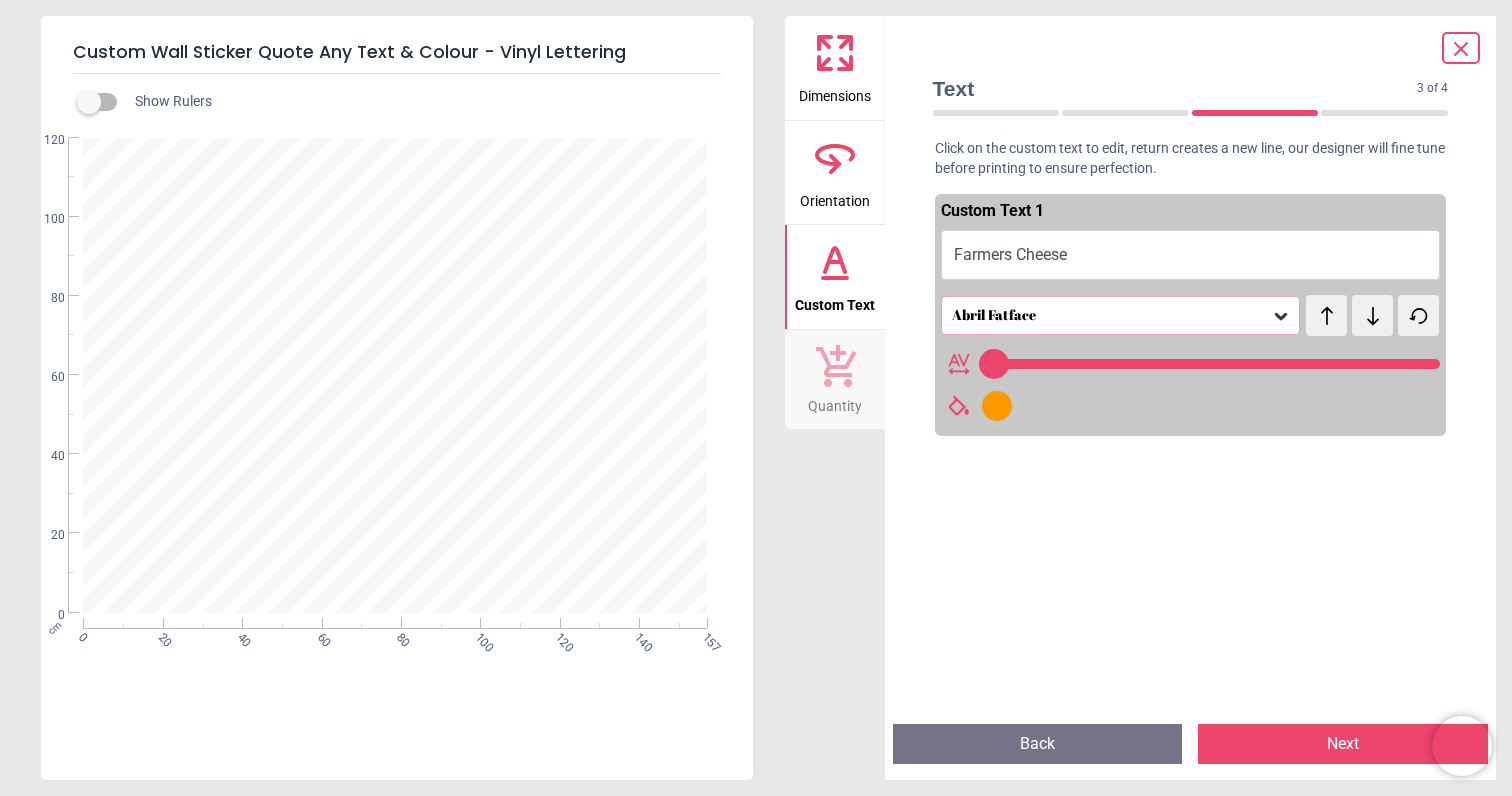 click on "Next" at bounding box center (1343, 744) 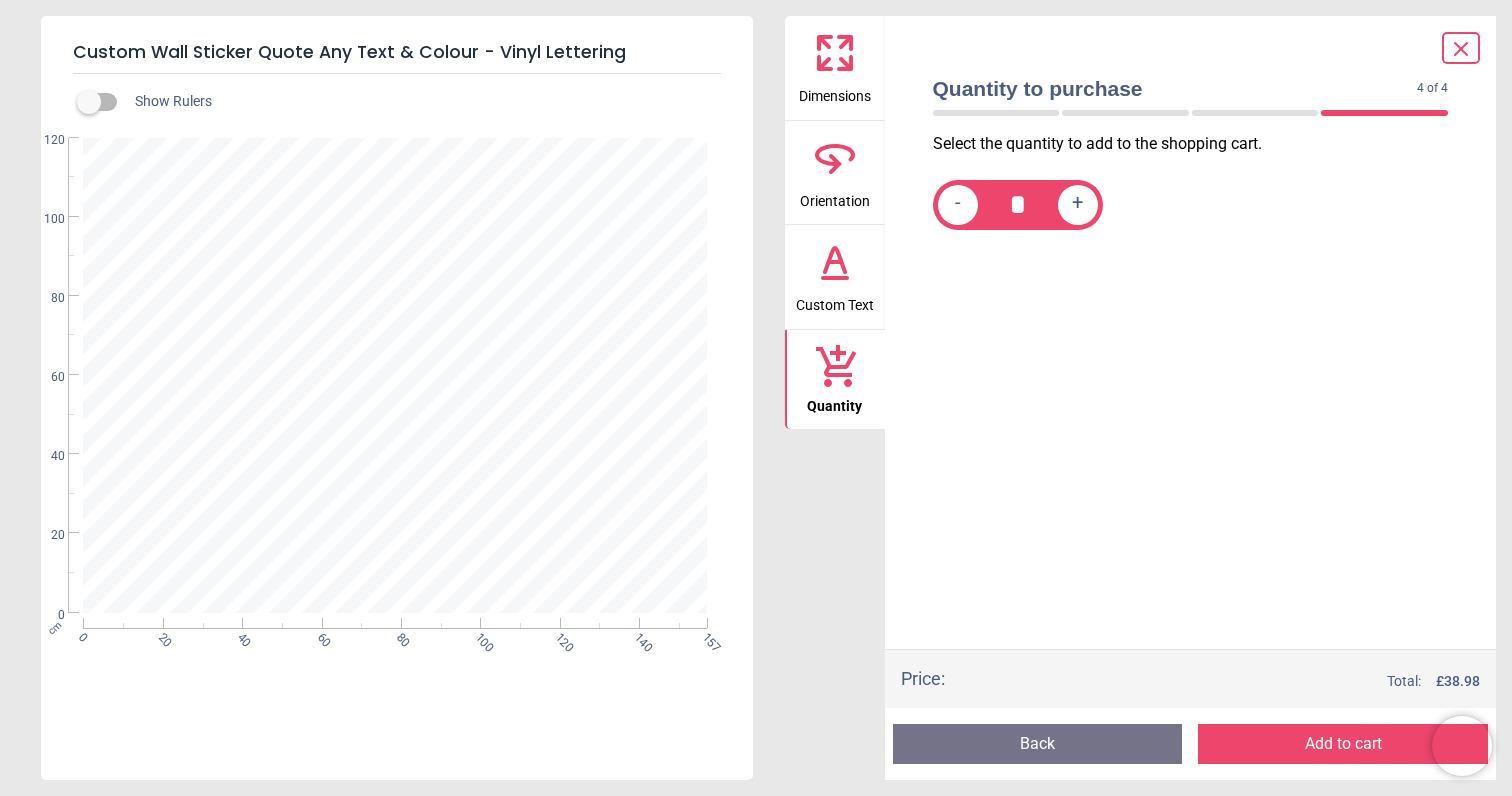 click on "Back" at bounding box center (1038, 744) 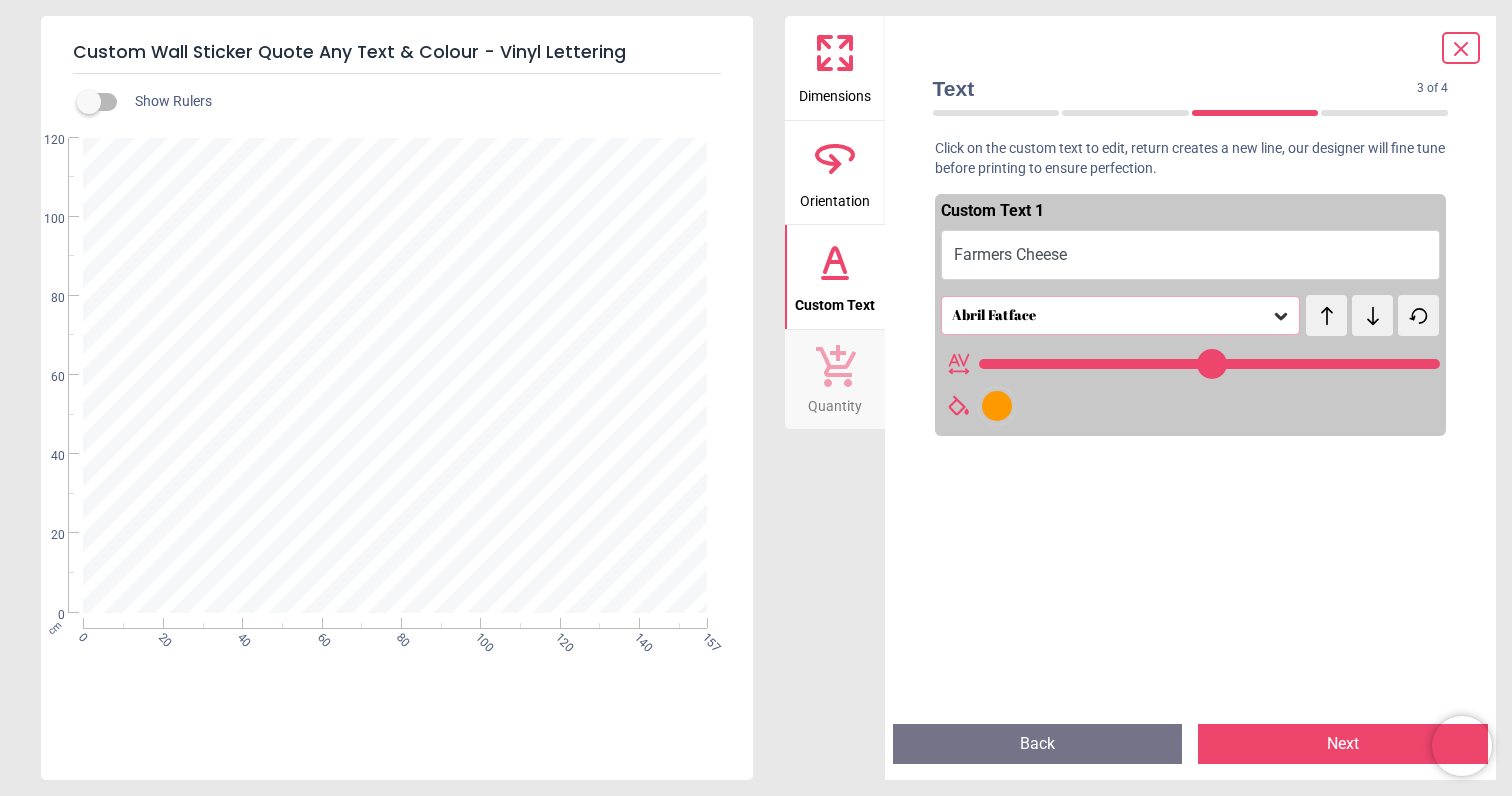 click at bounding box center [997, 406] 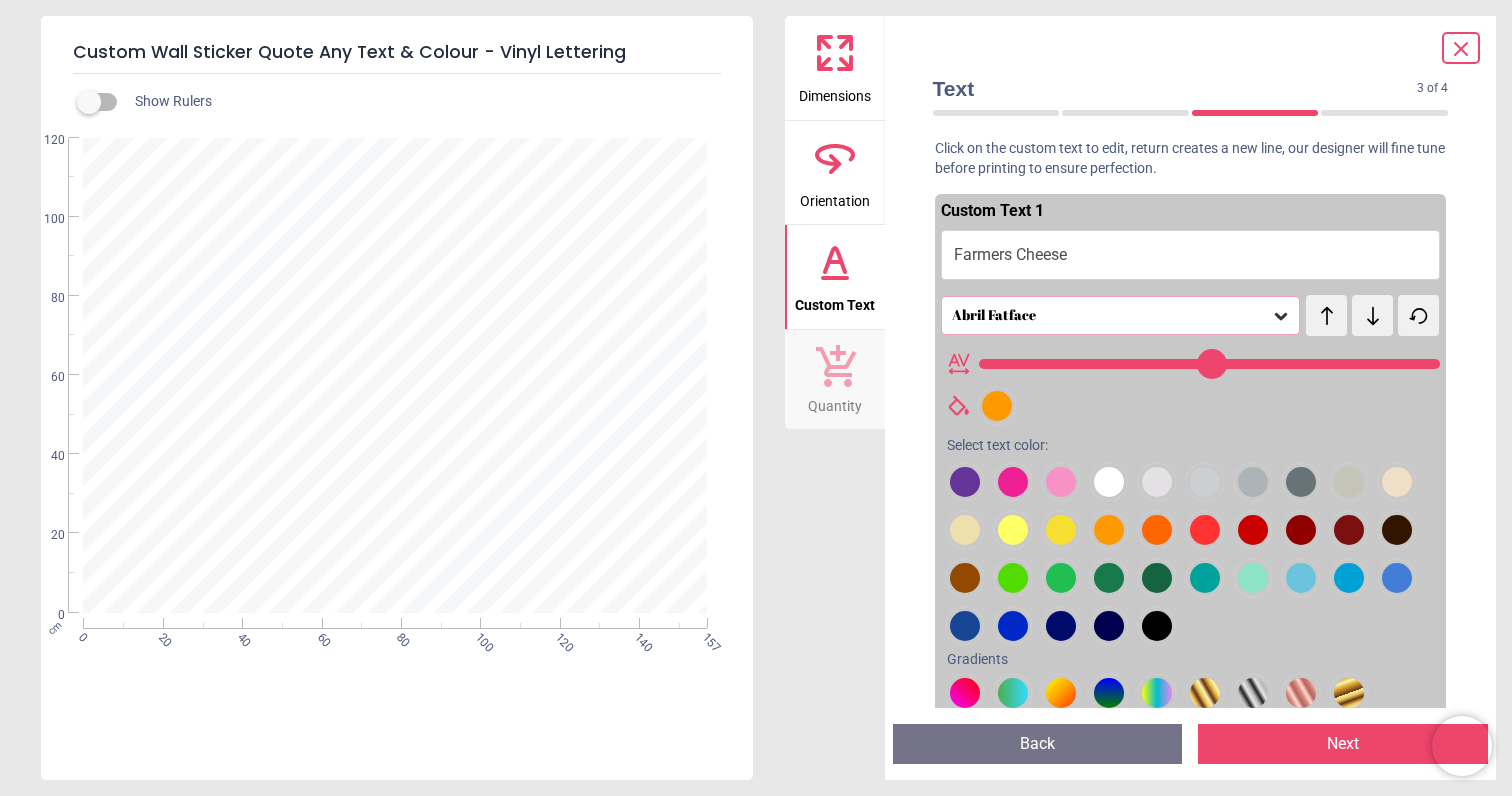 click at bounding box center (965, 482) 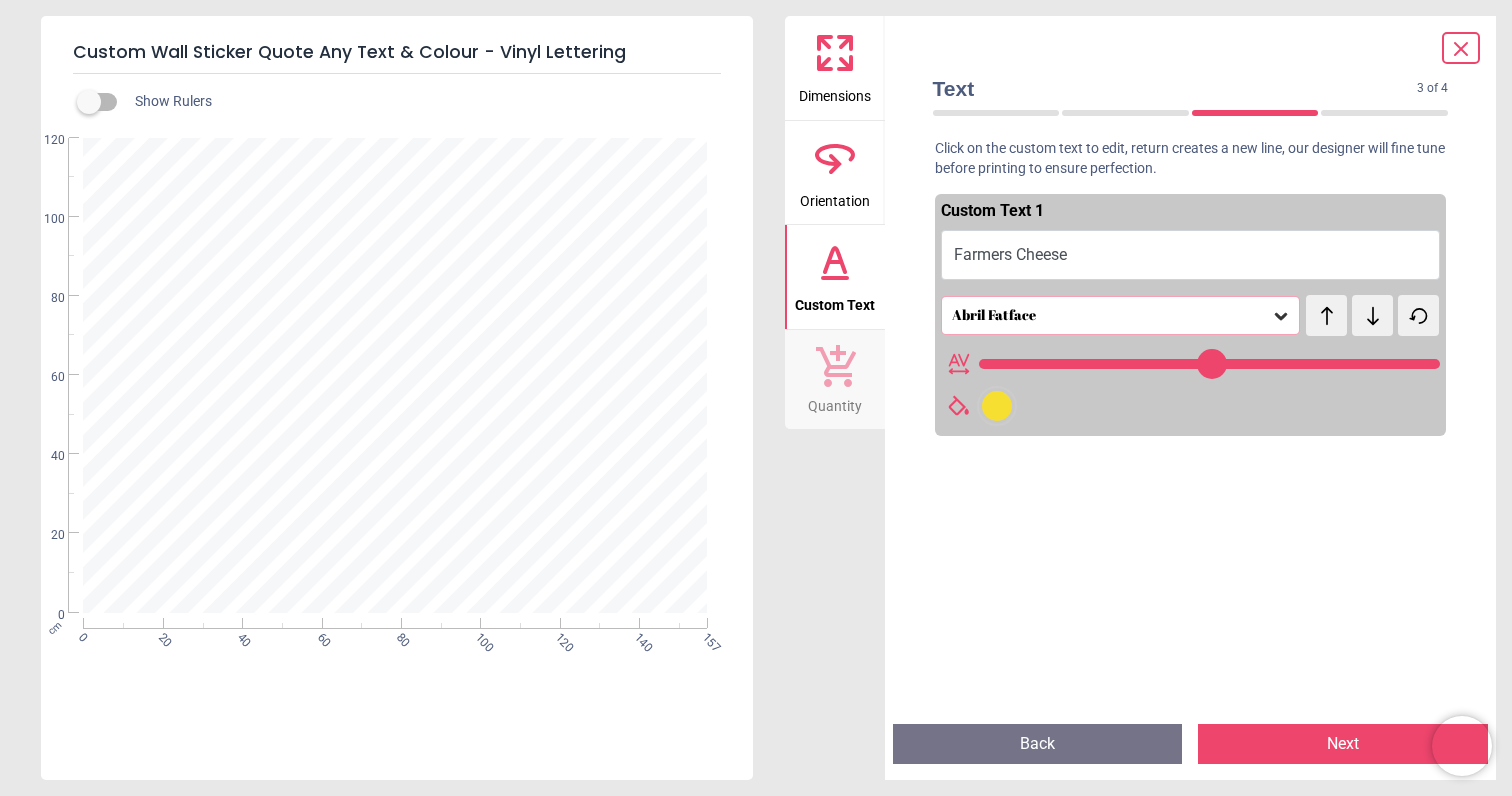 click at bounding box center (997, 406) 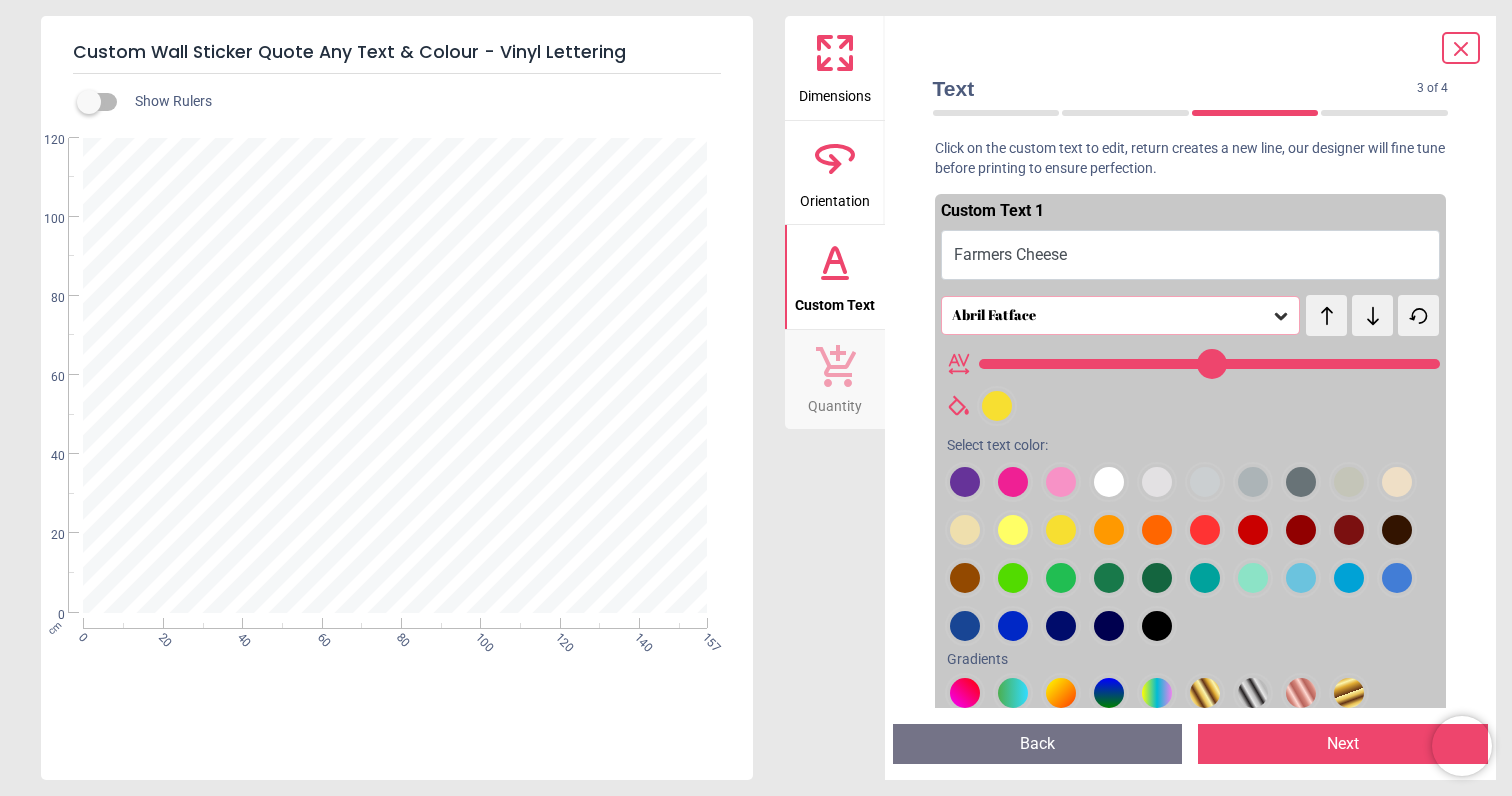 click at bounding box center (965, 482) 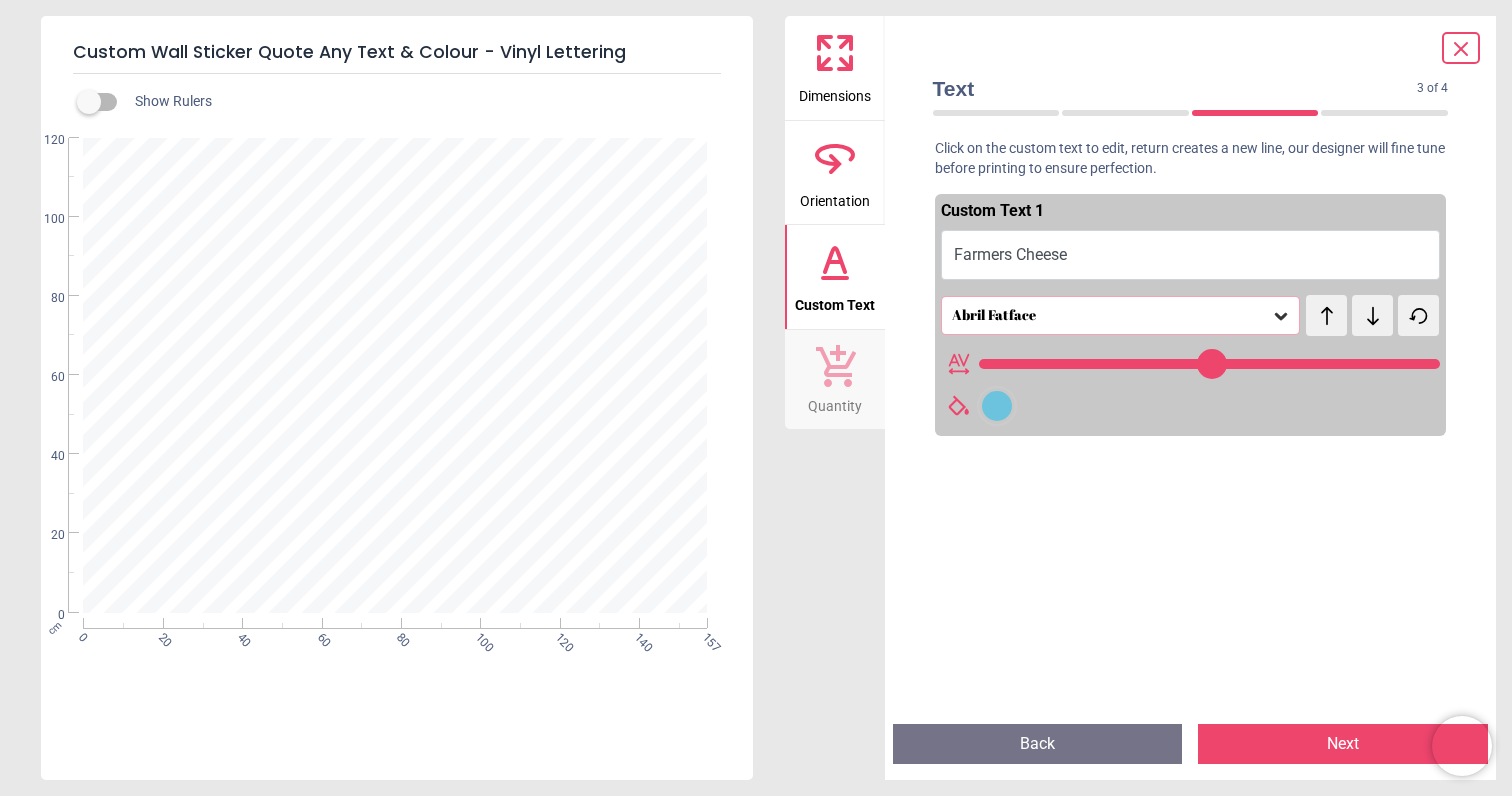 click on "Next" at bounding box center [1343, 744] 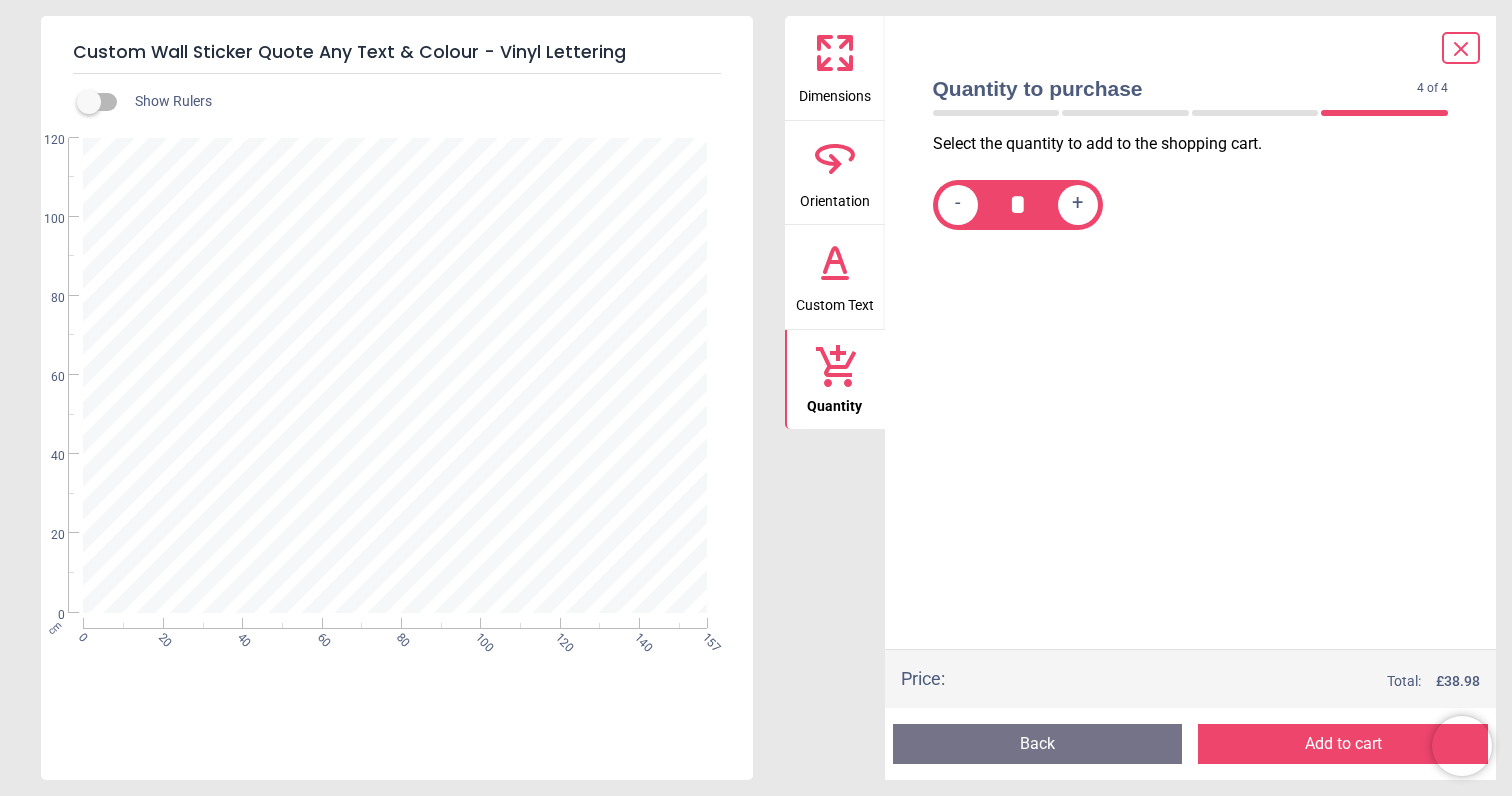 click on "Add to cart" at bounding box center (1343, 744) 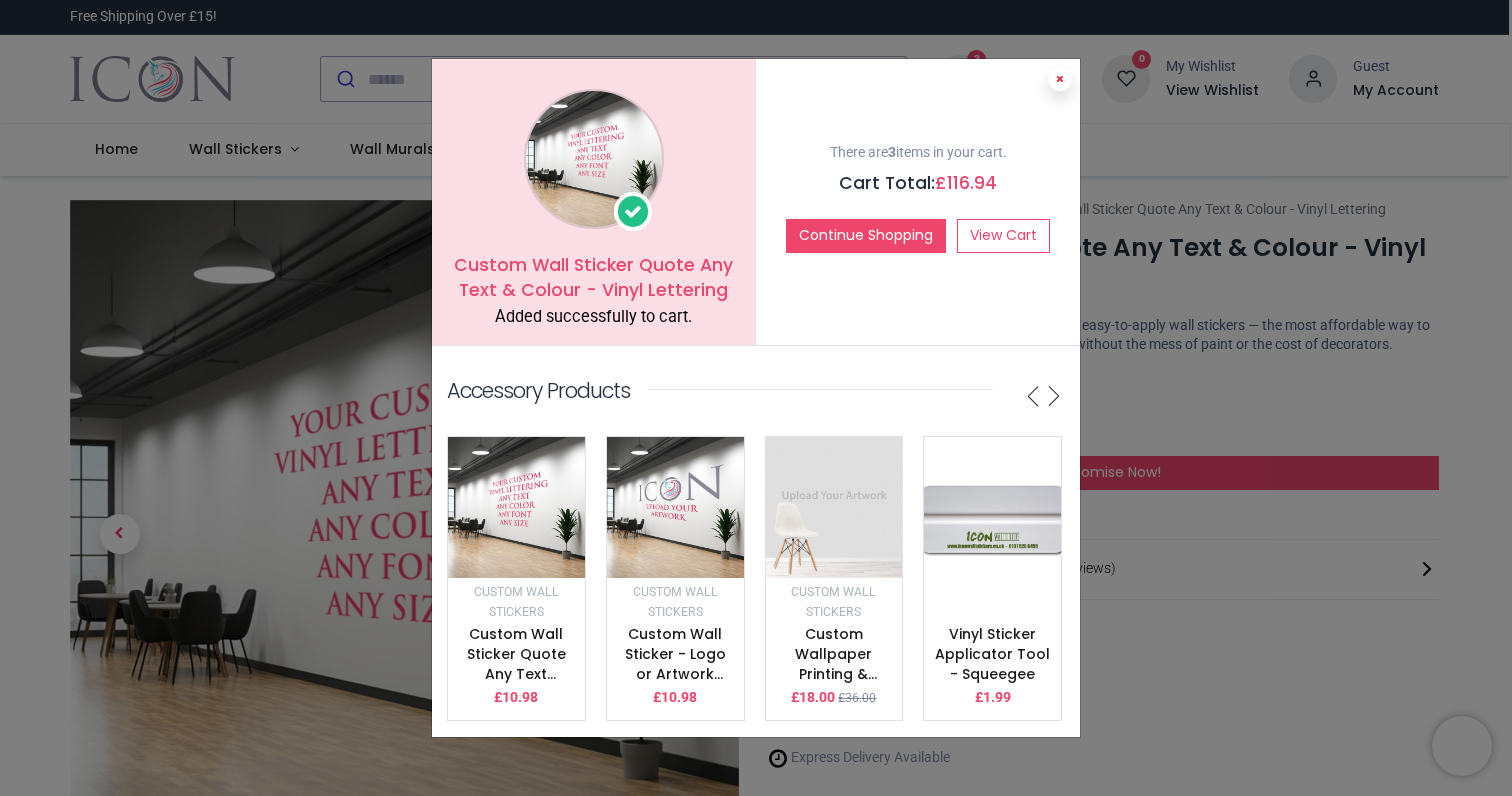 click at bounding box center (1060, 79) 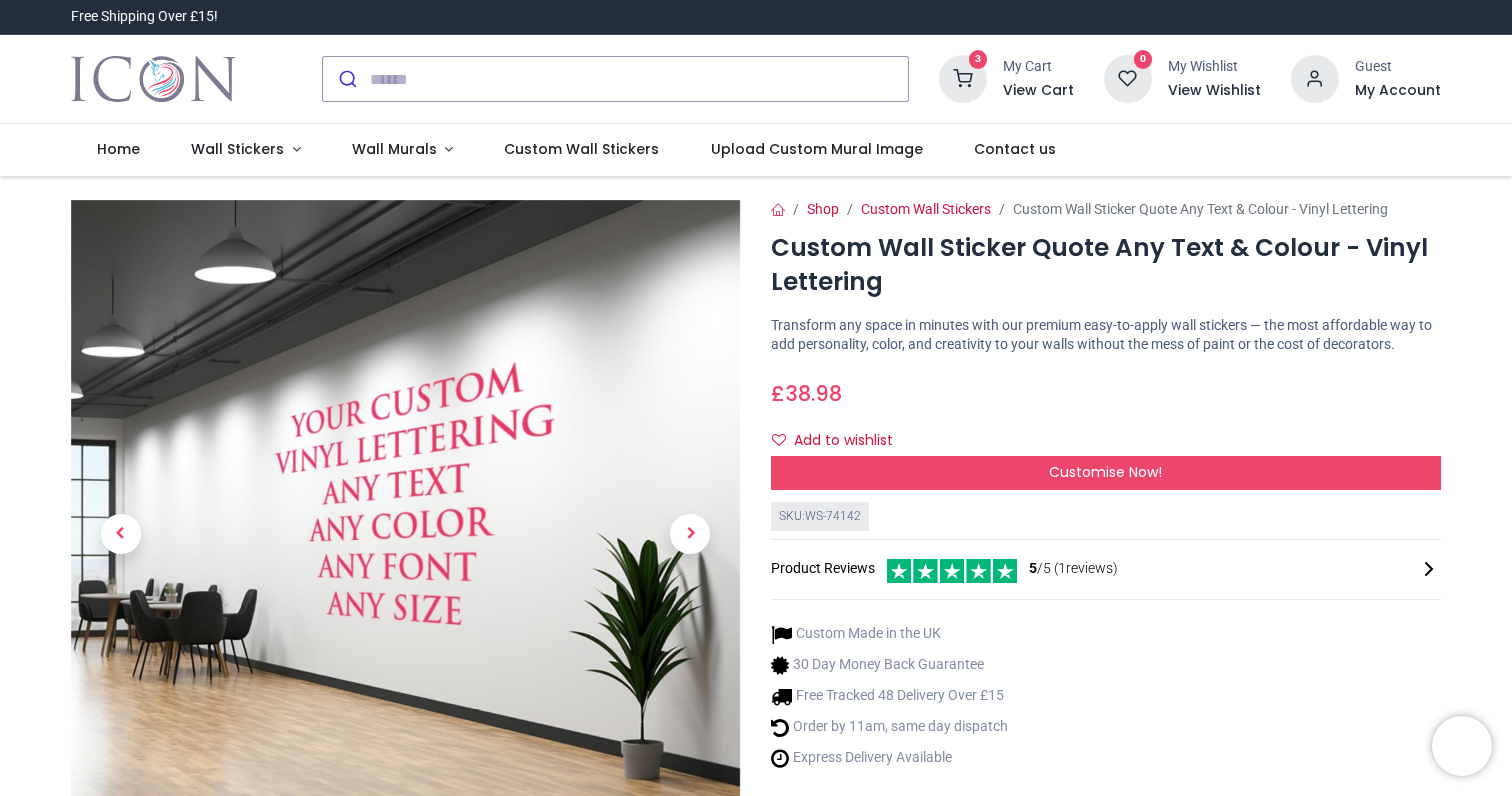 click at bounding box center [963, 79] 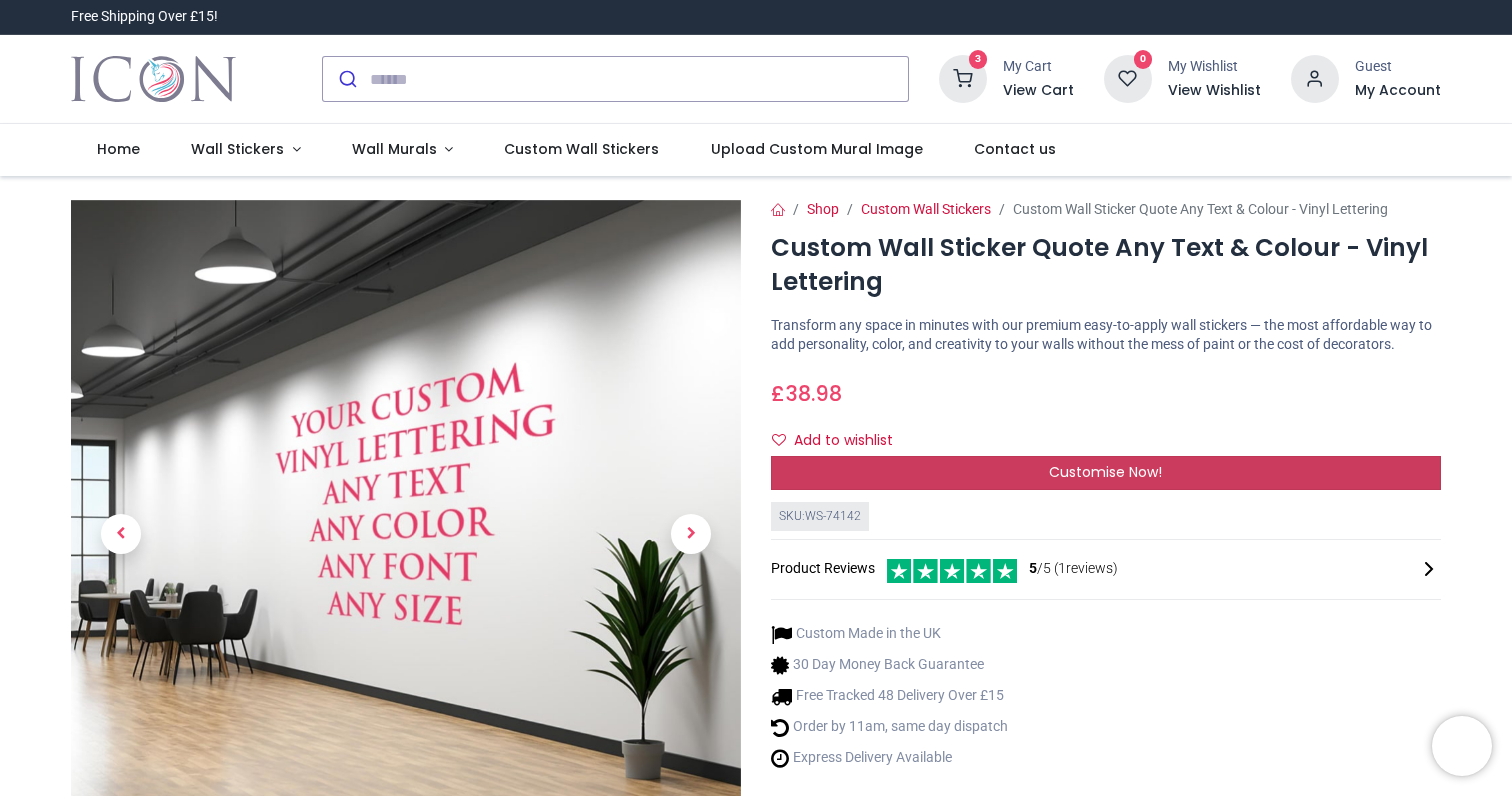 click on "Customise Now!" at bounding box center [1105, 472] 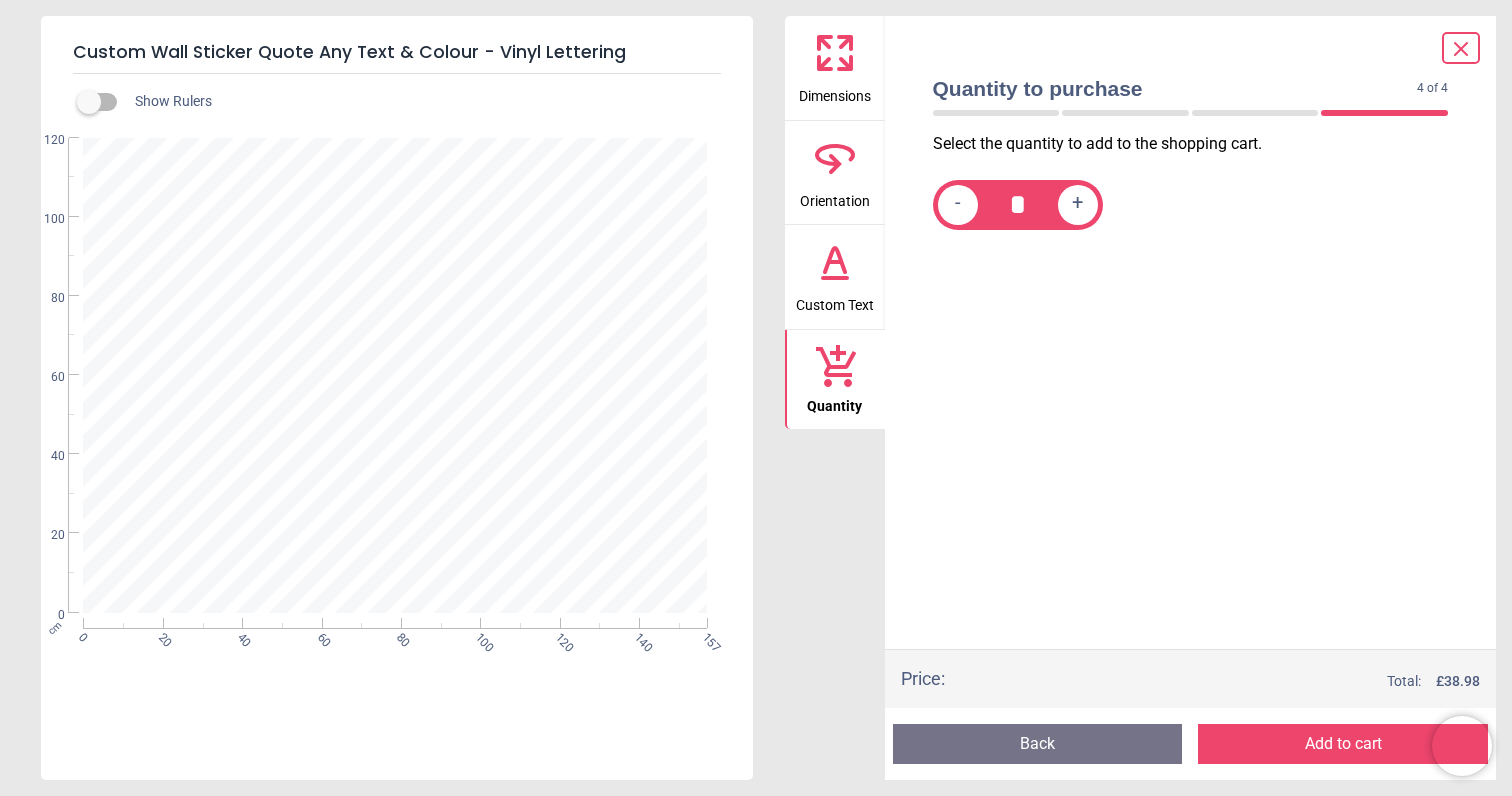 click on "Custom Text" at bounding box center [835, 301] 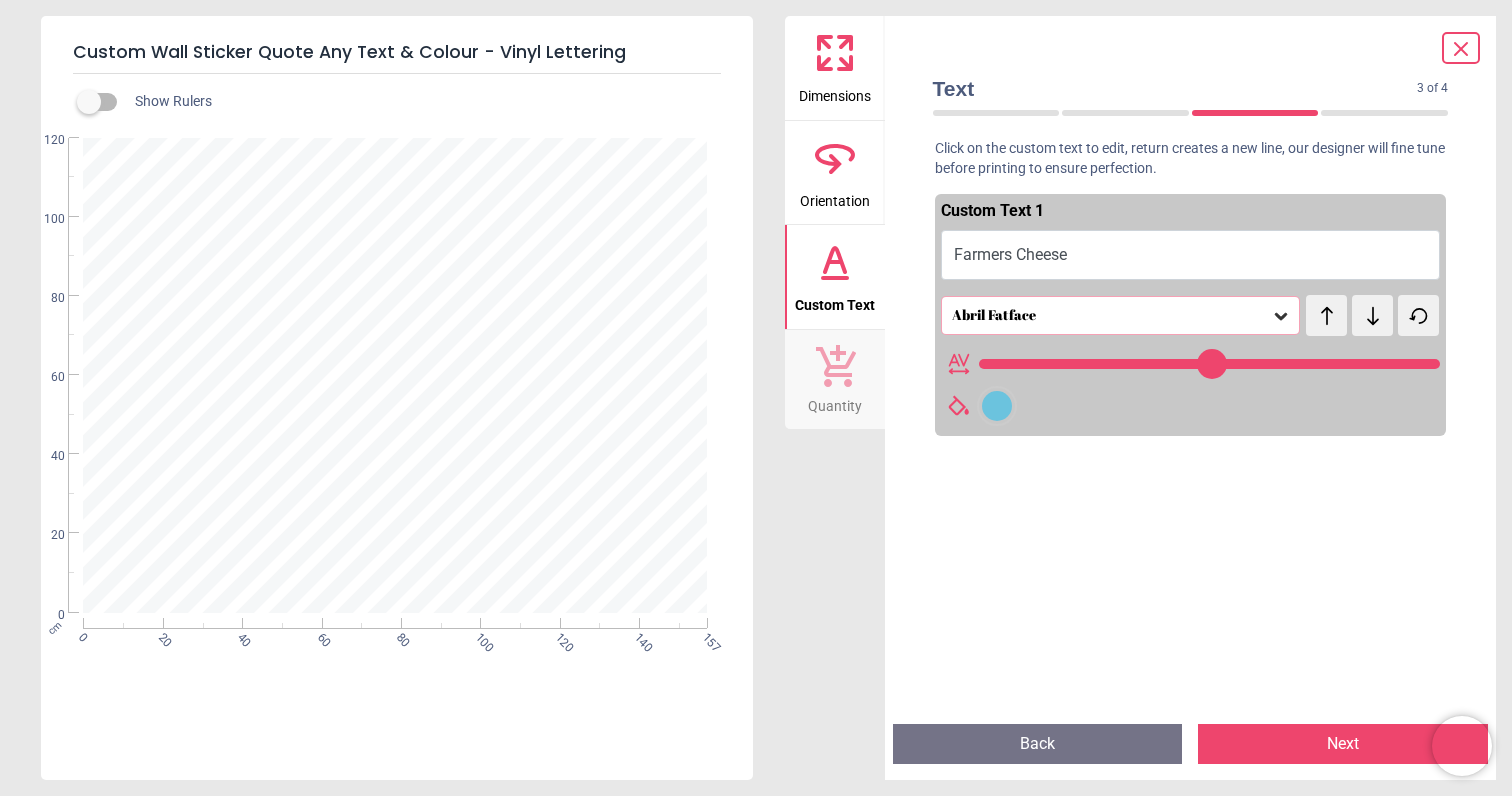 click on "Farmers Cheese" at bounding box center [1191, 255] 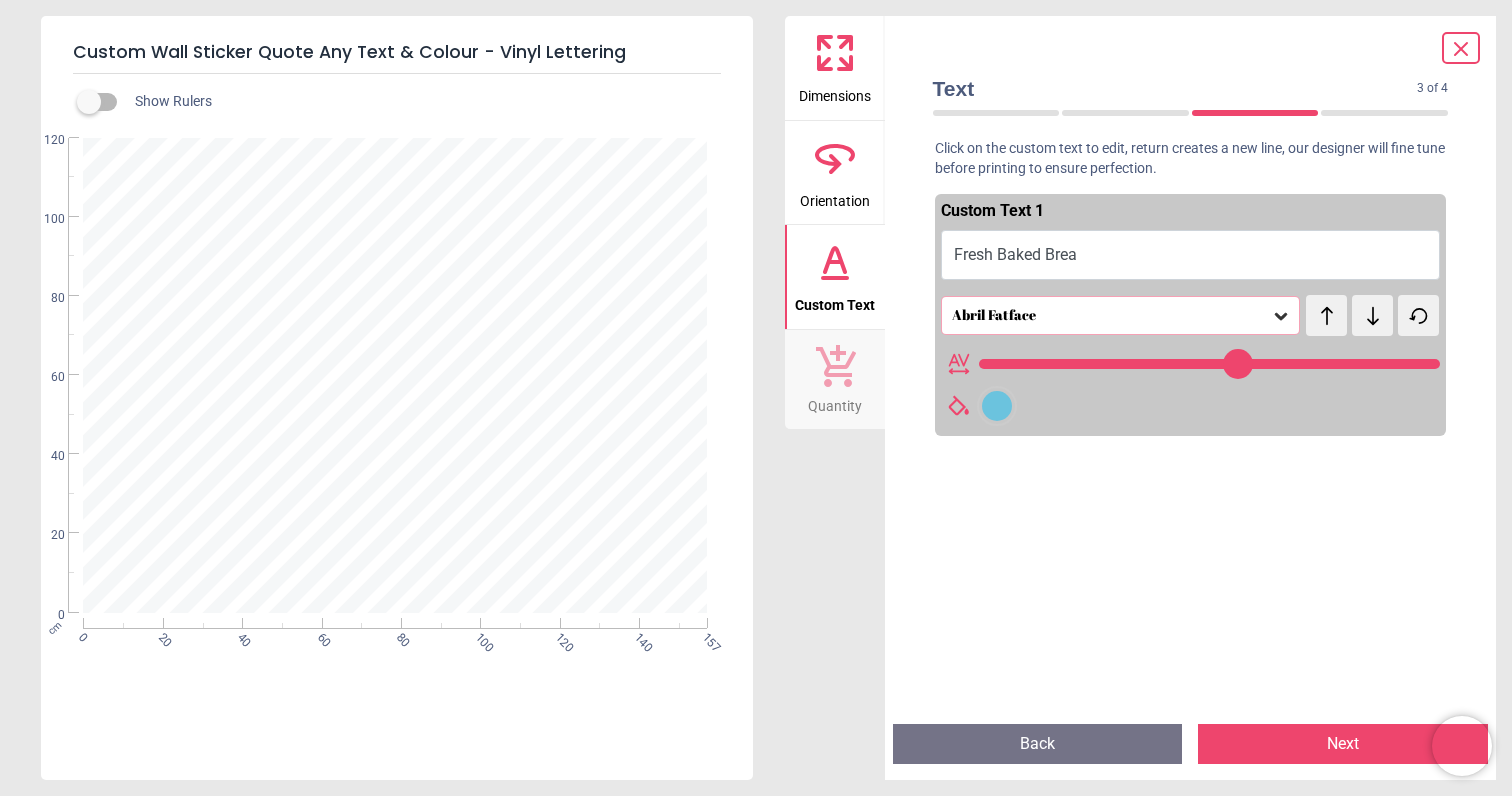 scroll, scrollTop: 0, scrollLeft: 0, axis: both 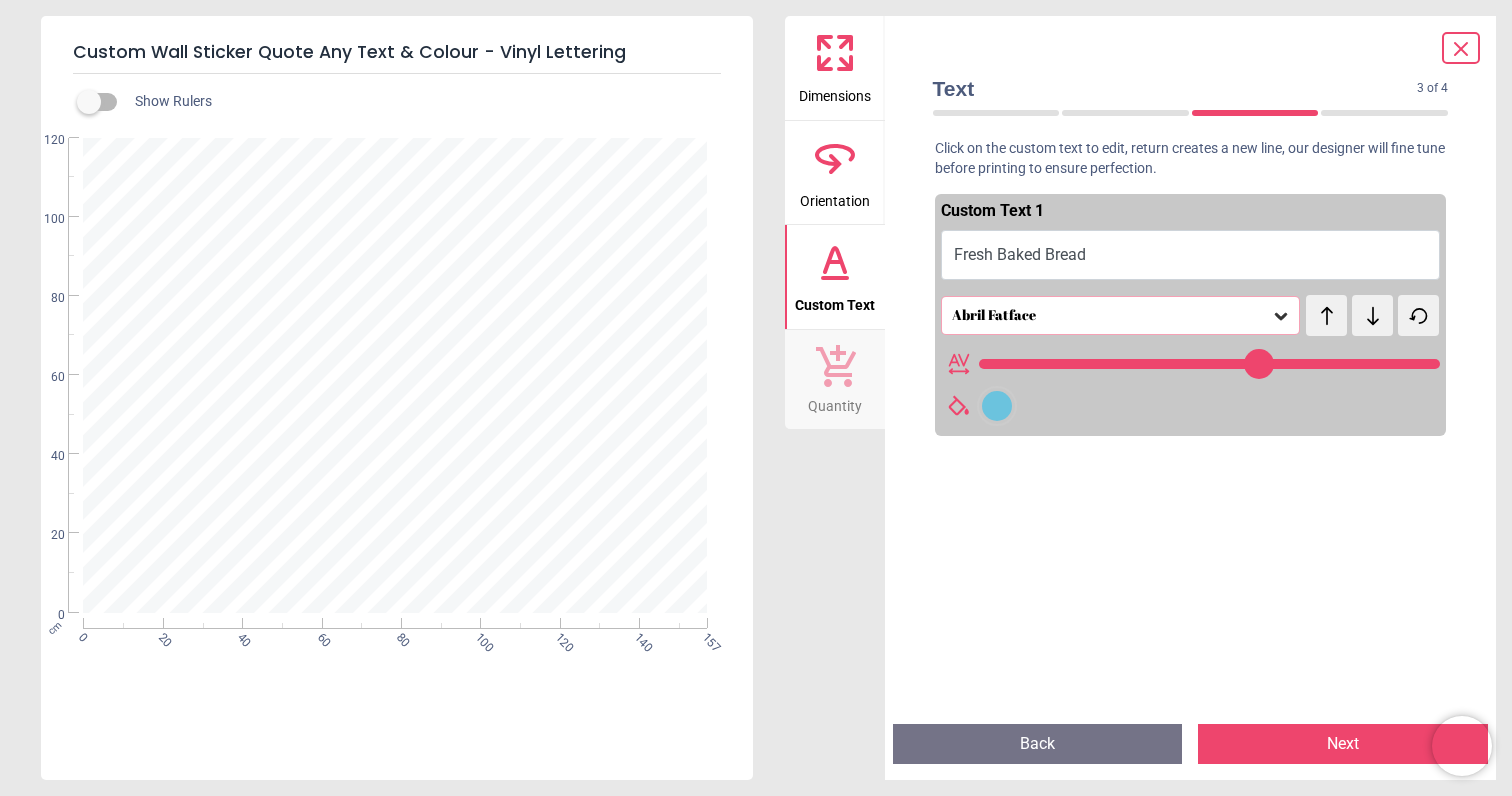 drag, startPoint x: 291, startPoint y: 383, endPoint x: 93, endPoint y: 356, distance: 199.83243 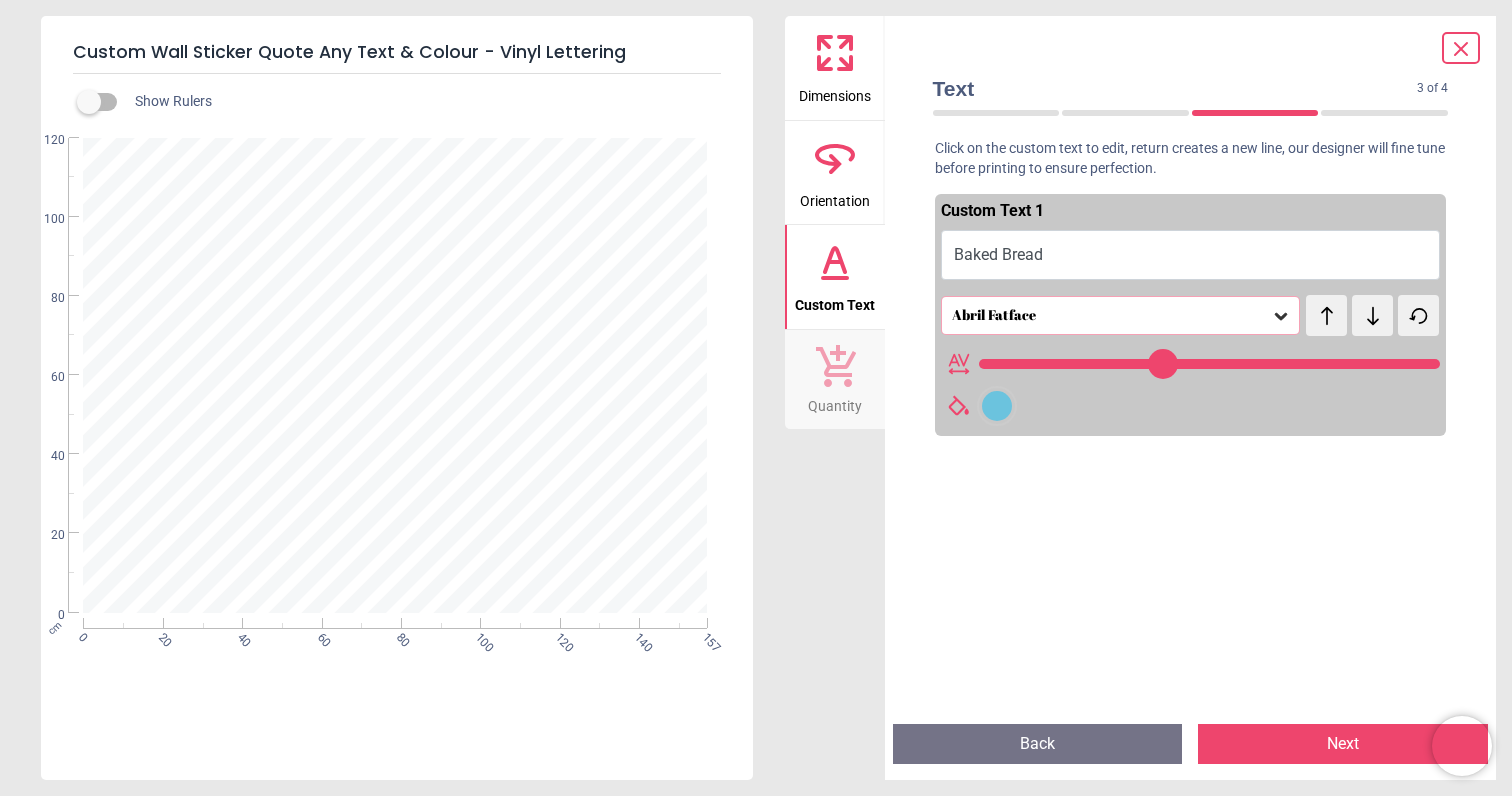click on "**********" at bounding box center (395, 370) 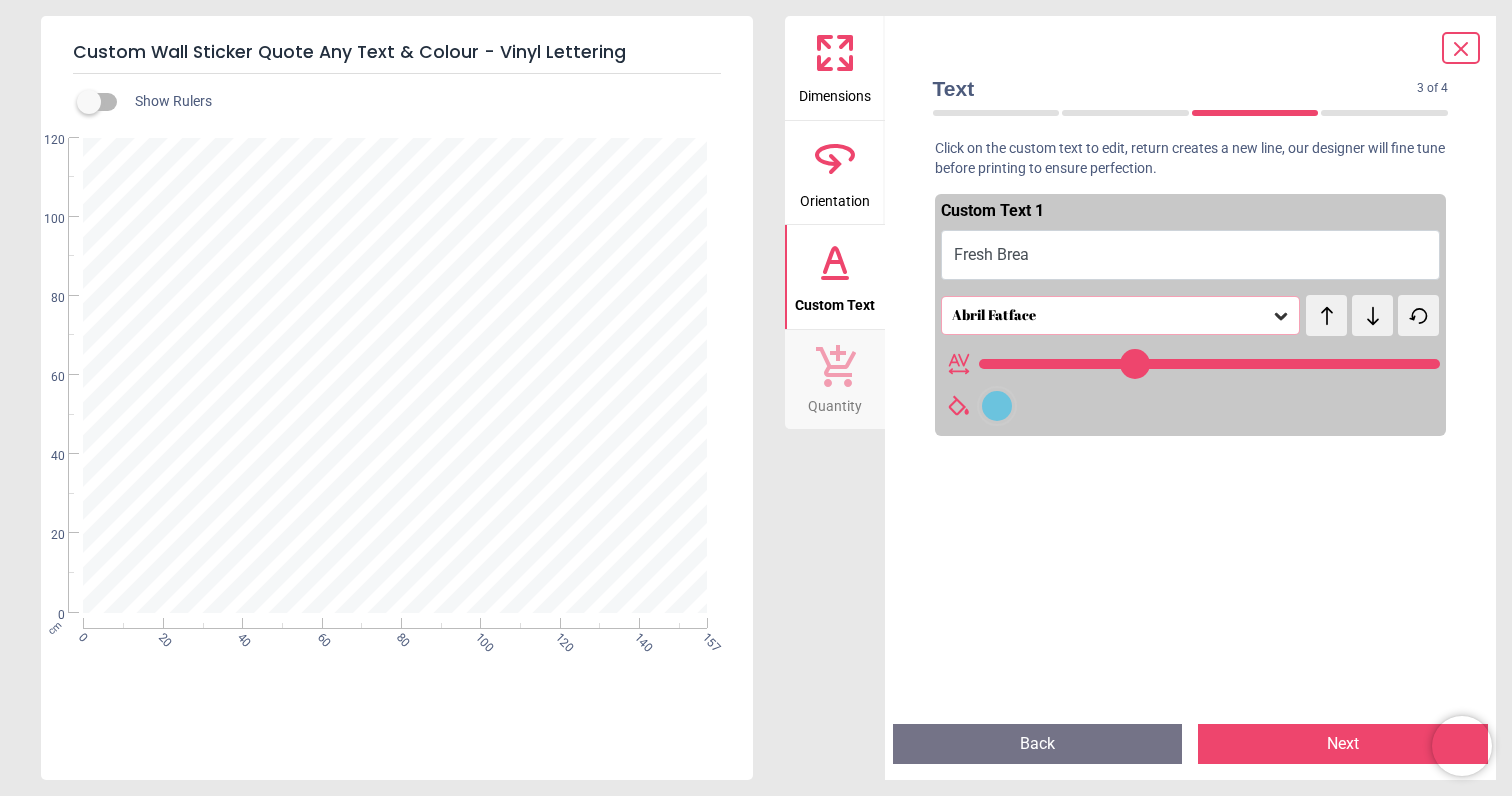 scroll, scrollTop: 0, scrollLeft: 0, axis: both 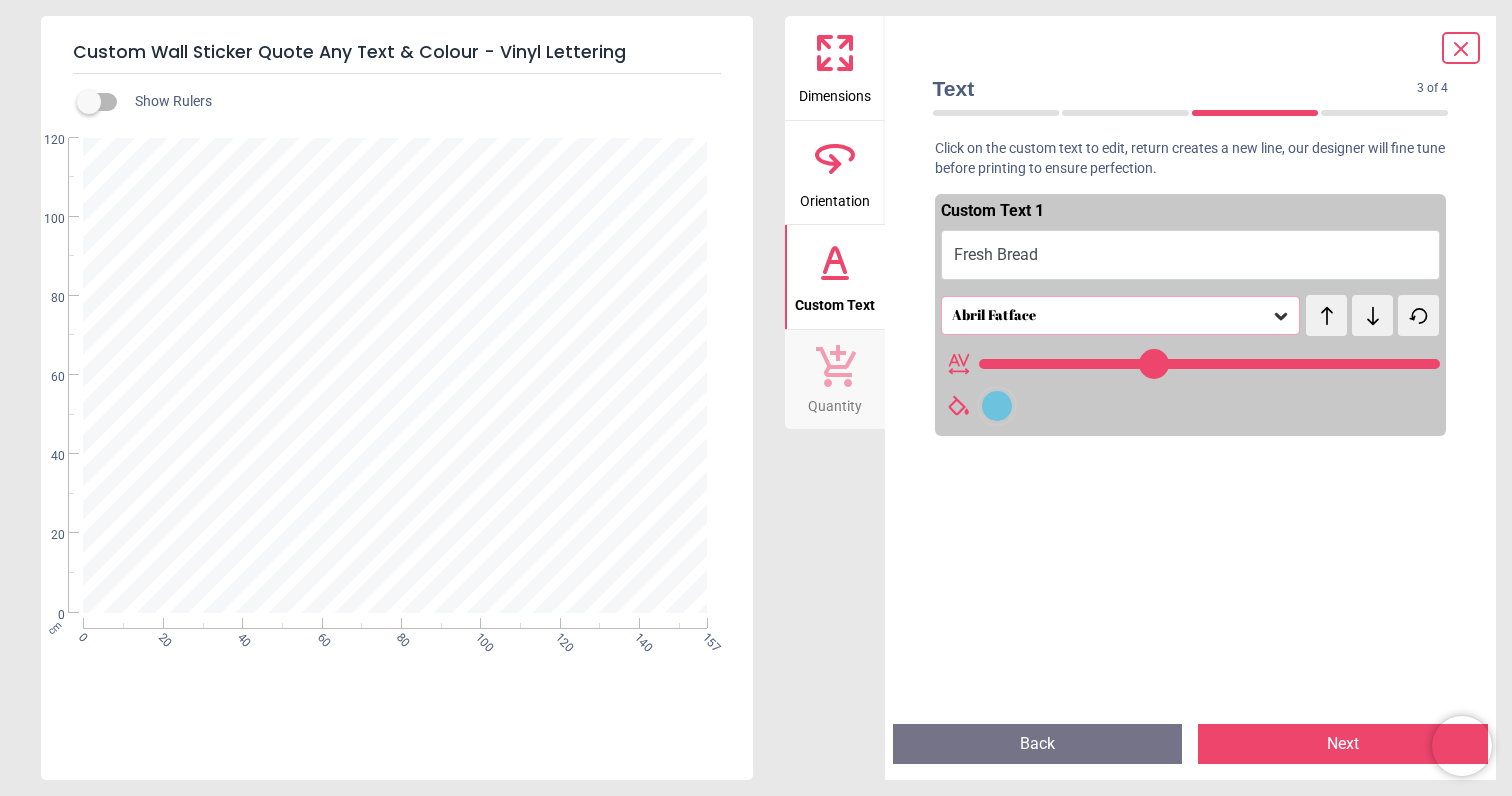 click at bounding box center [997, 406] 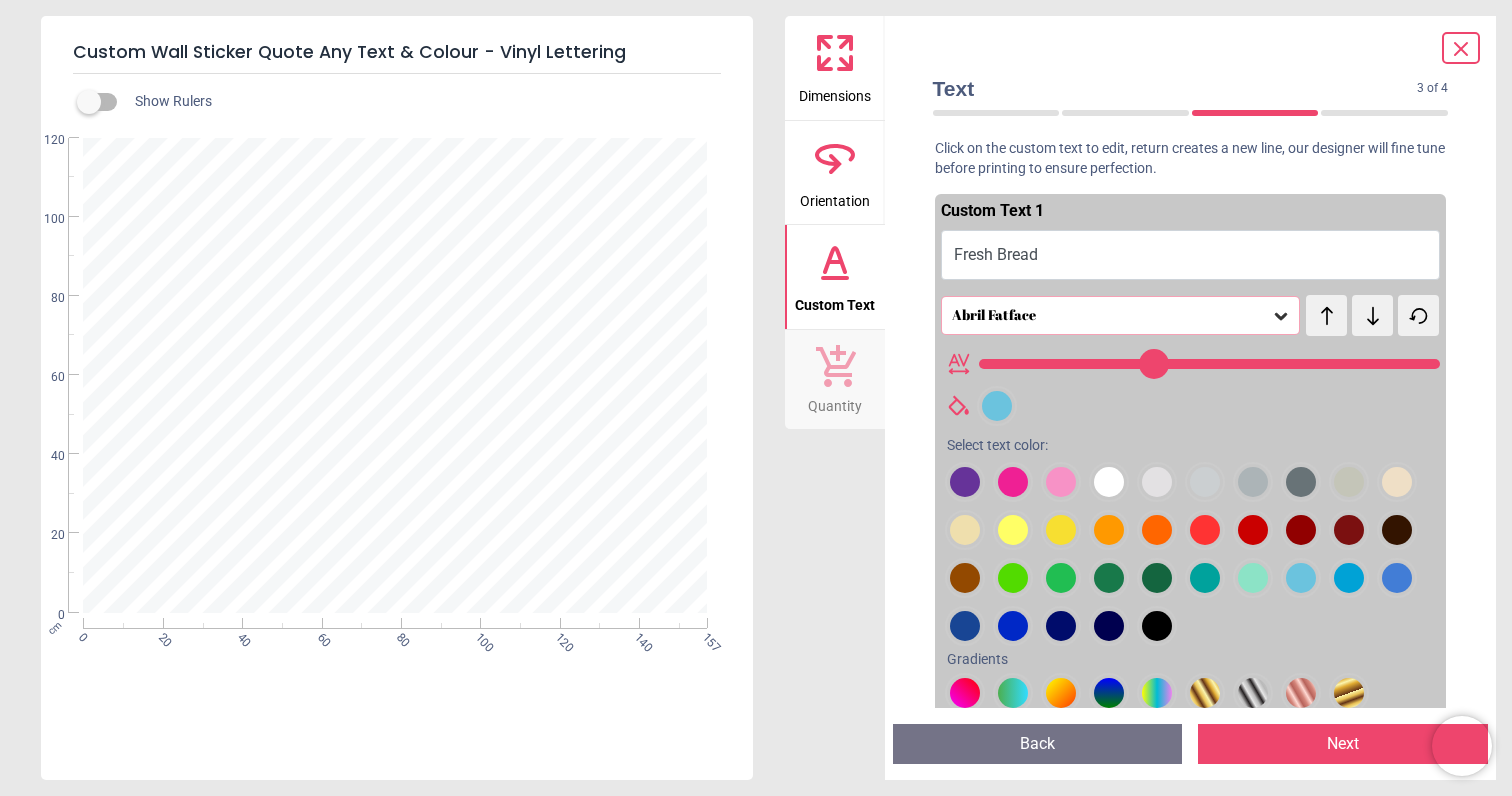 click at bounding box center [965, 482] 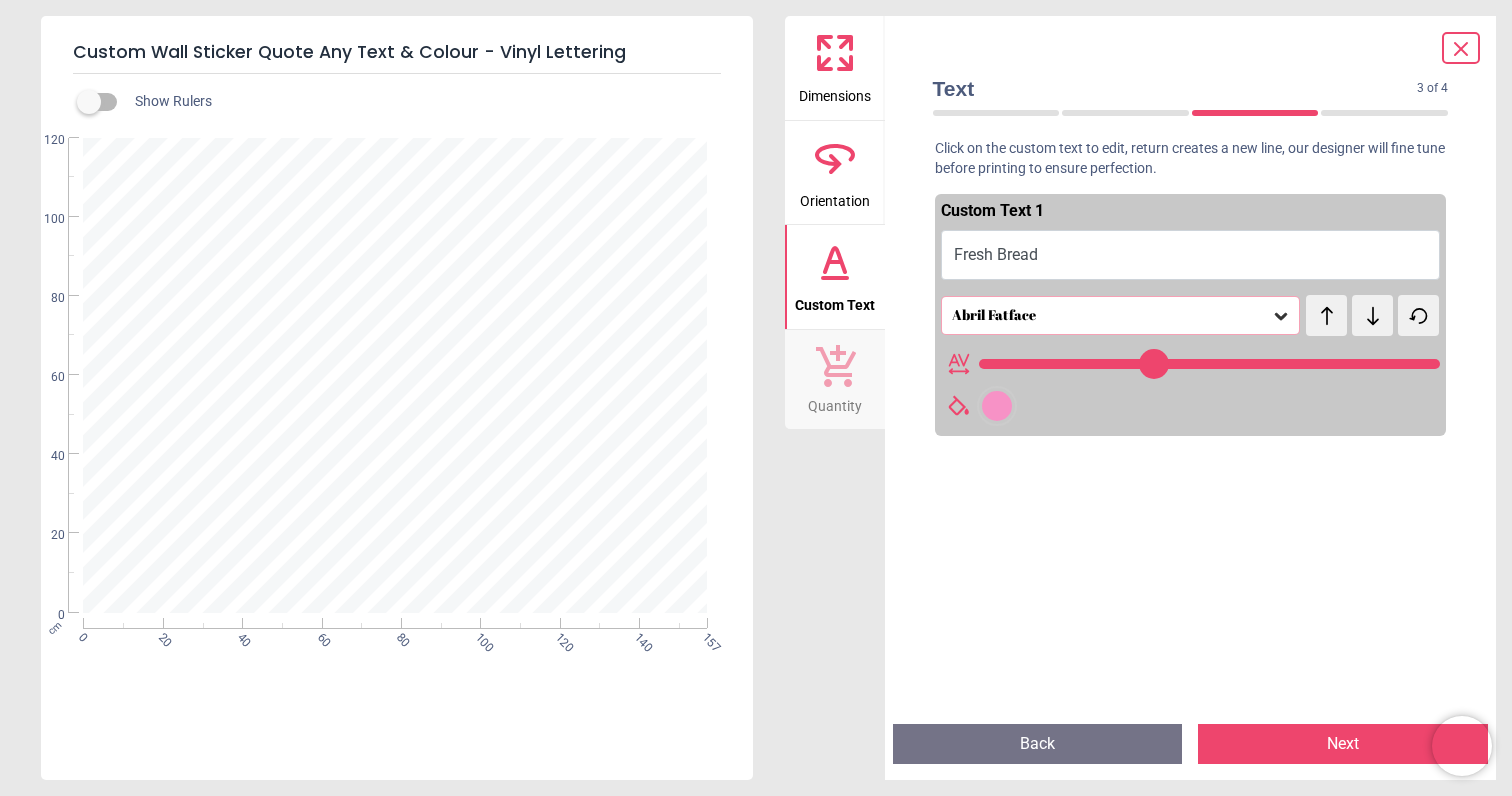 click on "Next" at bounding box center [1343, 744] 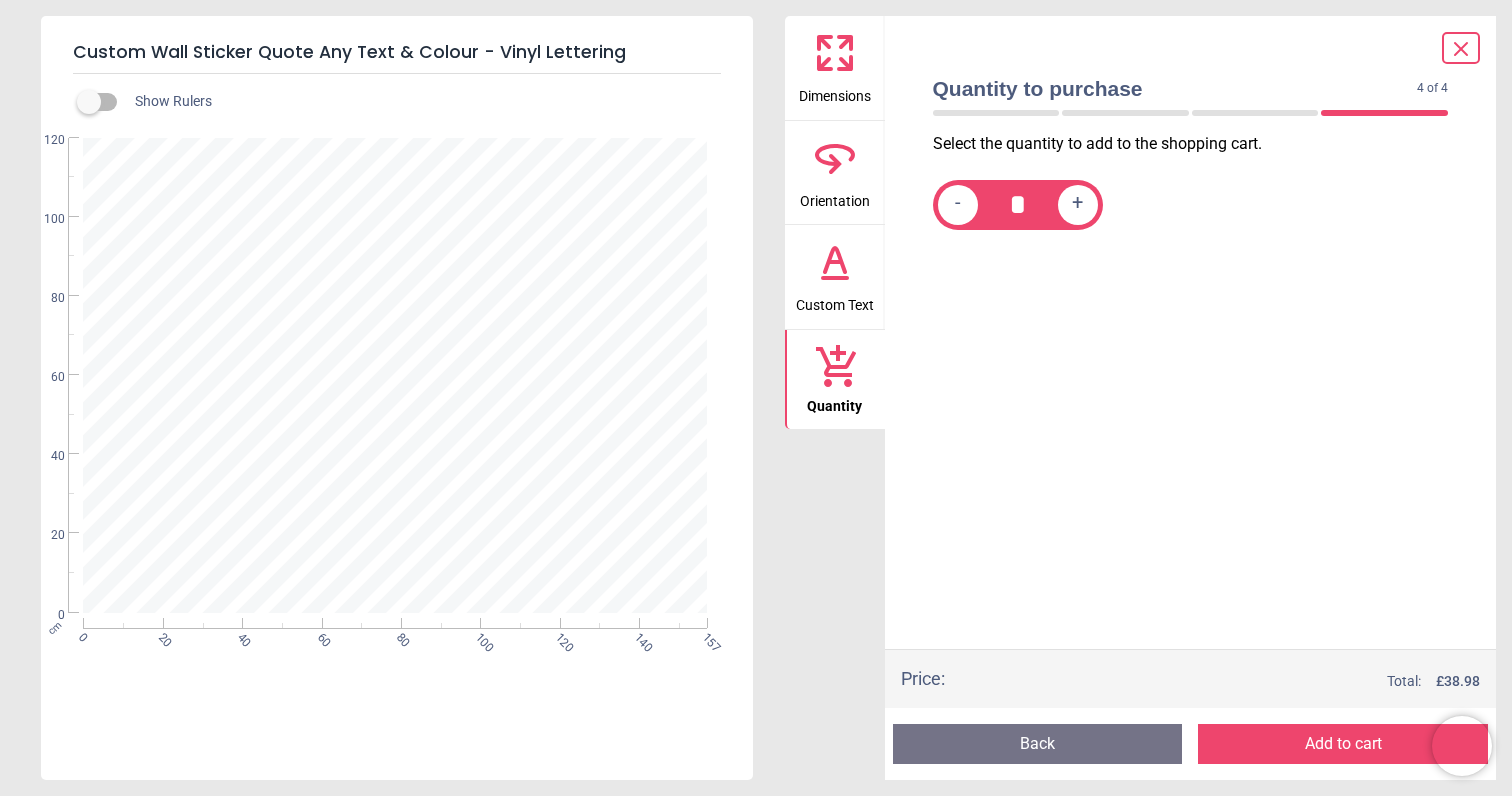 click on "Back" at bounding box center [1038, 744] 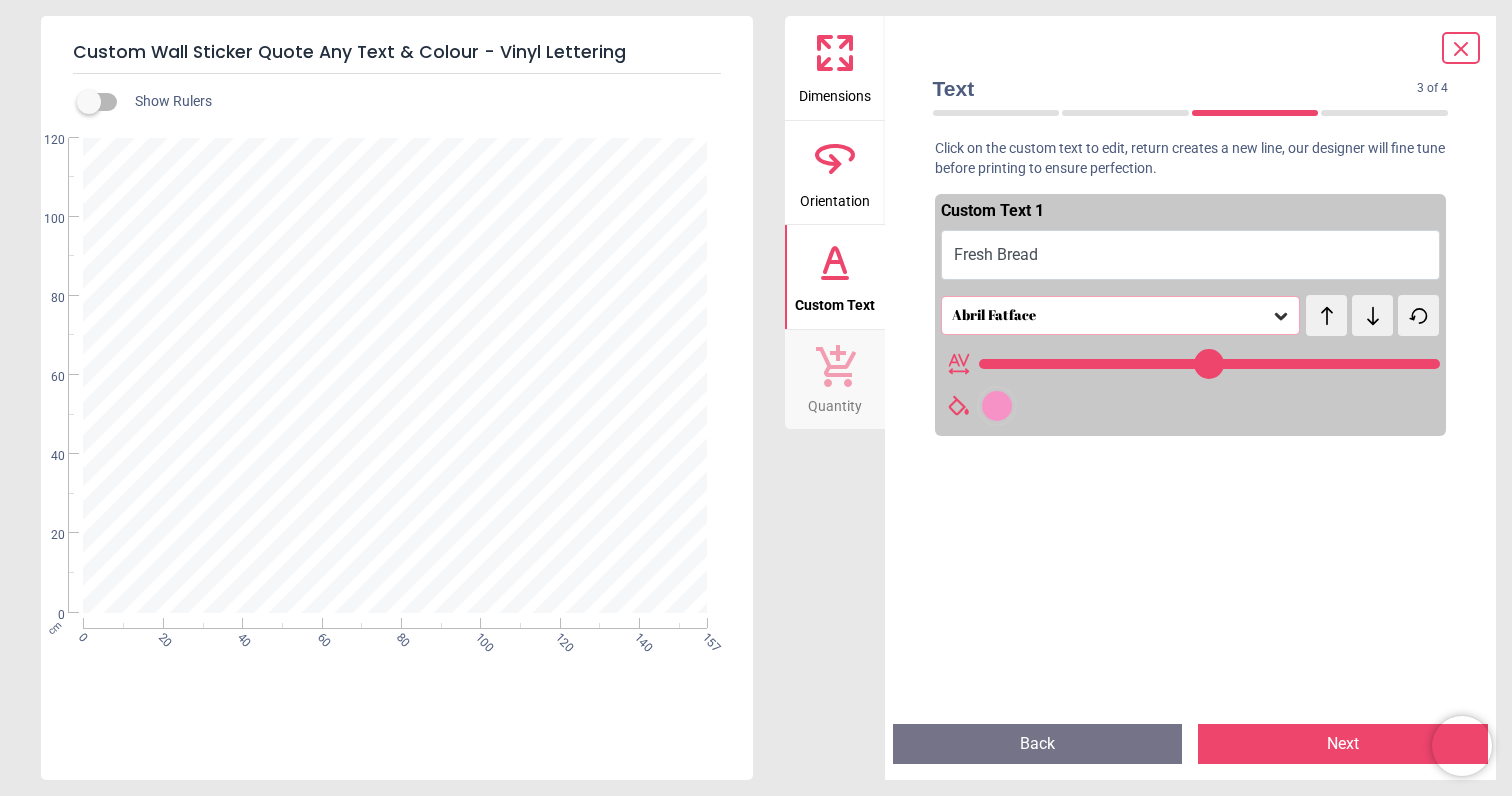 click at bounding box center (997, 406) 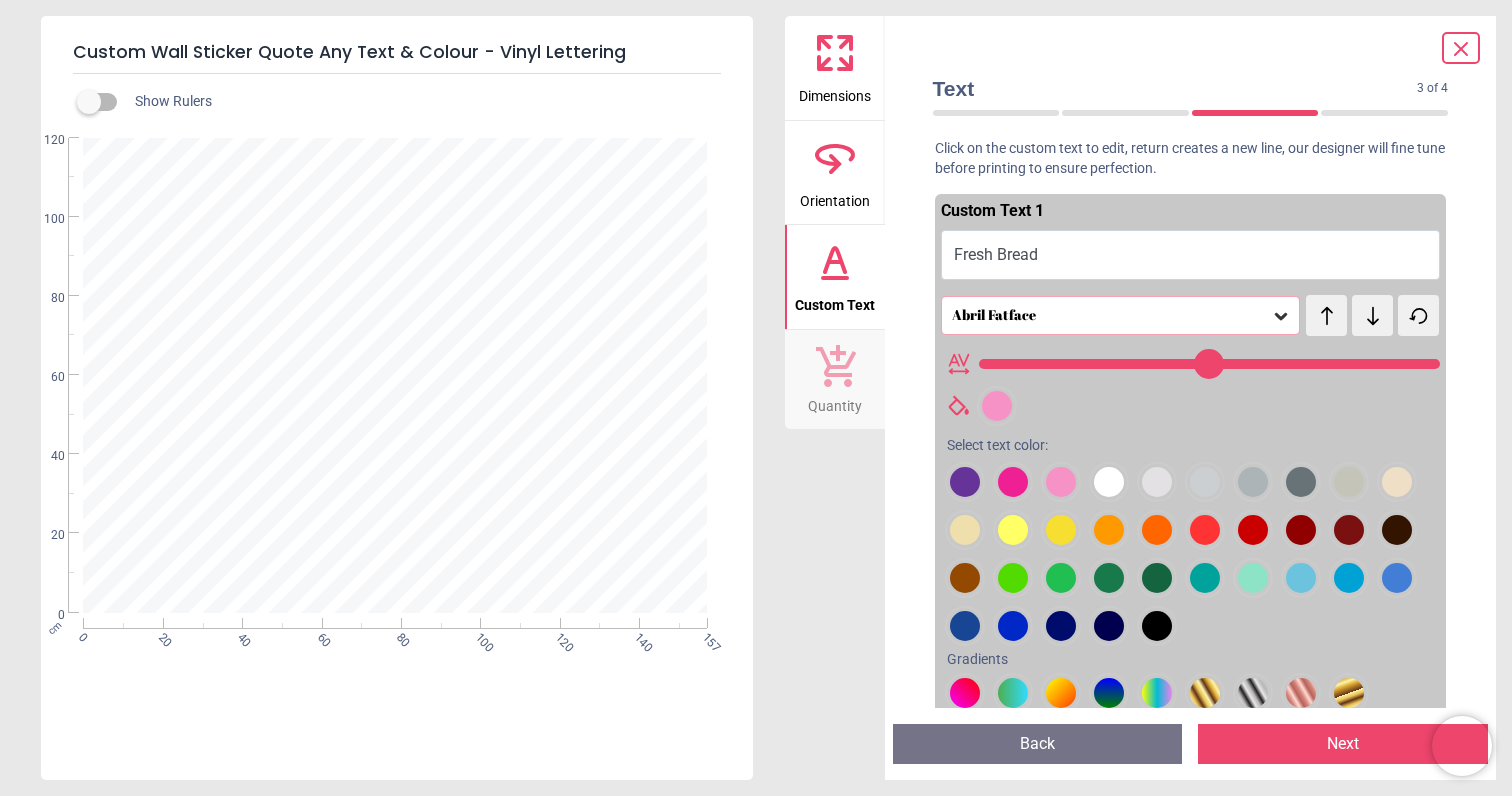click at bounding box center [965, 482] 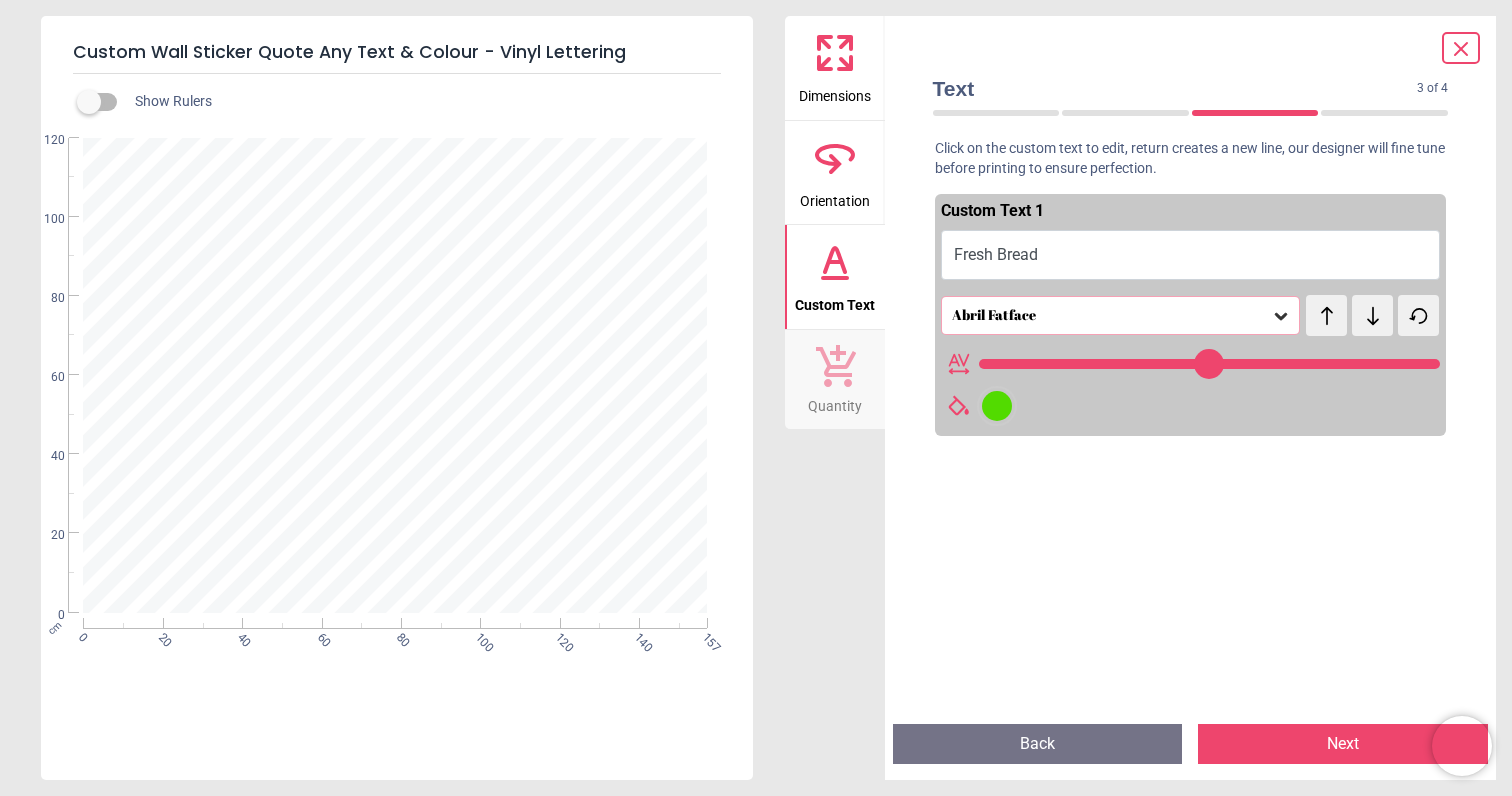 click at bounding box center (997, 406) 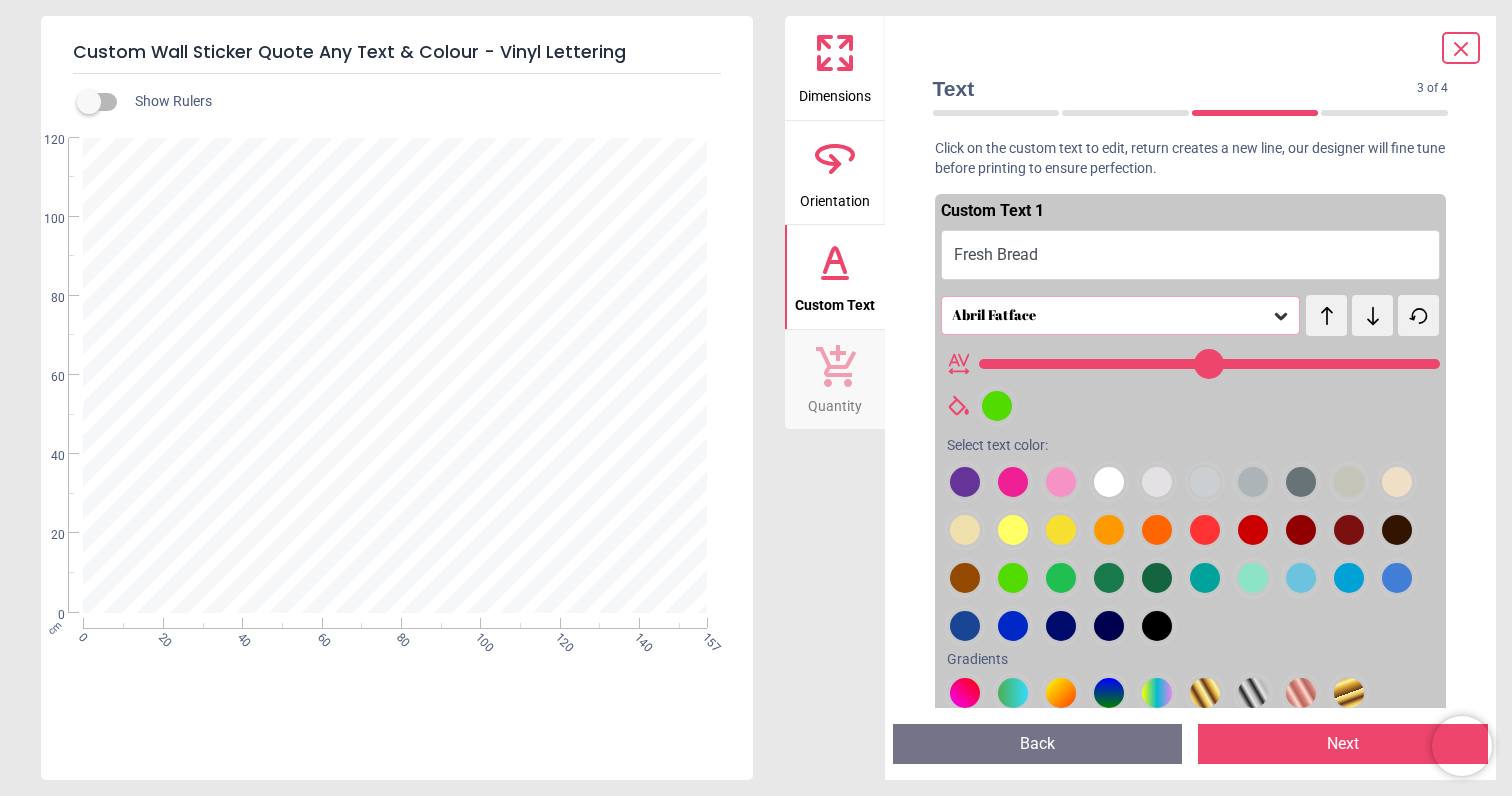 click at bounding box center (965, 482) 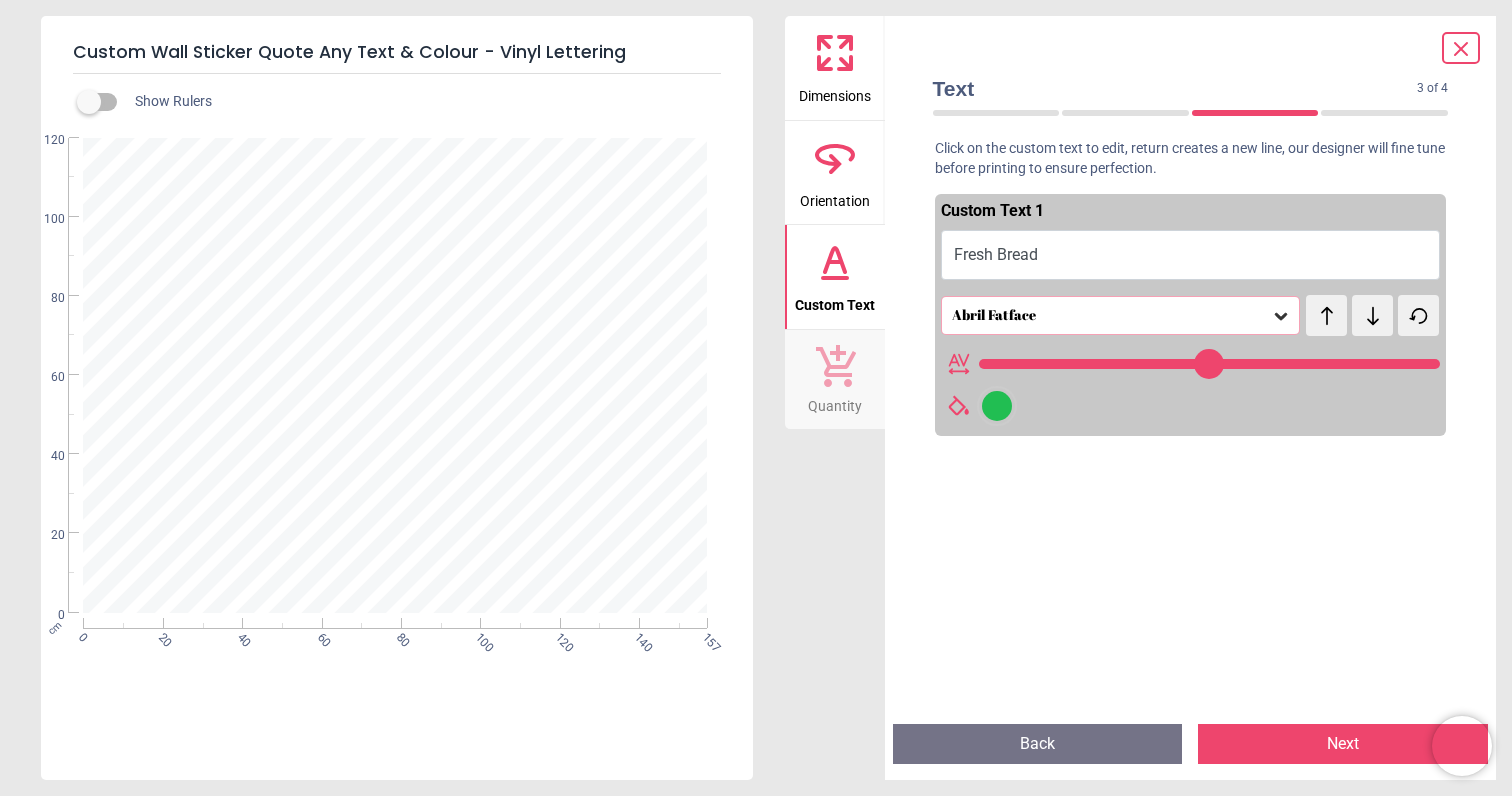 click on "Next" at bounding box center (1343, 744) 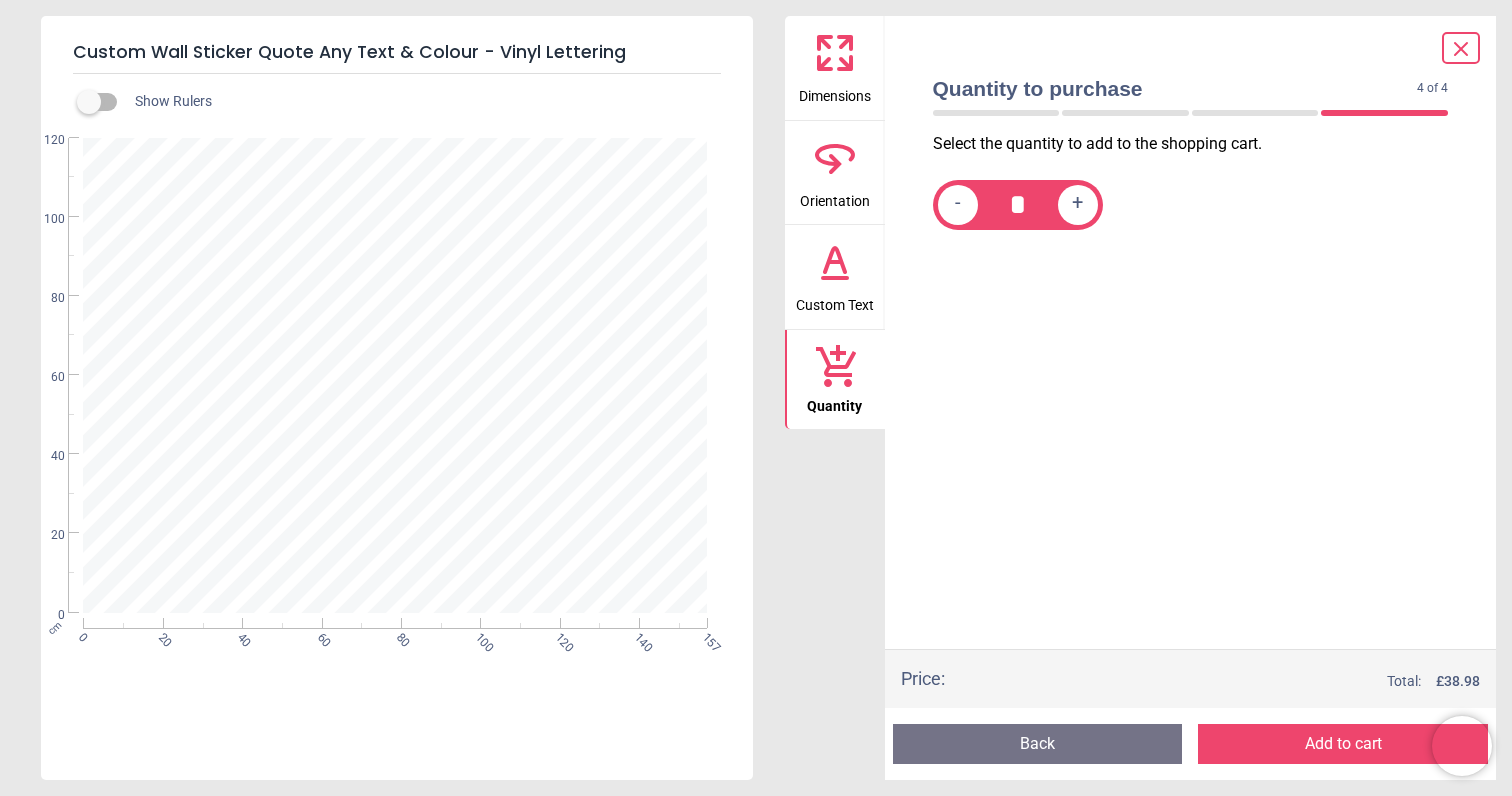 click on "Add to cart" at bounding box center [1343, 744] 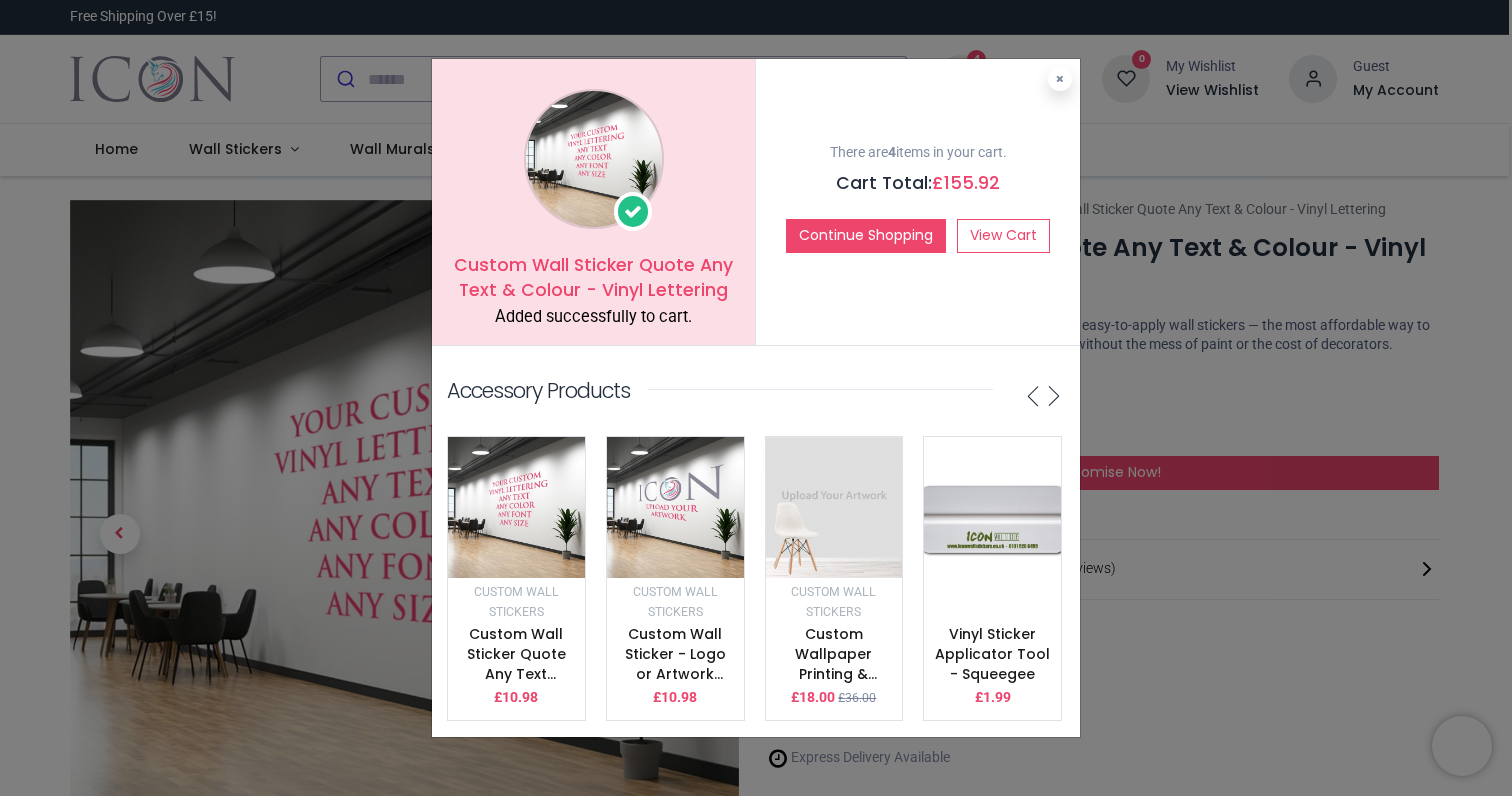 click on "Custom Wall Sticker Quote Any Text & Colour - Vinyl Lettering
Added successfully to cart.
There are  4  items in your cart.
Cart Total:   £  155.92
Continue Shopping
View Cart
Accessory Products" at bounding box center [756, 398] 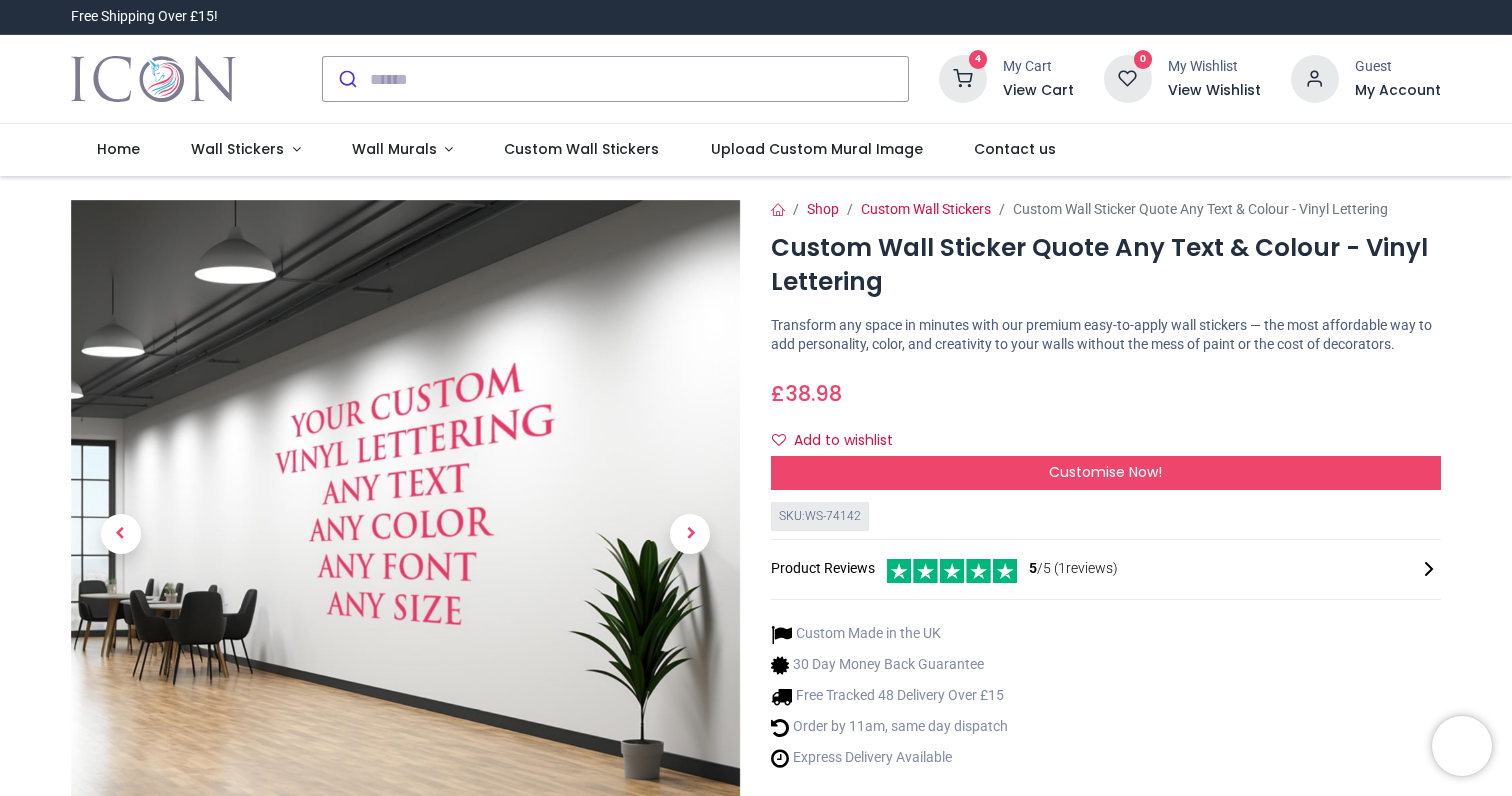 click at bounding box center [963, 79] 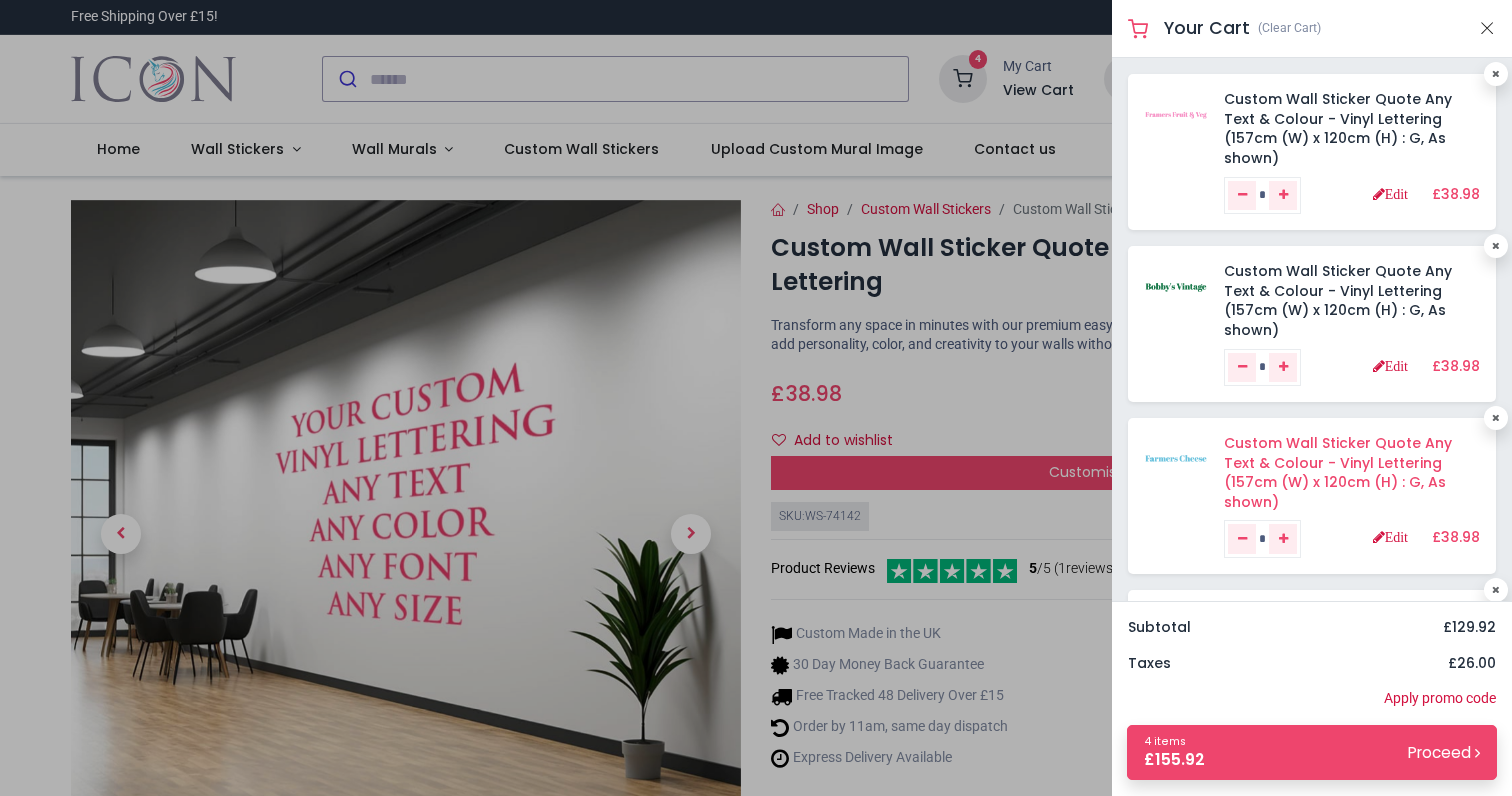 scroll, scrollTop: 0, scrollLeft: 0, axis: both 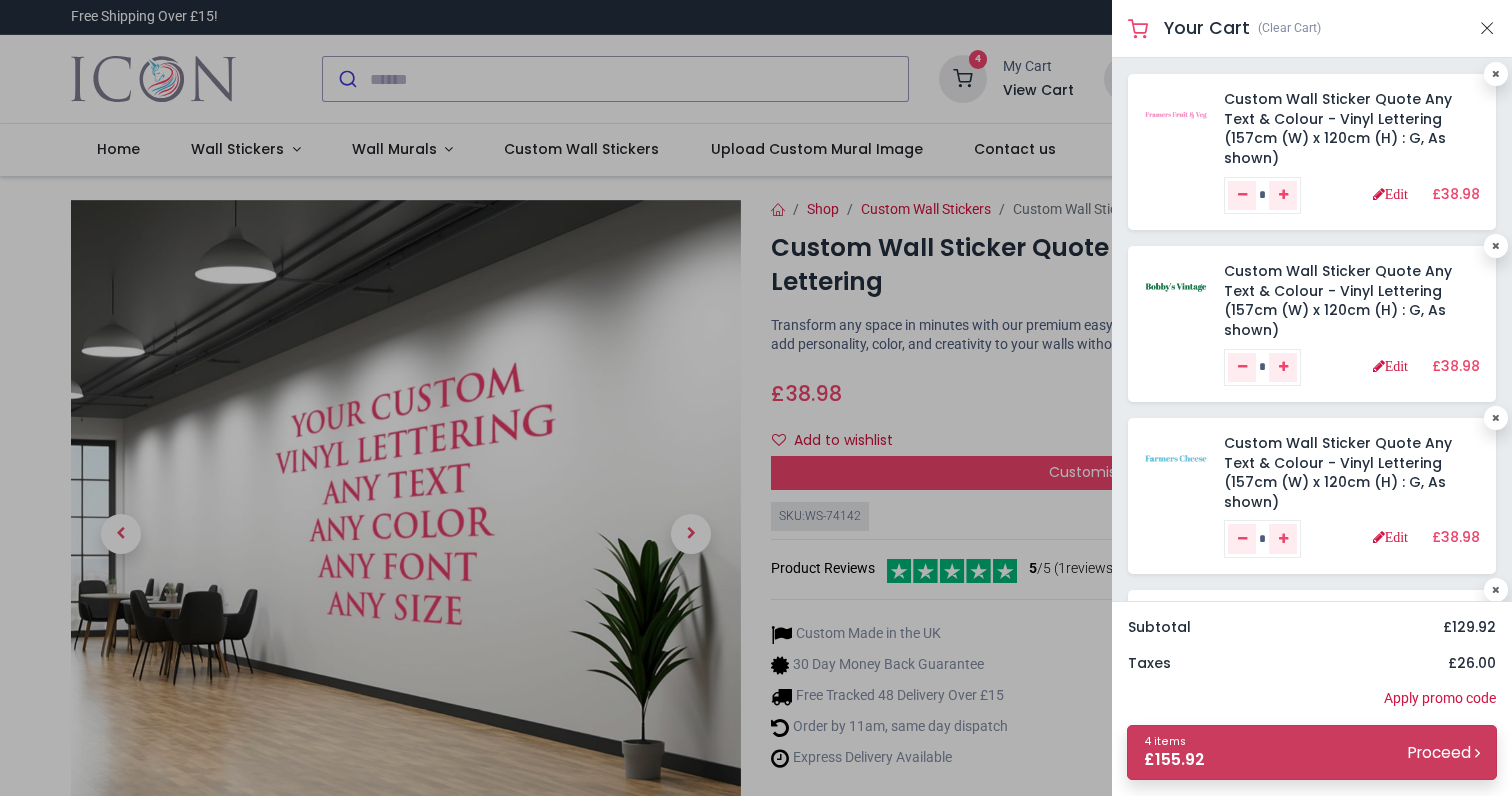 click on "4 items
£  155.92
Proceed" at bounding box center [1312, 752] 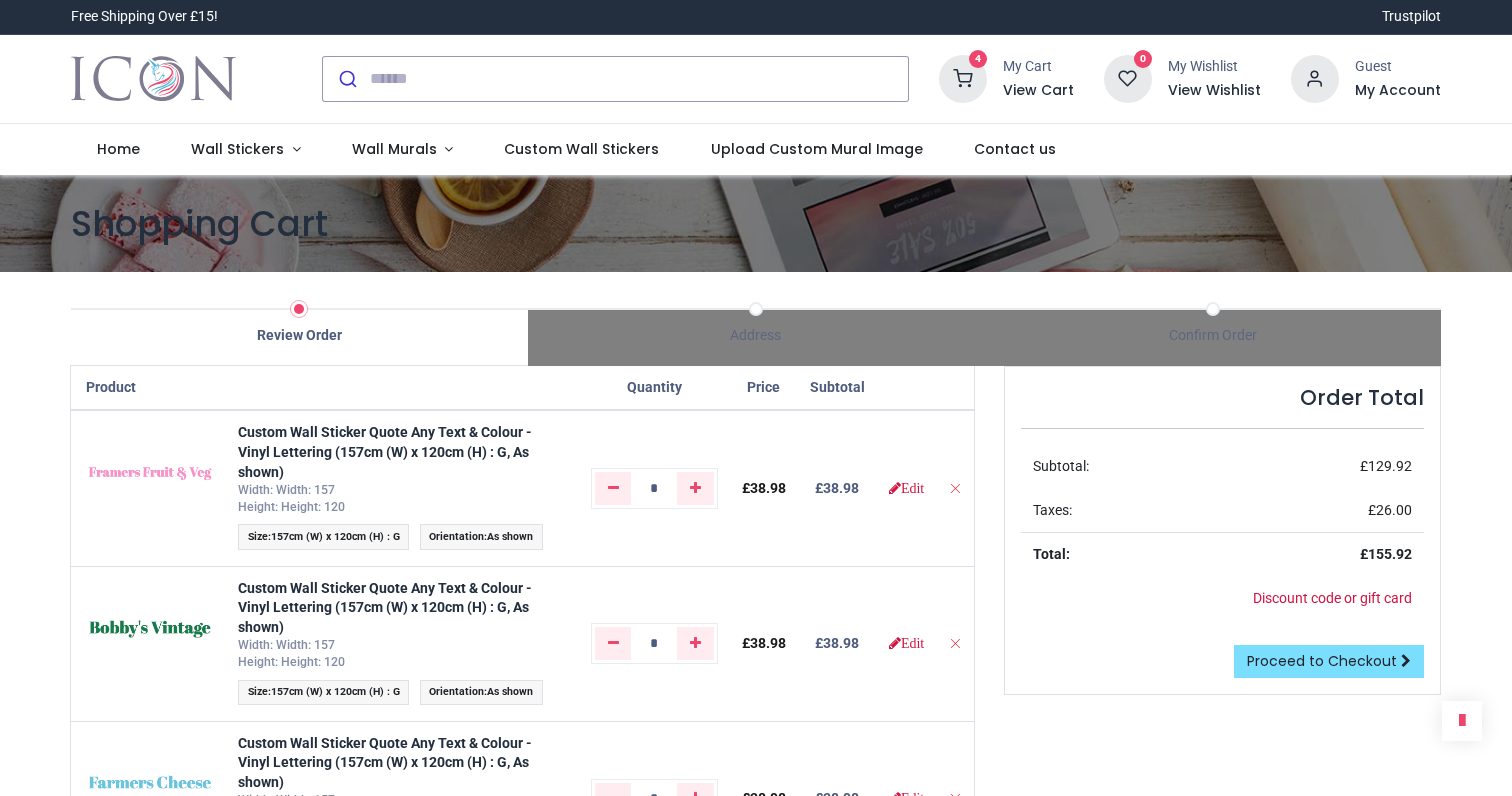 scroll, scrollTop: 0, scrollLeft: 0, axis: both 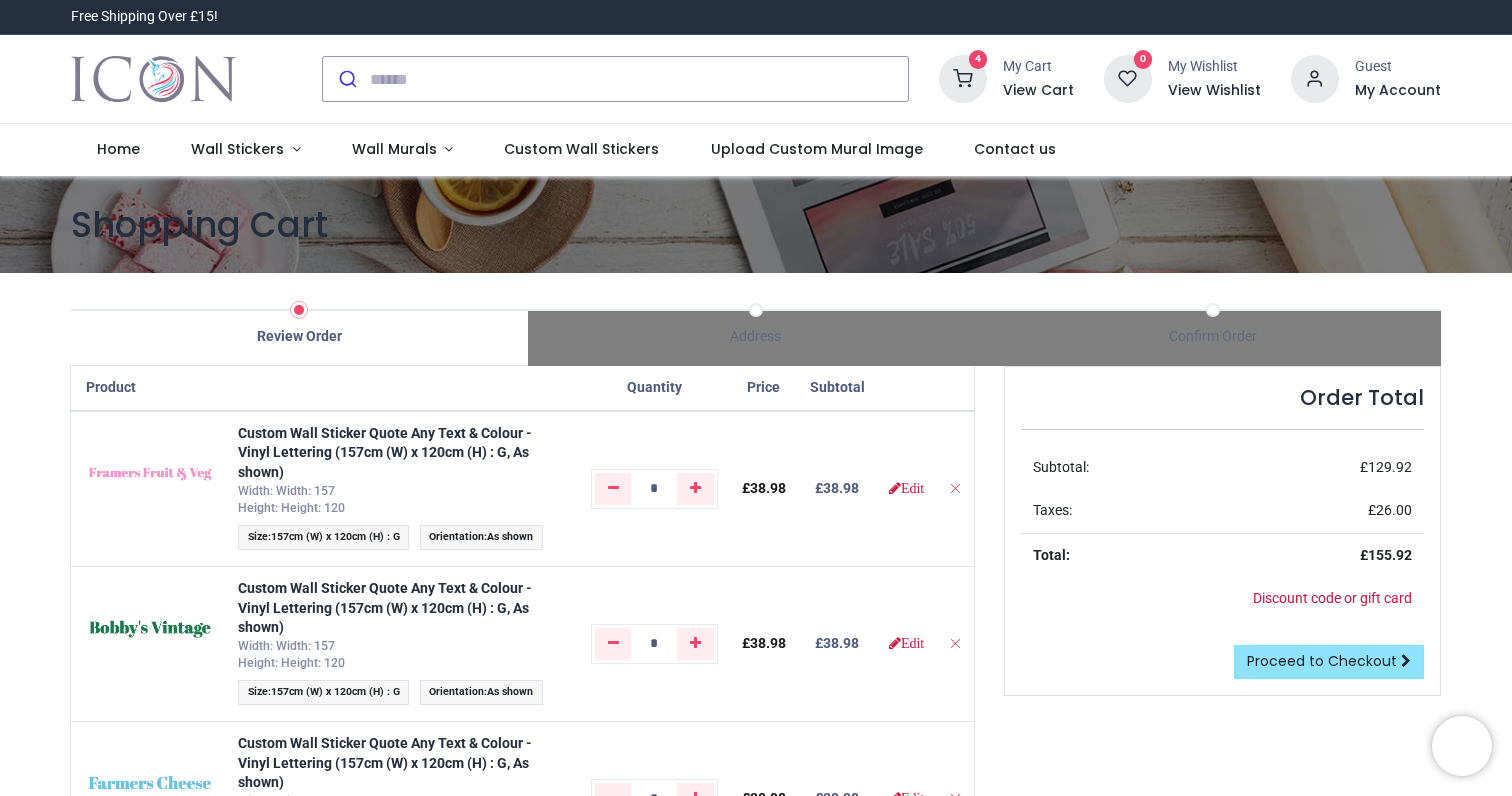 click on "Proceed to Checkout" at bounding box center (1322, 661) 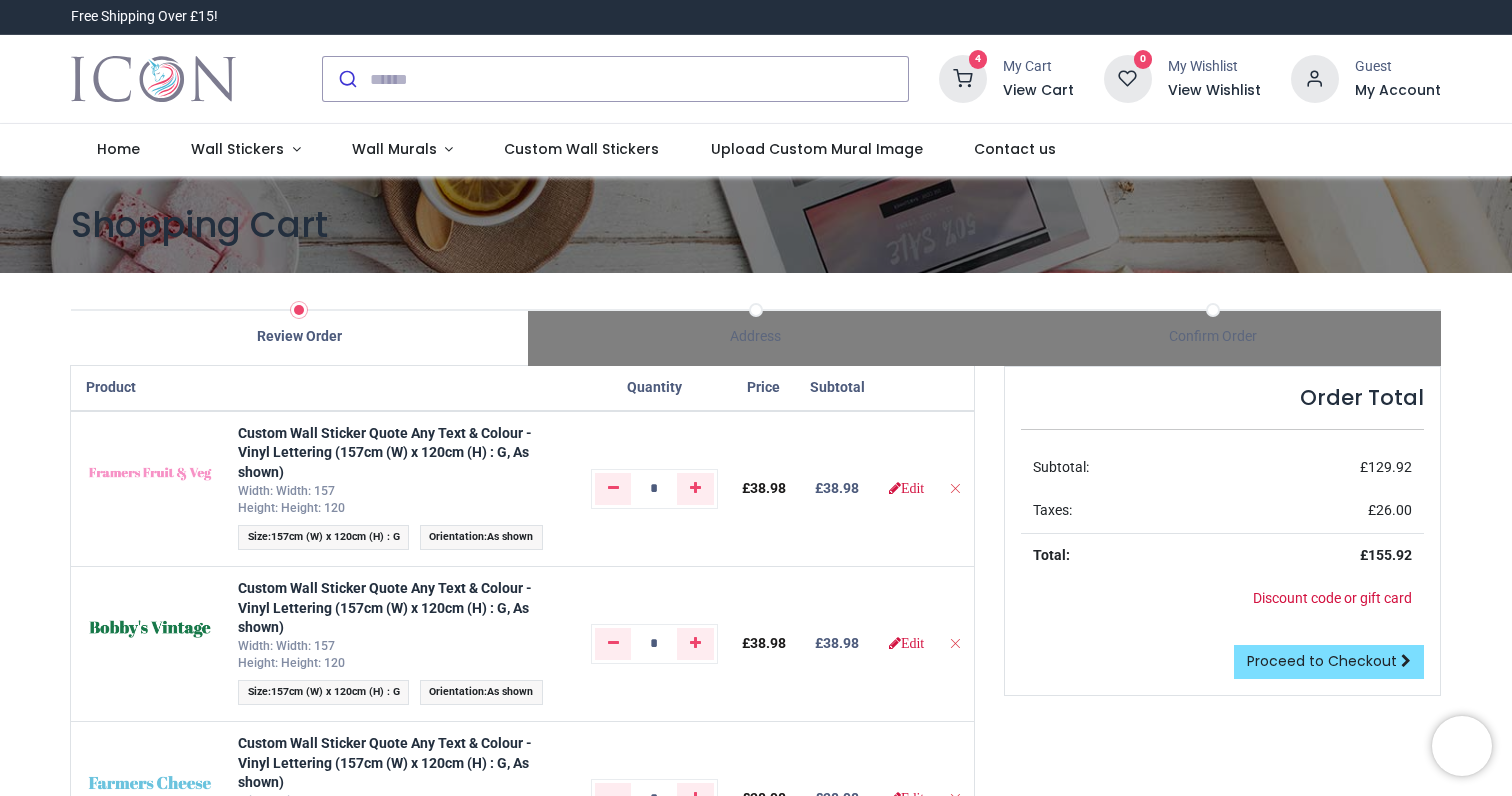 scroll, scrollTop: 0, scrollLeft: 0, axis: both 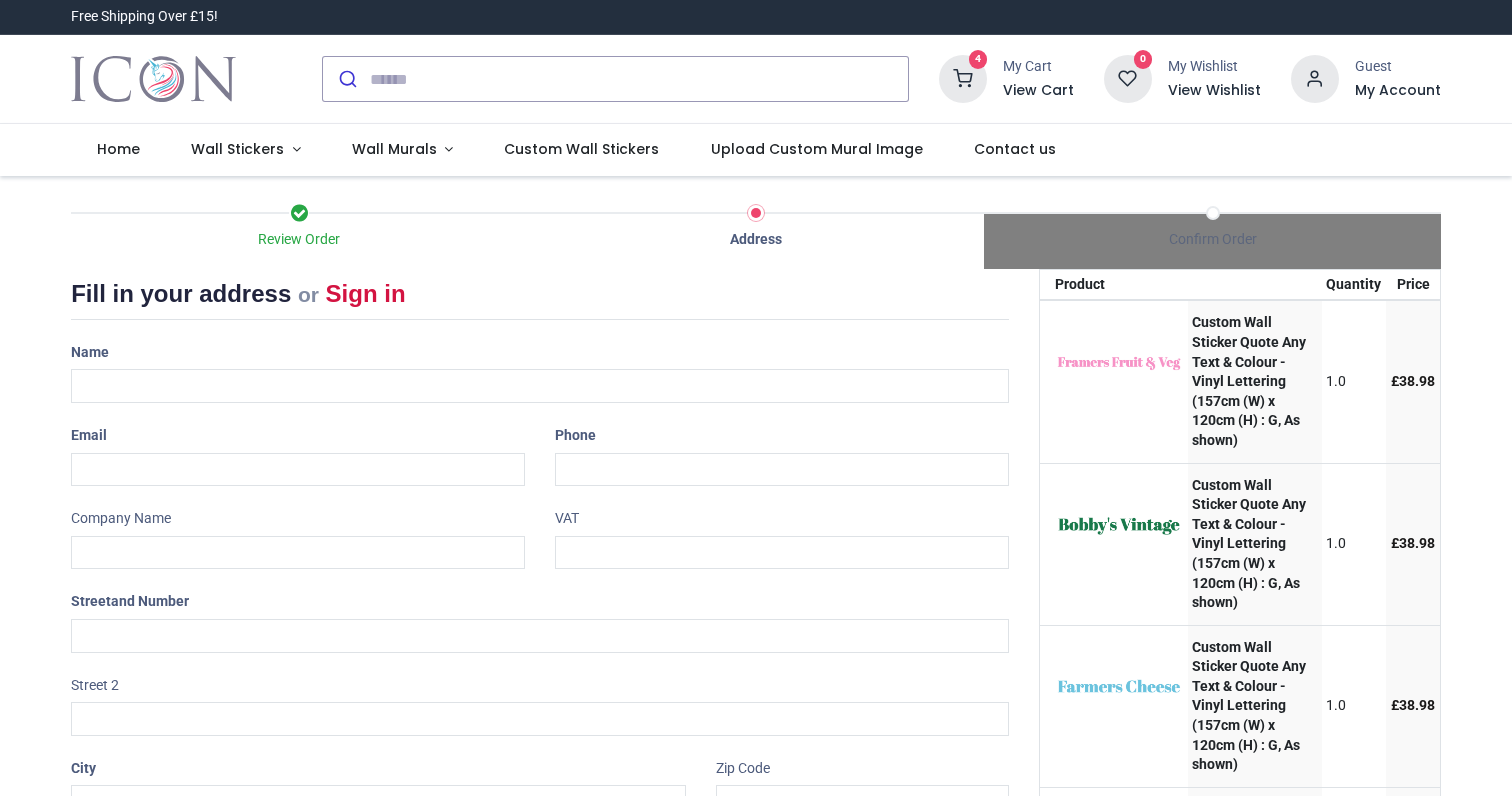 select on "***" 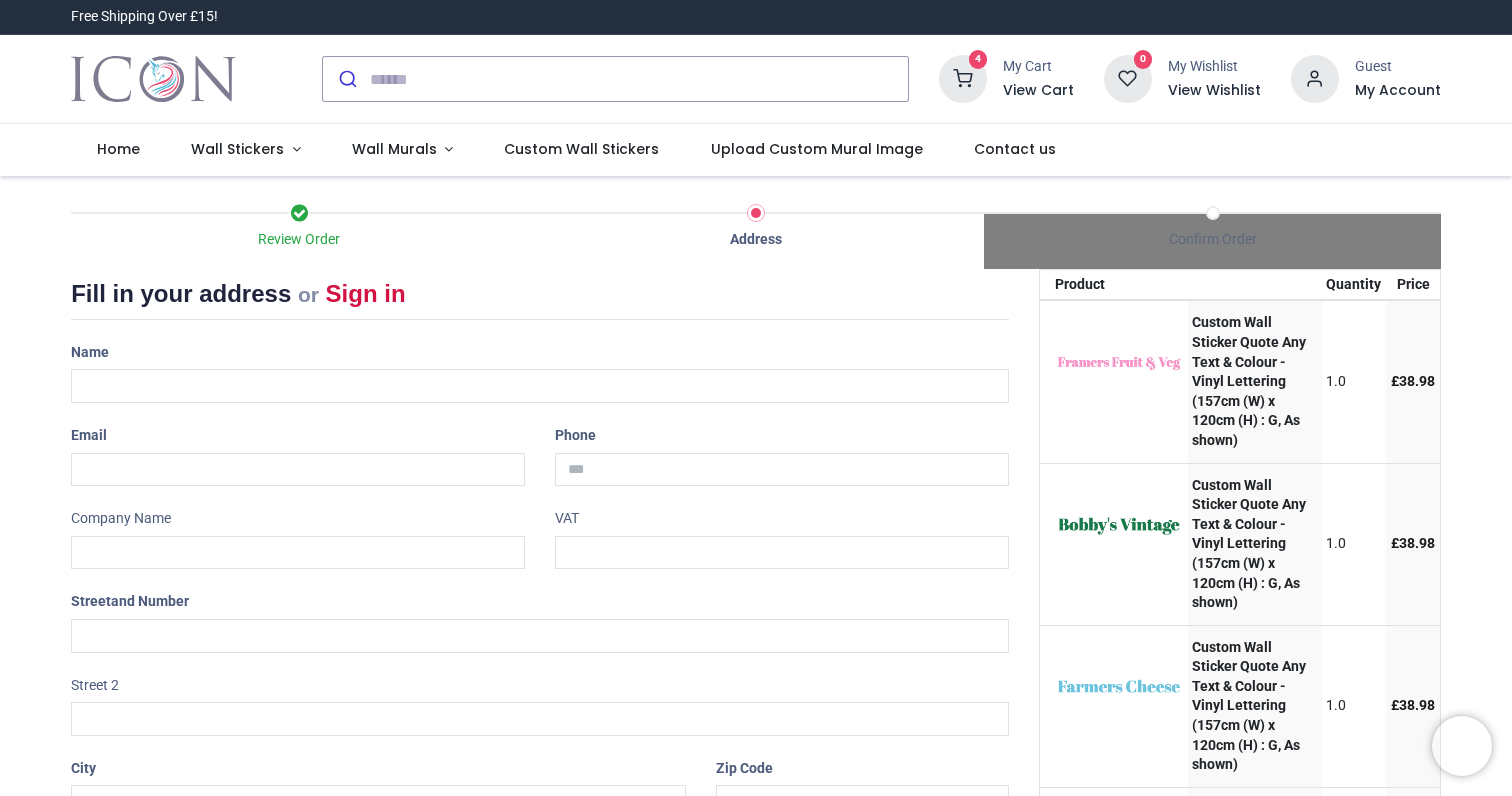 click on "Name" at bounding box center [540, 369] 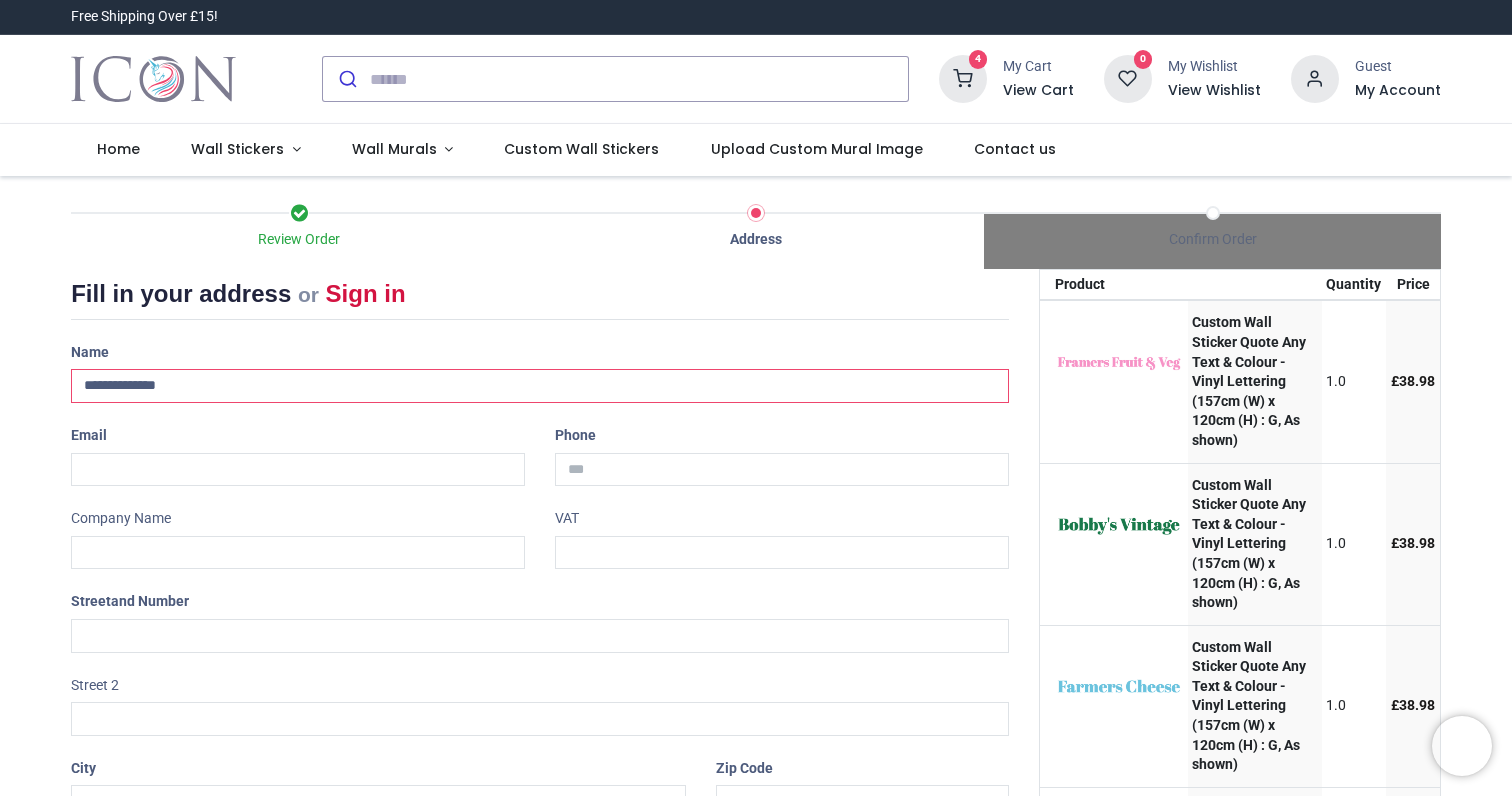 type on "**********" 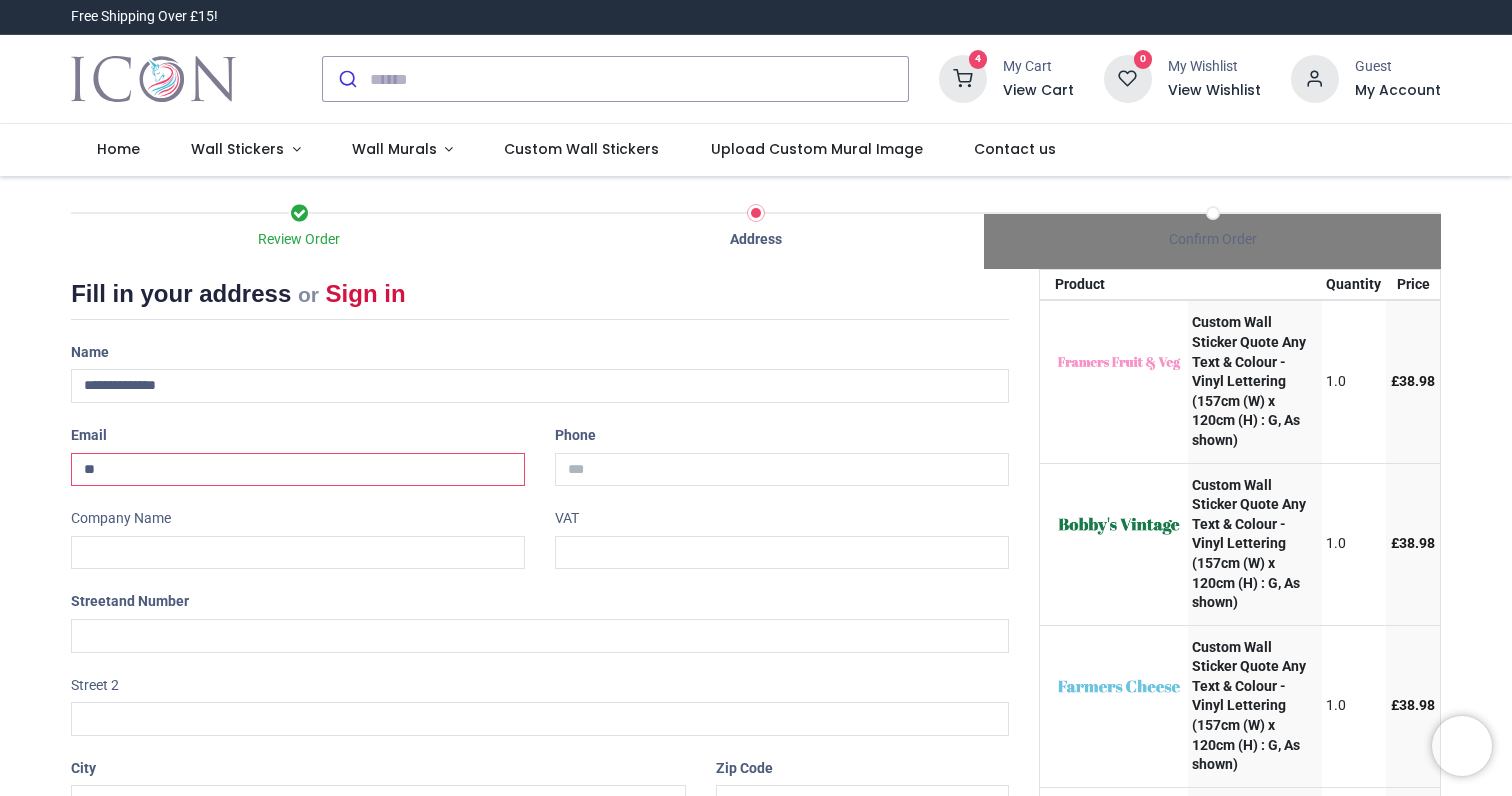 type on "*" 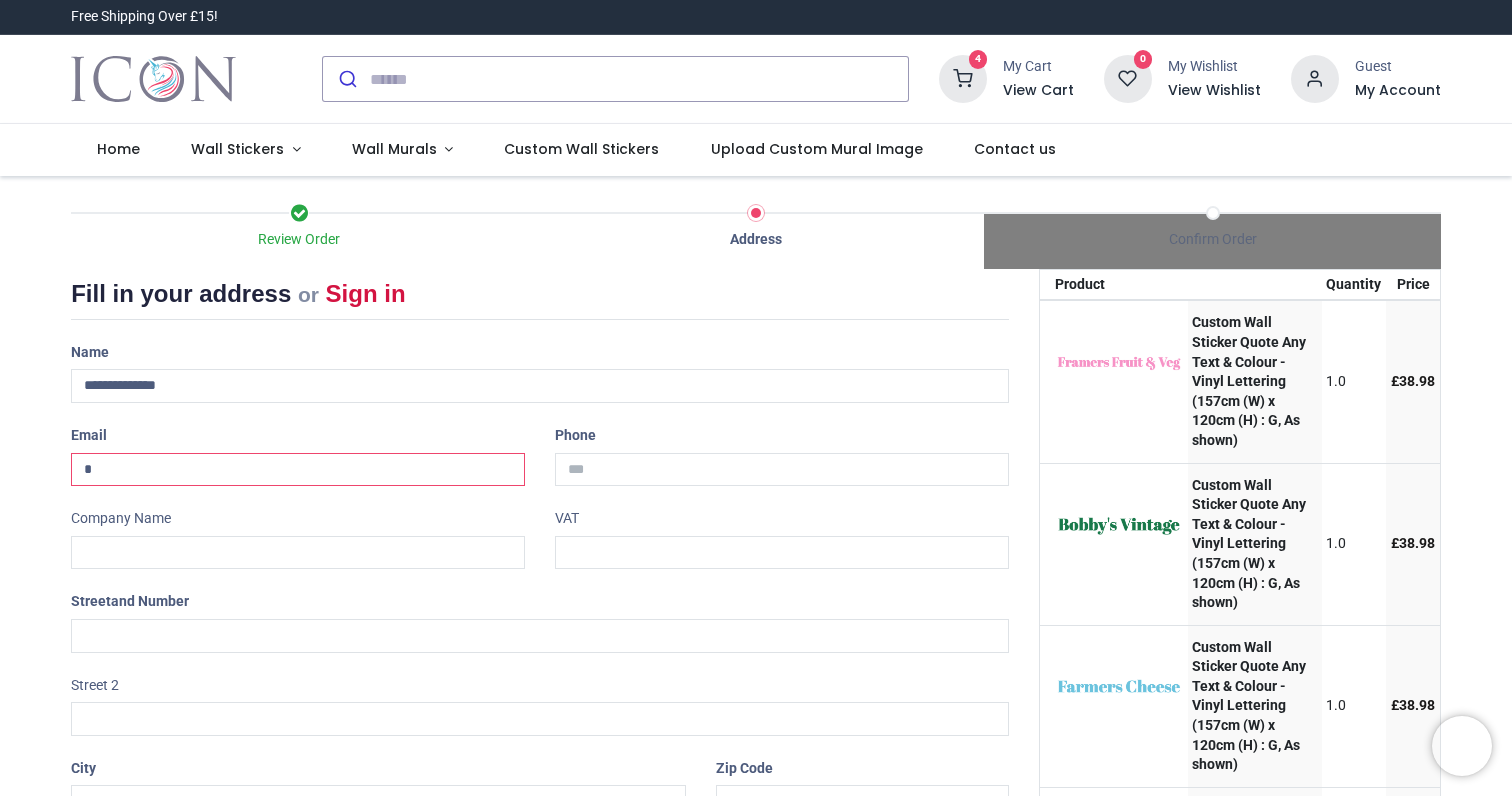 type 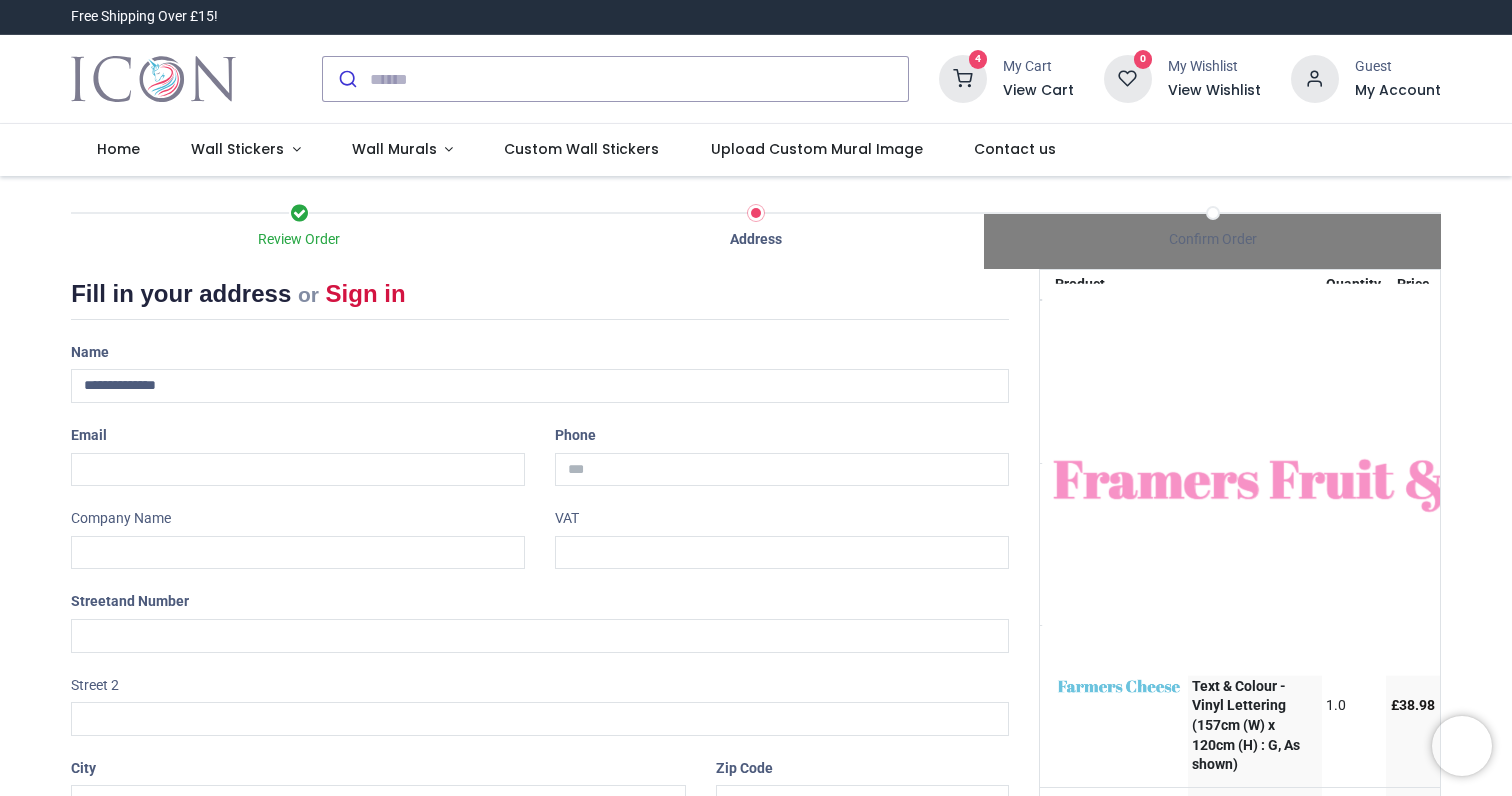 click at bounding box center [1298, 479] 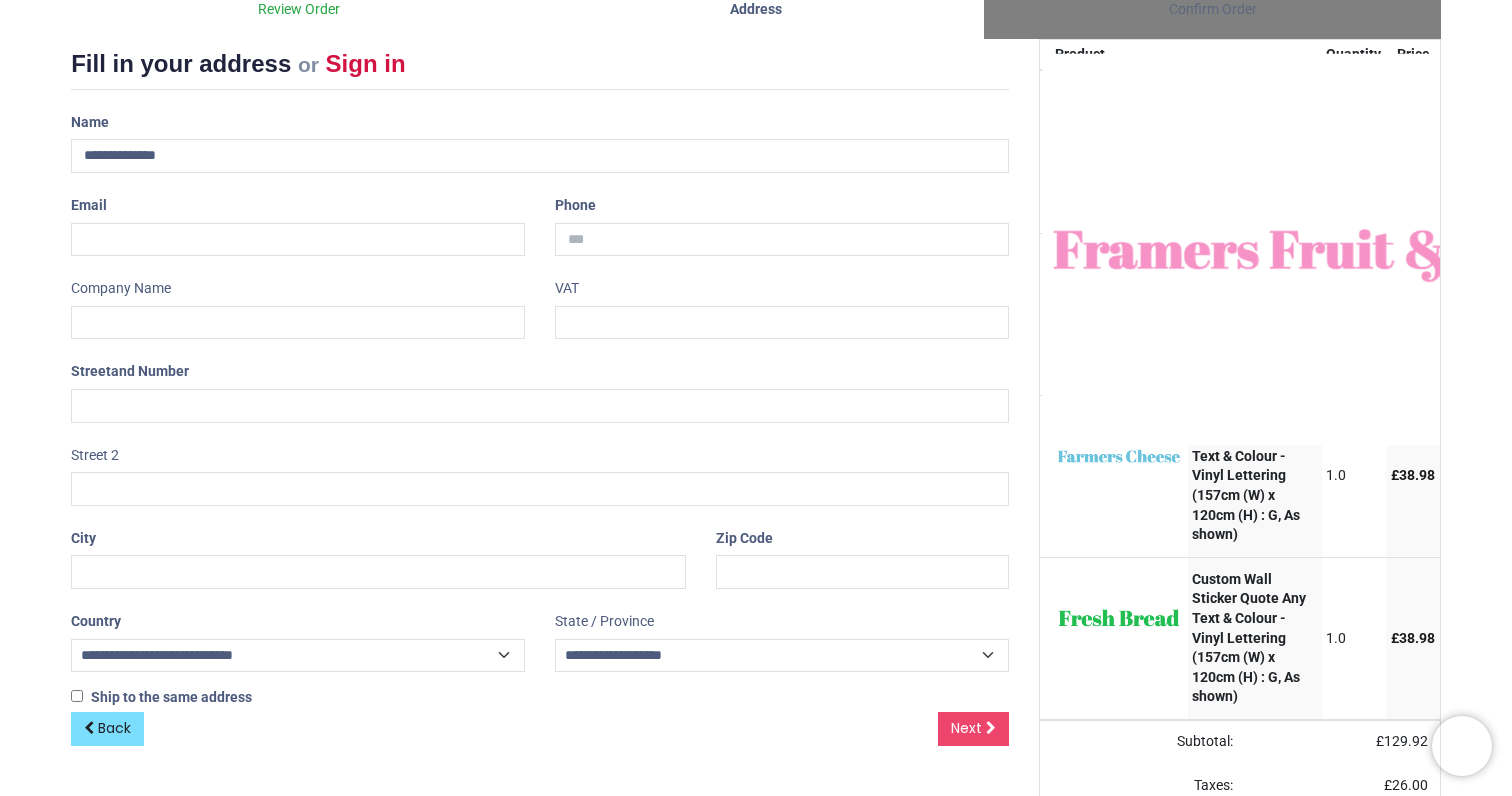 scroll, scrollTop: 172, scrollLeft: 0, axis: vertical 